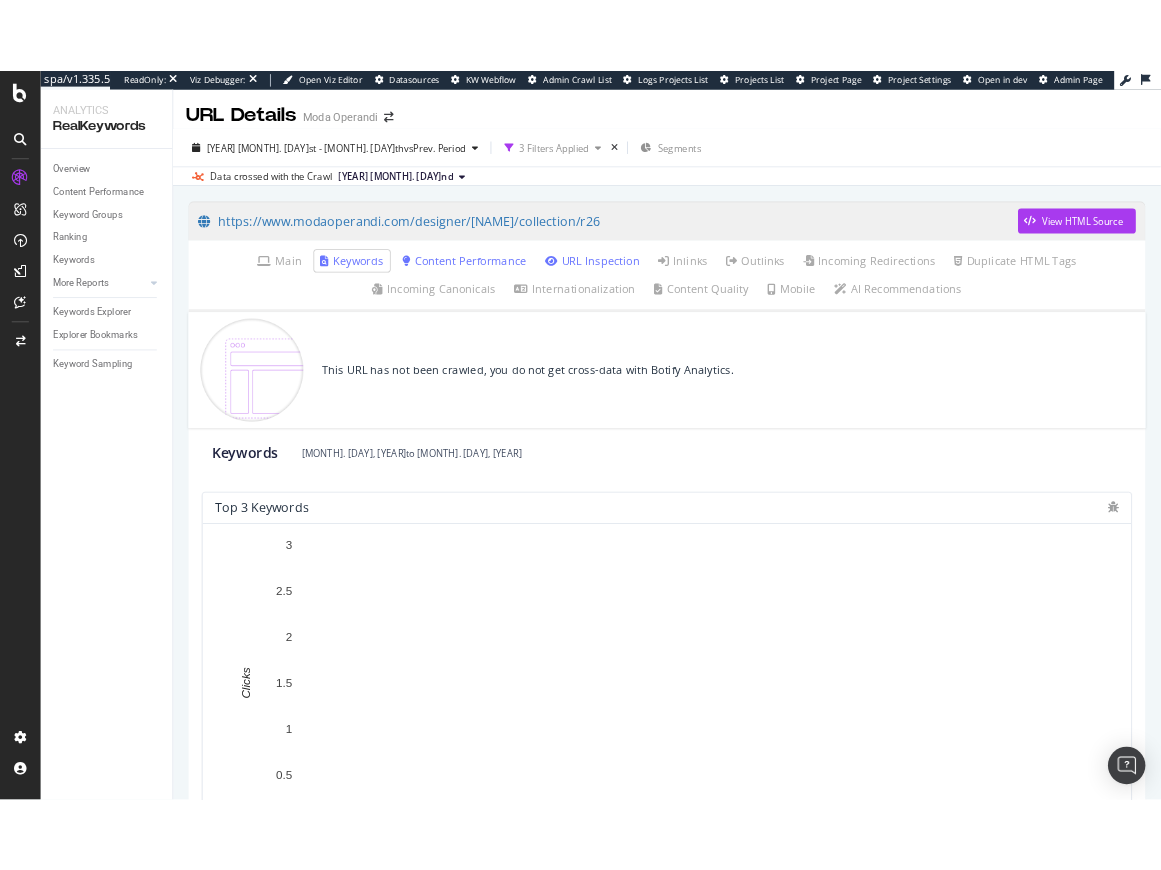 scroll, scrollTop: 0, scrollLeft: 0, axis: both 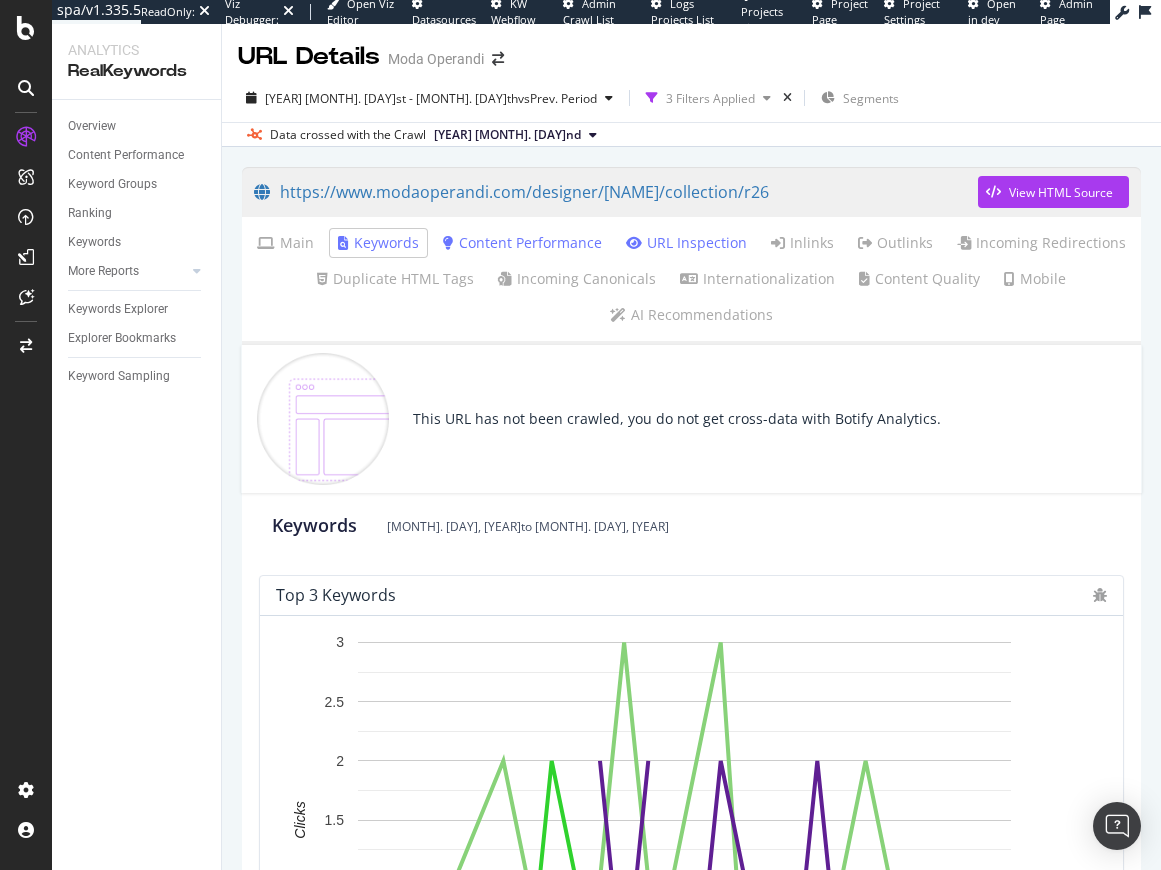 click on "Overview Content Performance Keyword Groups Ranking Keywords More Reports Countries Devices Content Structure Keywords Explorer Explorer Bookmarks Keyword Sampling" at bounding box center (136, 485) 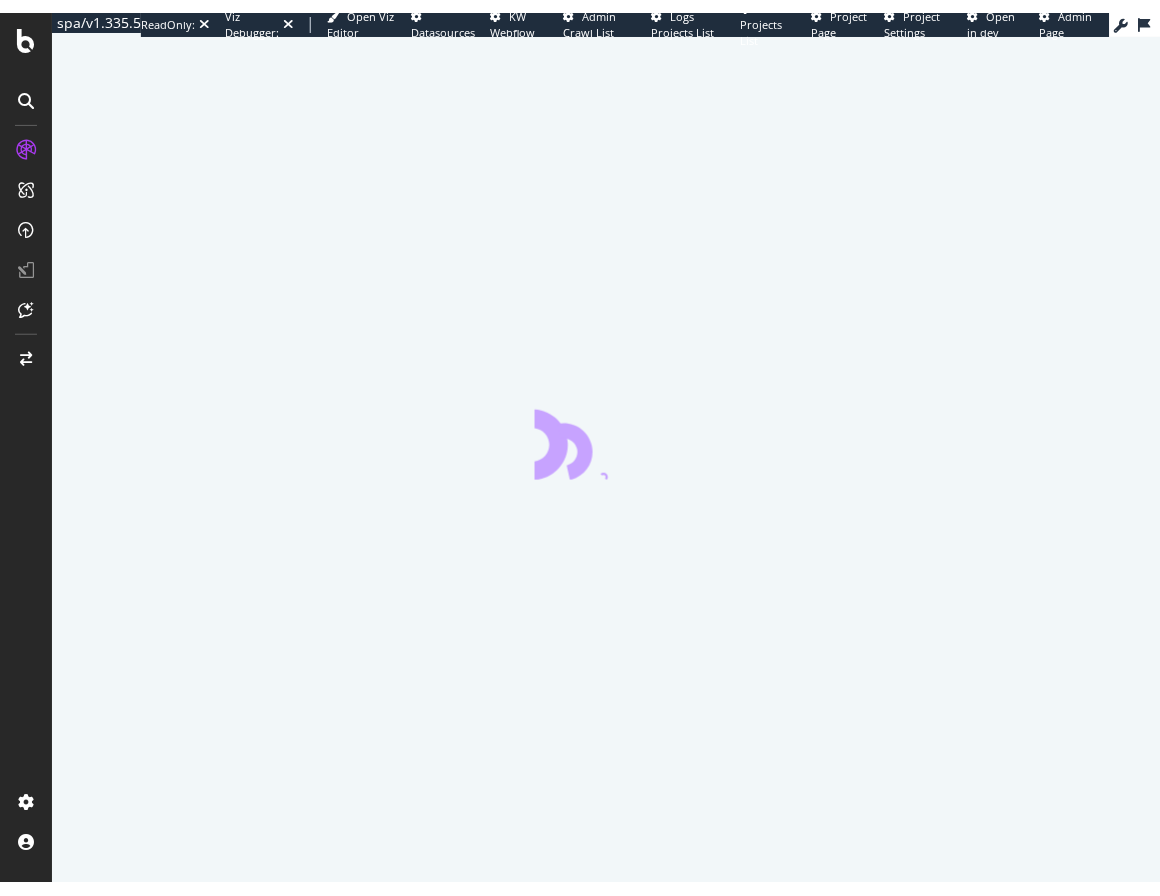 scroll, scrollTop: 0, scrollLeft: 0, axis: both 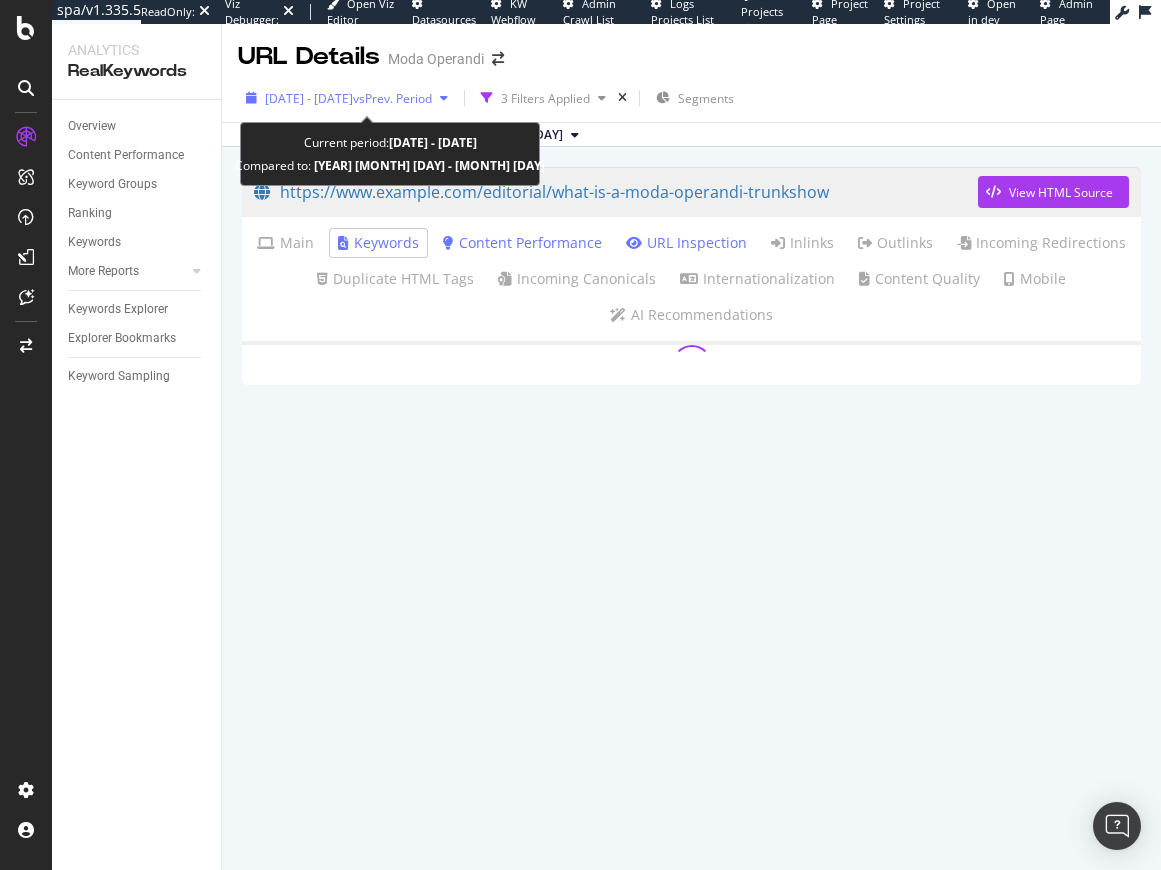 click on "[DATE] - [DATE]" at bounding box center (309, 98) 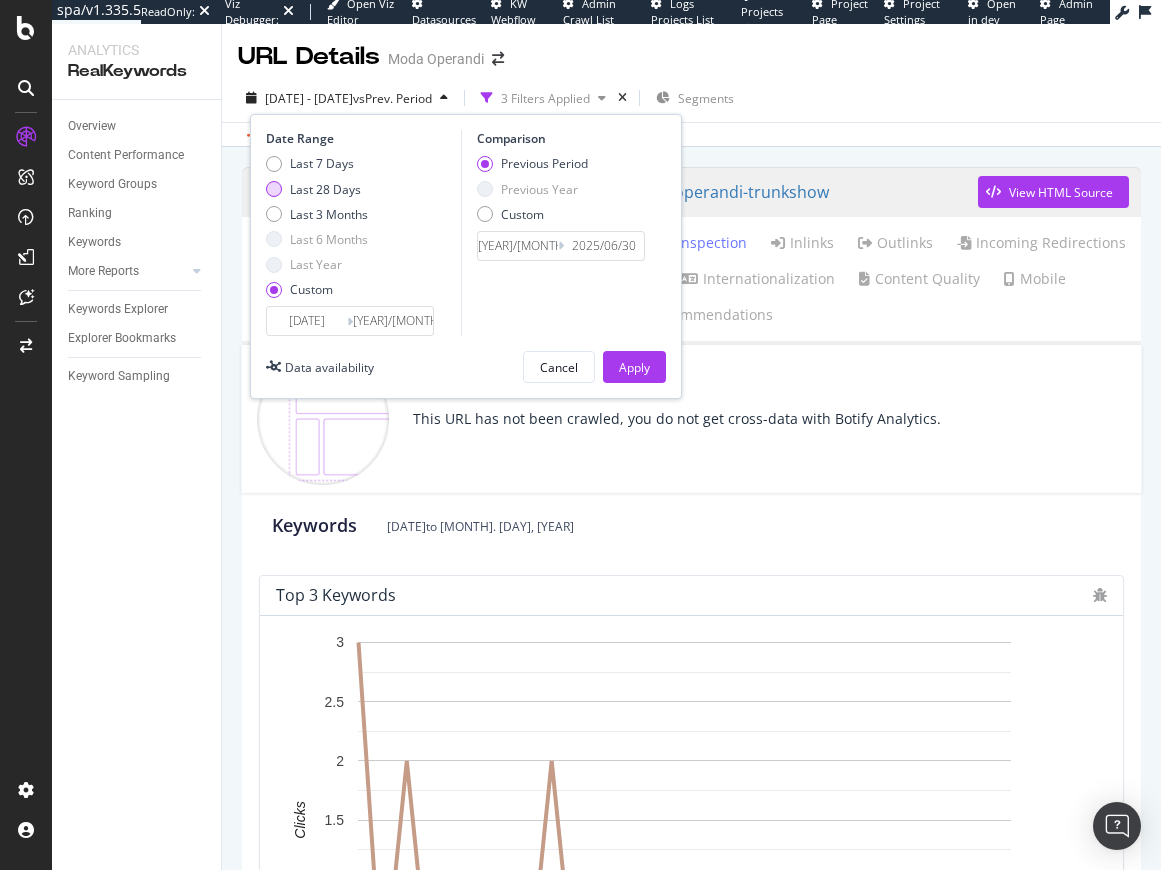 click at bounding box center [274, 189] 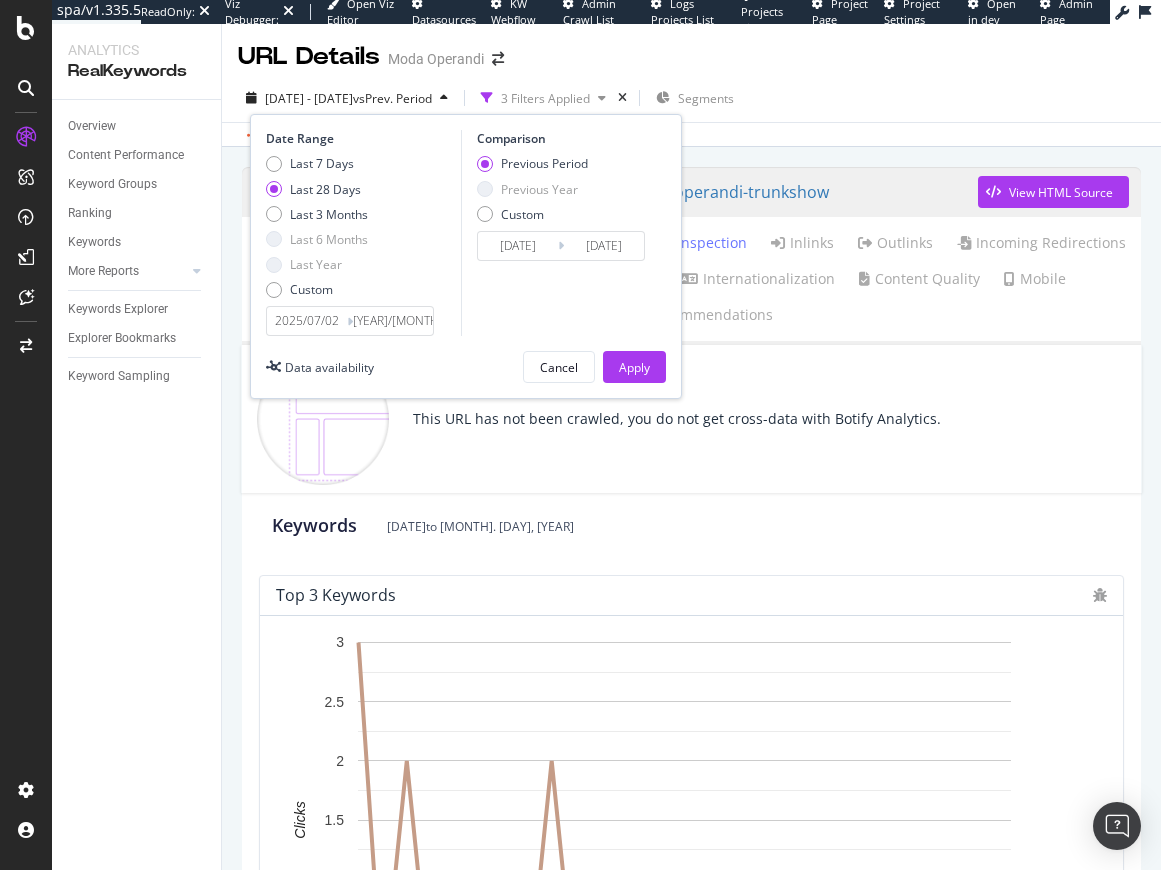click at bounding box center [274, 189] 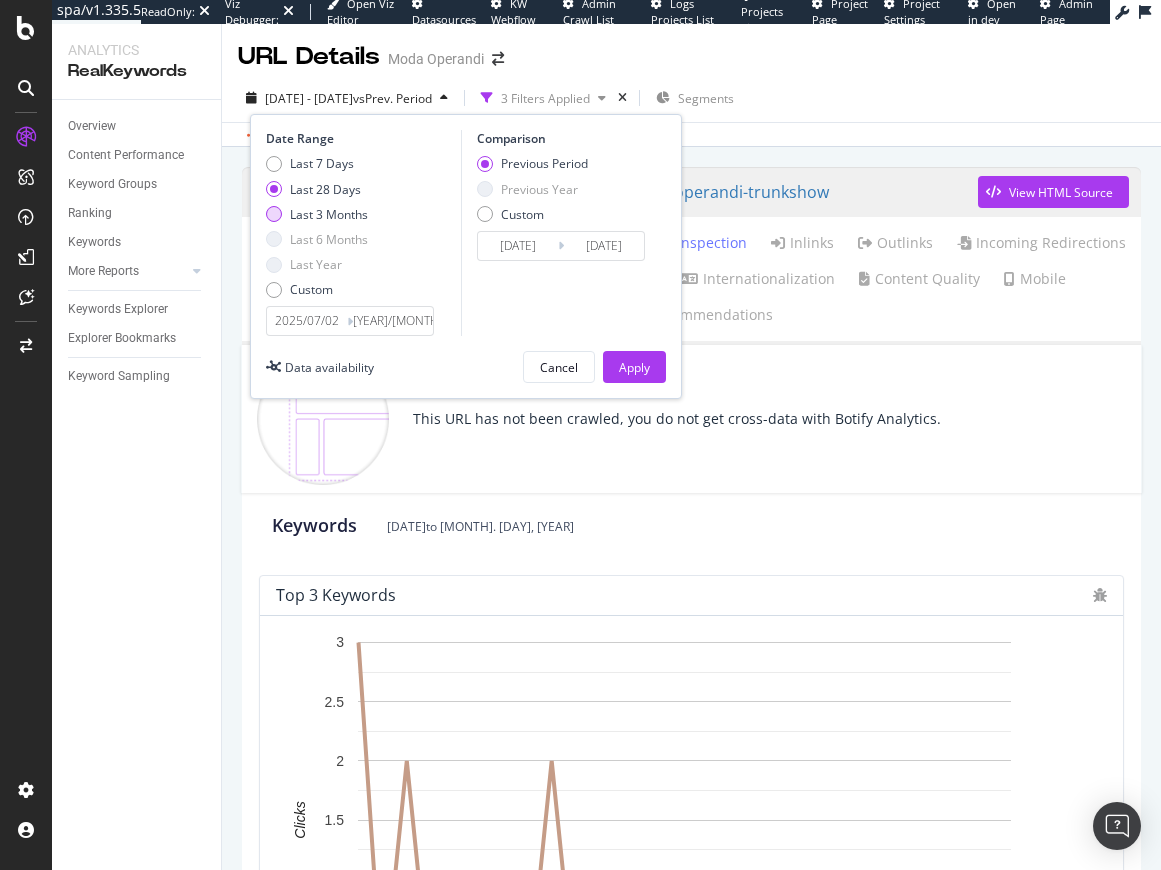 click at bounding box center (274, 214) 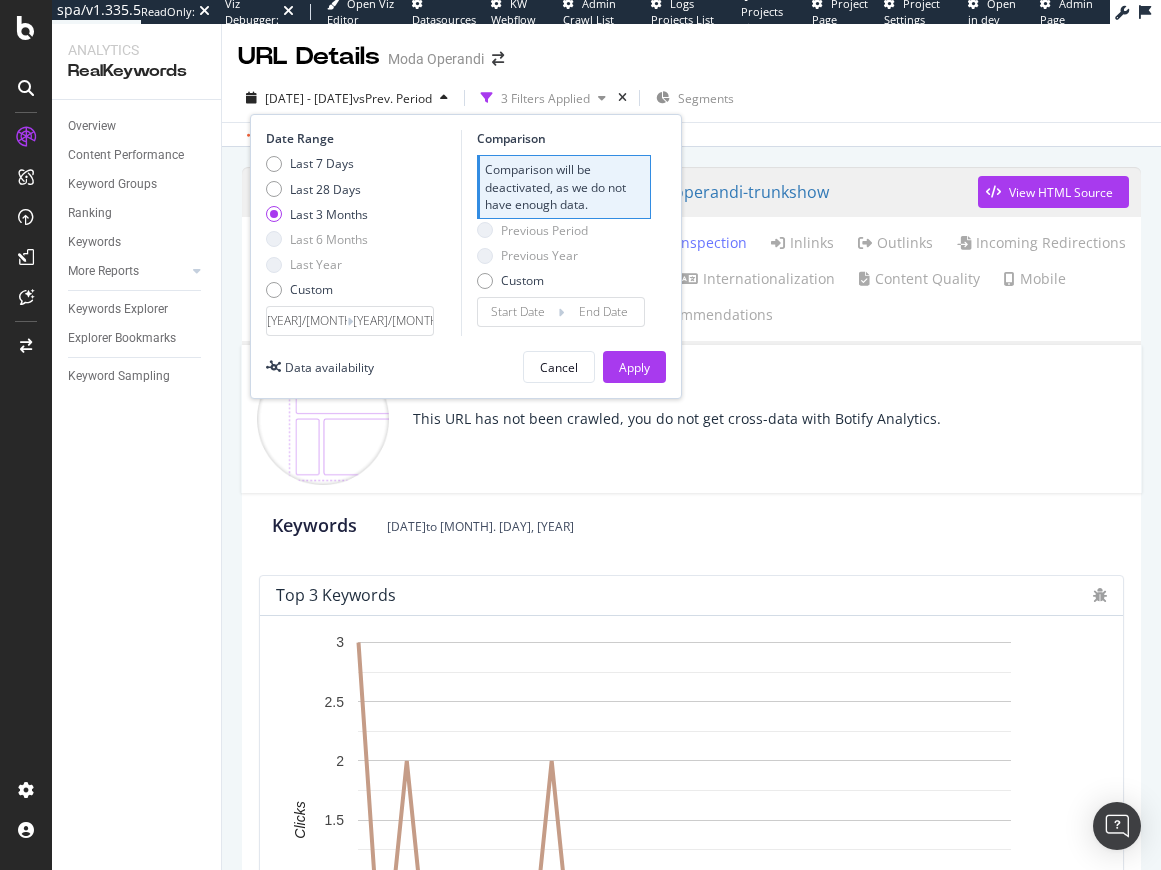 click on "Overview Content Performance Keyword Groups Ranking Keywords More Reports Countries Devices Content Structure Keywords Explorer Explorer Bookmarks Keyword Sampling" at bounding box center (136, 485) 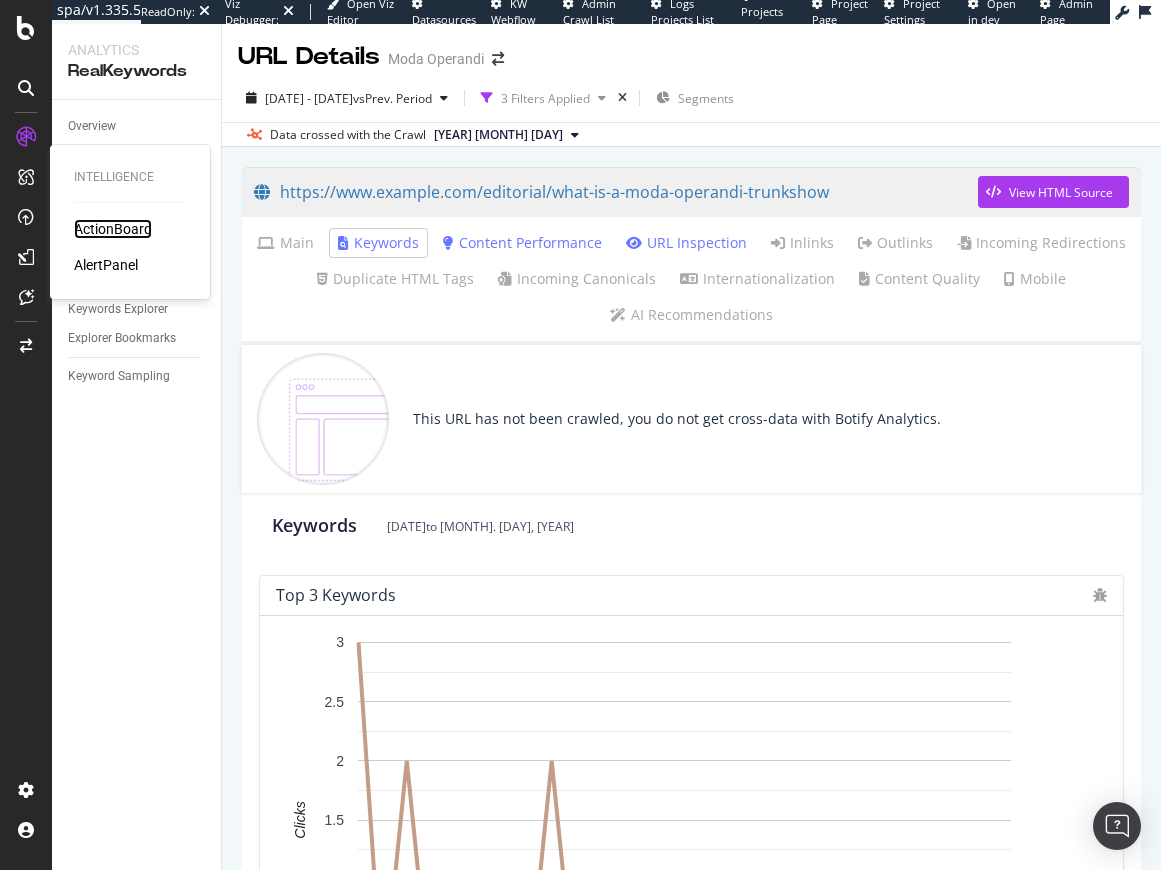 click on "ActionBoard" at bounding box center [113, 229] 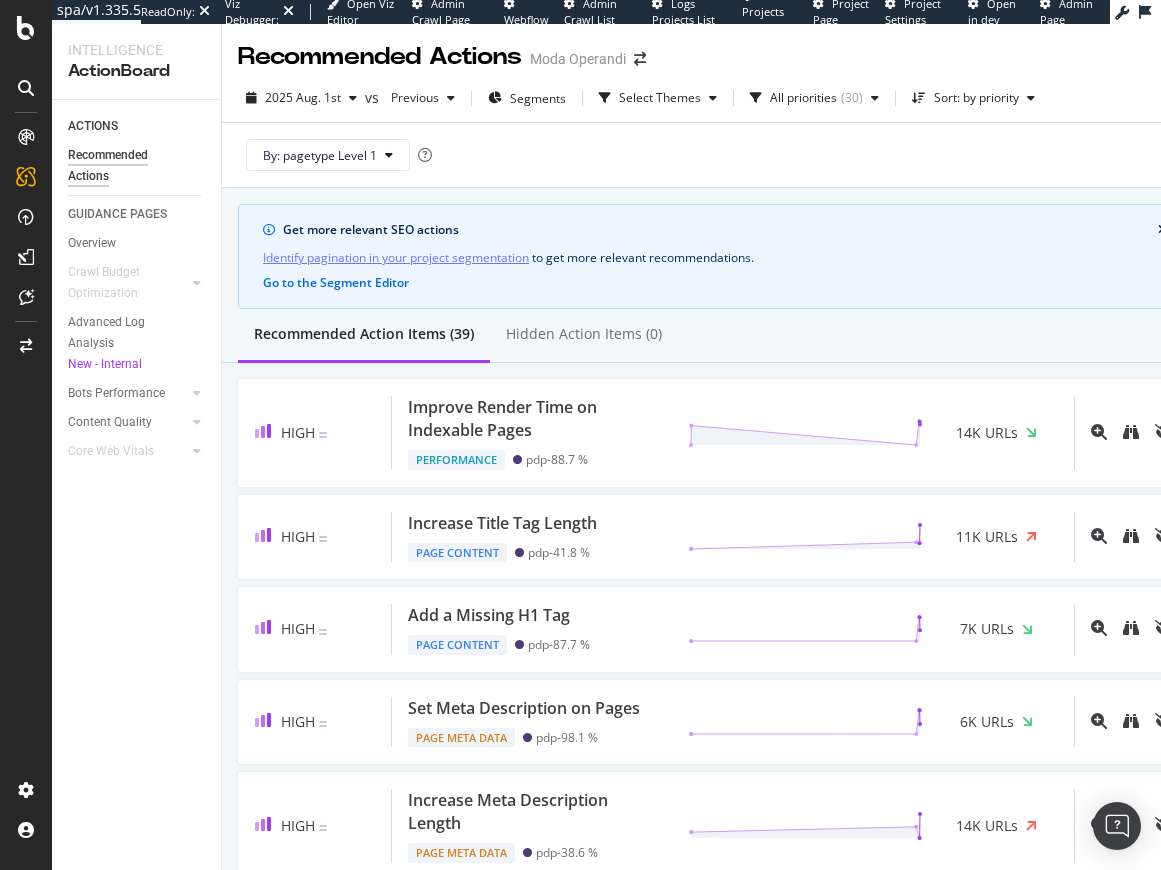 click on "Get more relevant SEO actions Identify pagination in your project segmentation   to get more relevant   recommendations . Go to the Segment Editor Recommended Action Items (39) Hidden Action Items (0) High Improve Render Time on Indexable Pages Performance pdp  -  88.7 % 14K URLs High Increase Title Tag Length Page Content pdp  -  41.8 % 11K URLs High Add a Missing H1 Tag Page Content pdp  -  87.7 % 7K URLs High Set Meta Description on Pages Page Meta Data pdp  -  98.1 % 6K URLs High Increase Meta Description Length Page Meta Data pdp  -  38.6 % 14K URLs High Address Thin Content on Indexable Pages Page Content pdp  -  68.9 % 16K URLs High Diversify Anchor Text Internal Linking pdp  -  82.9 % 24K URLs High Deduplicate Title Tags Page Content pdp  -  67.5 % 8K URLs High Address Canonical Tags with less than 75% Similarity Page Content shop  -  52.8 % 7K URLs High Resolve Redirect Destination with Bad Canonical Tag Canonicals subdomain  -  54.1 % 205 URLs Medium Improve Server Response Time on Indexable Pages -" at bounding box center [715, 2399] 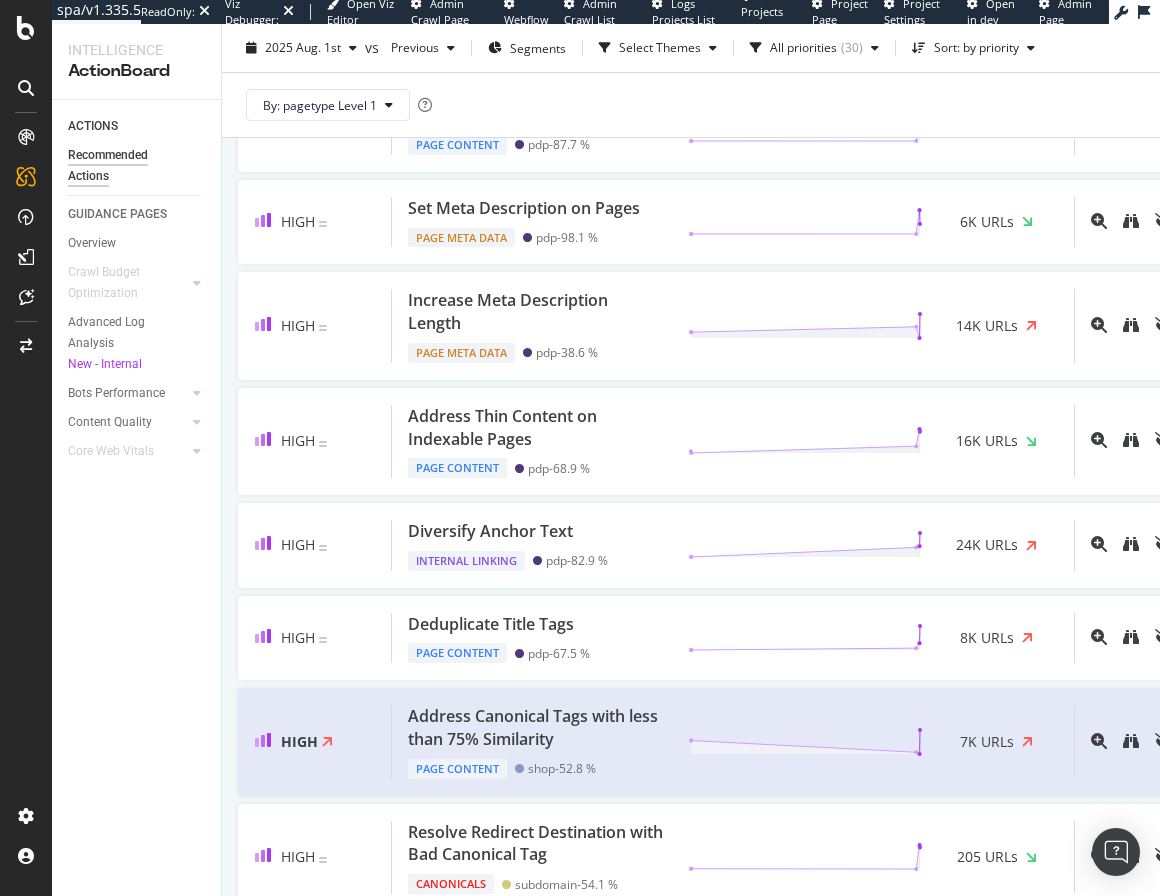 scroll, scrollTop: 0, scrollLeft: 0, axis: both 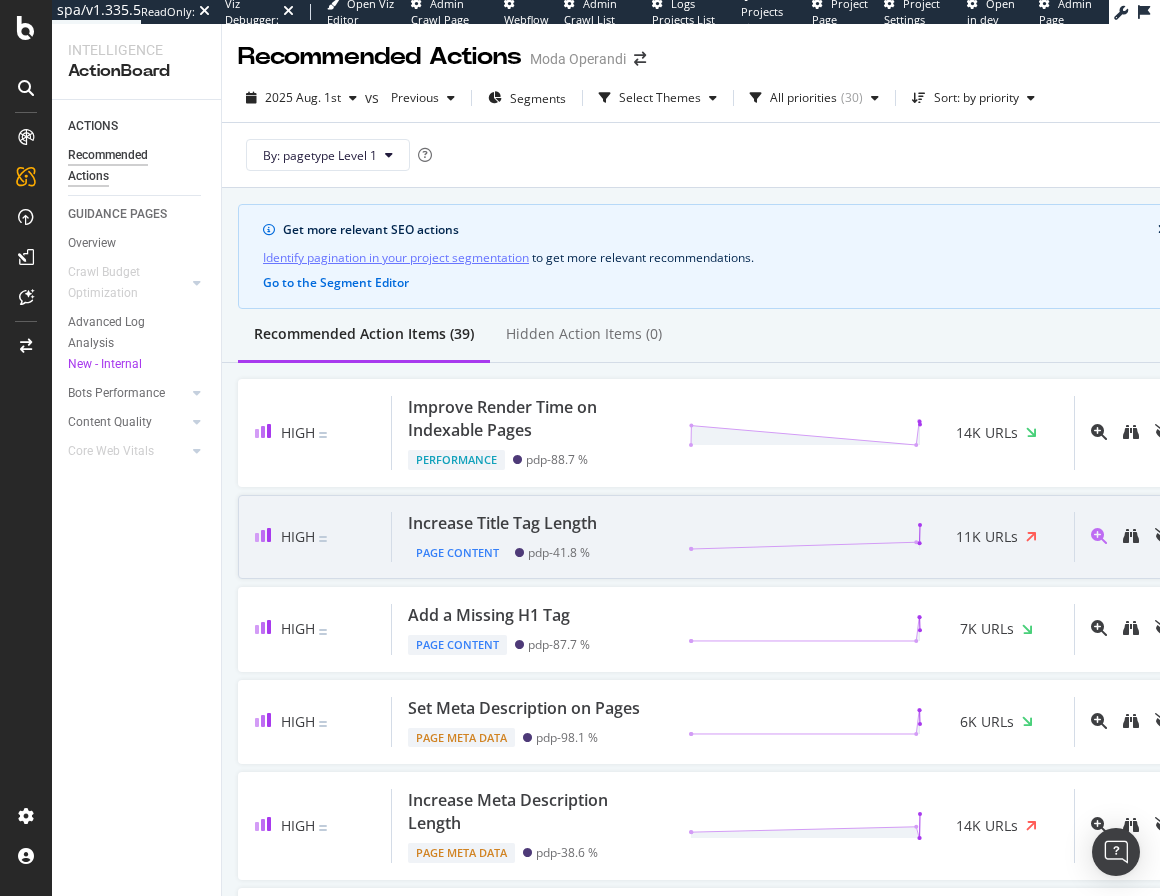 click on "Increase Title Tag Length" at bounding box center (502, 523) 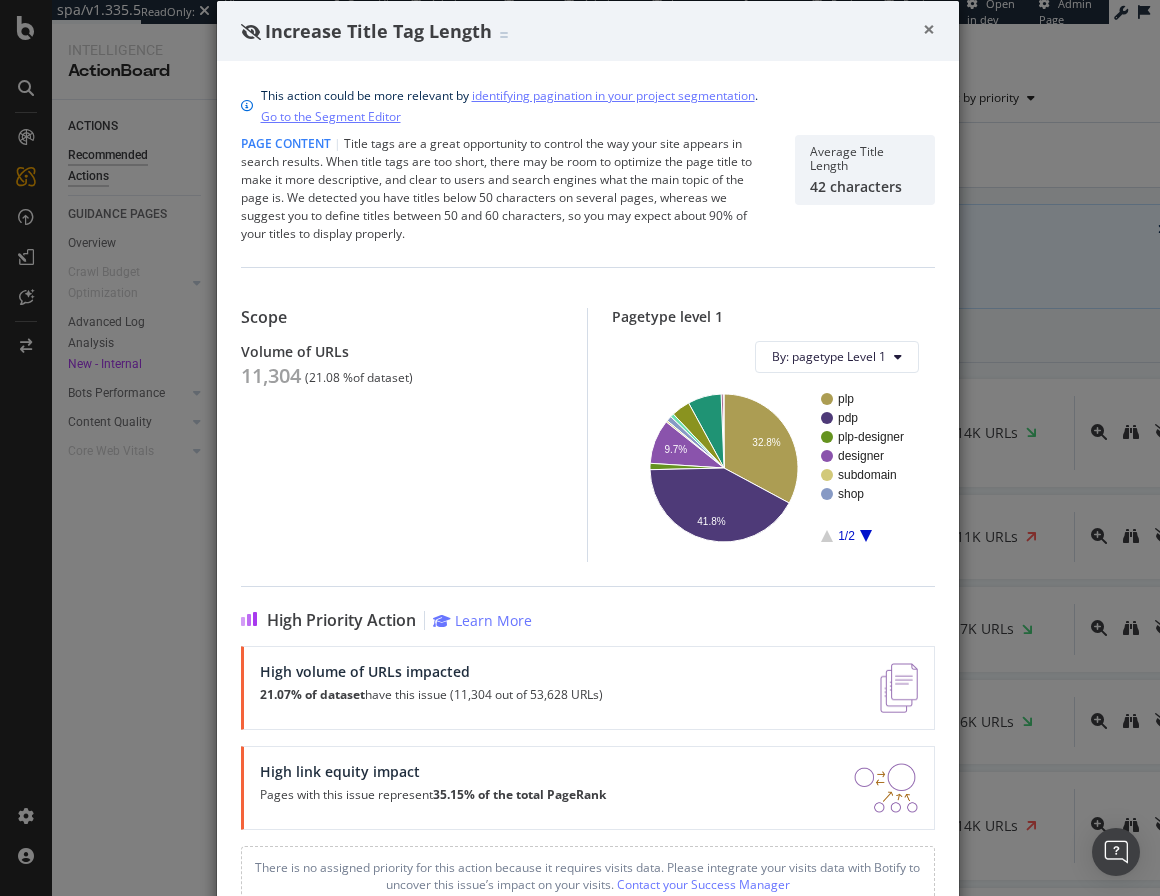 click on "×" at bounding box center (929, 29) 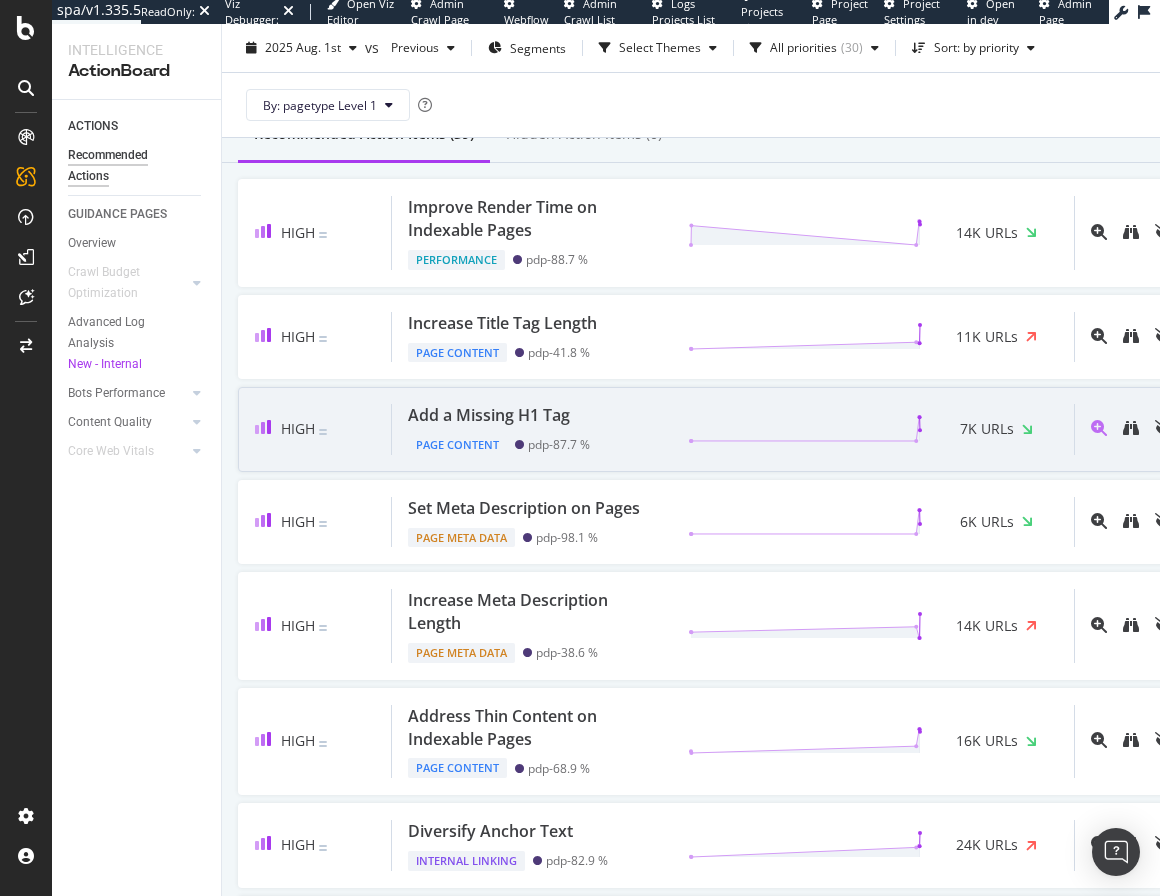 scroll, scrollTop: 100, scrollLeft: 0, axis: vertical 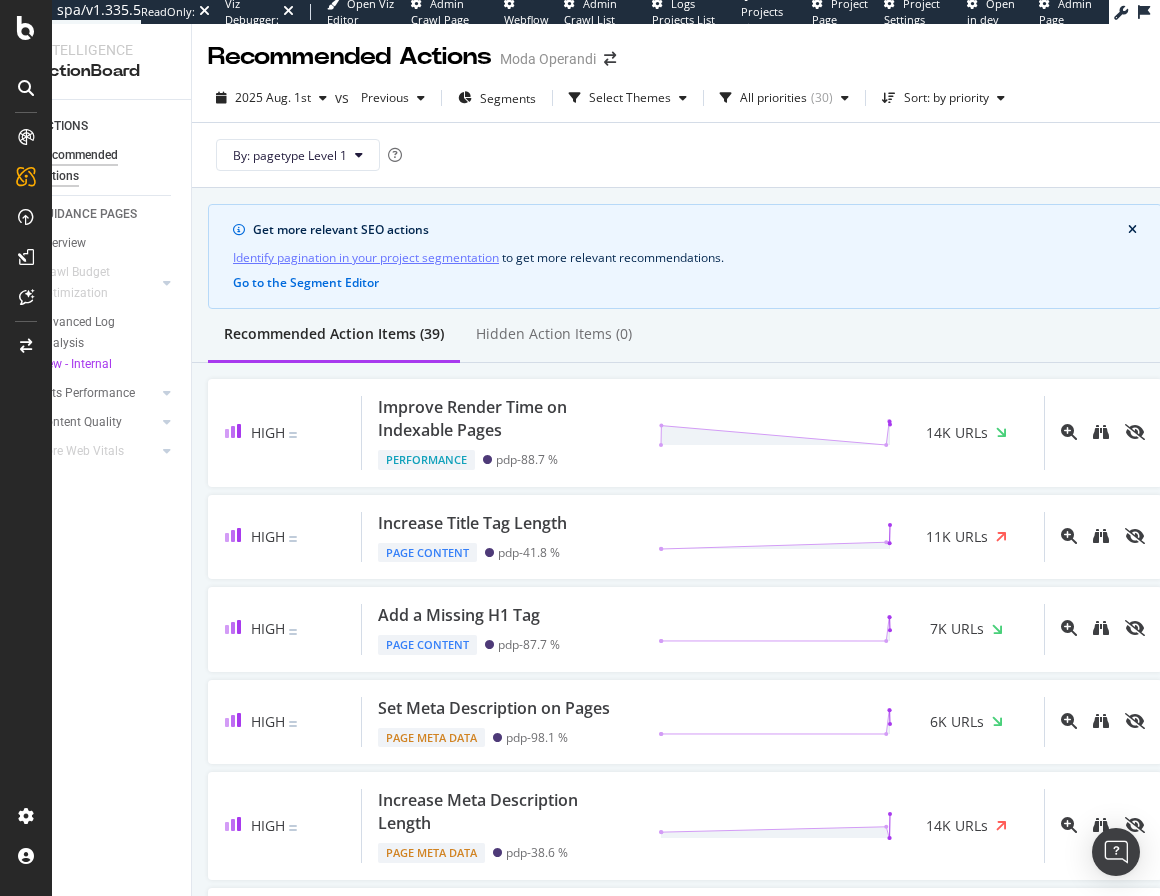 click at bounding box center (1132, 230) 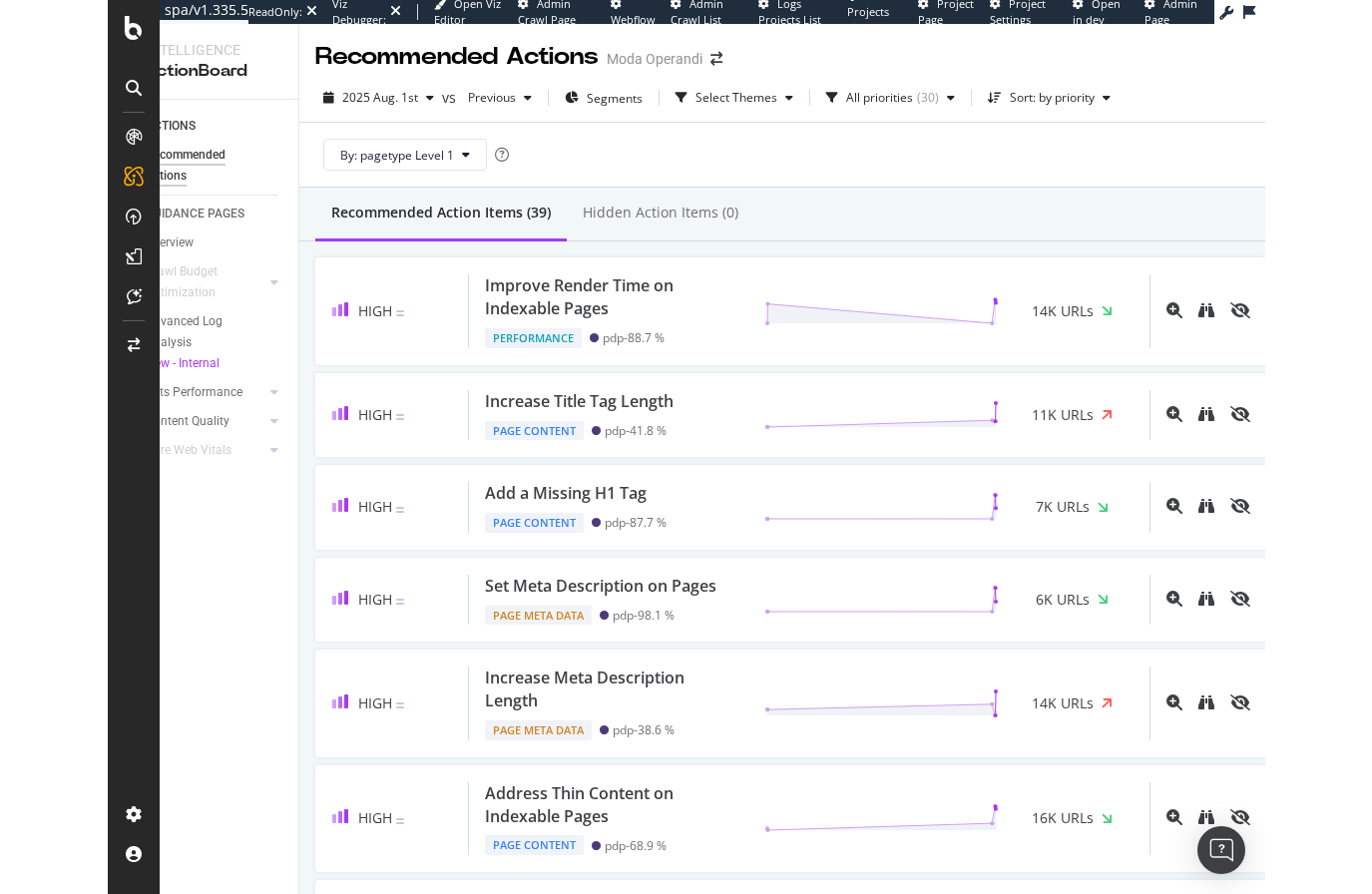 scroll, scrollTop: 0, scrollLeft: 0, axis: both 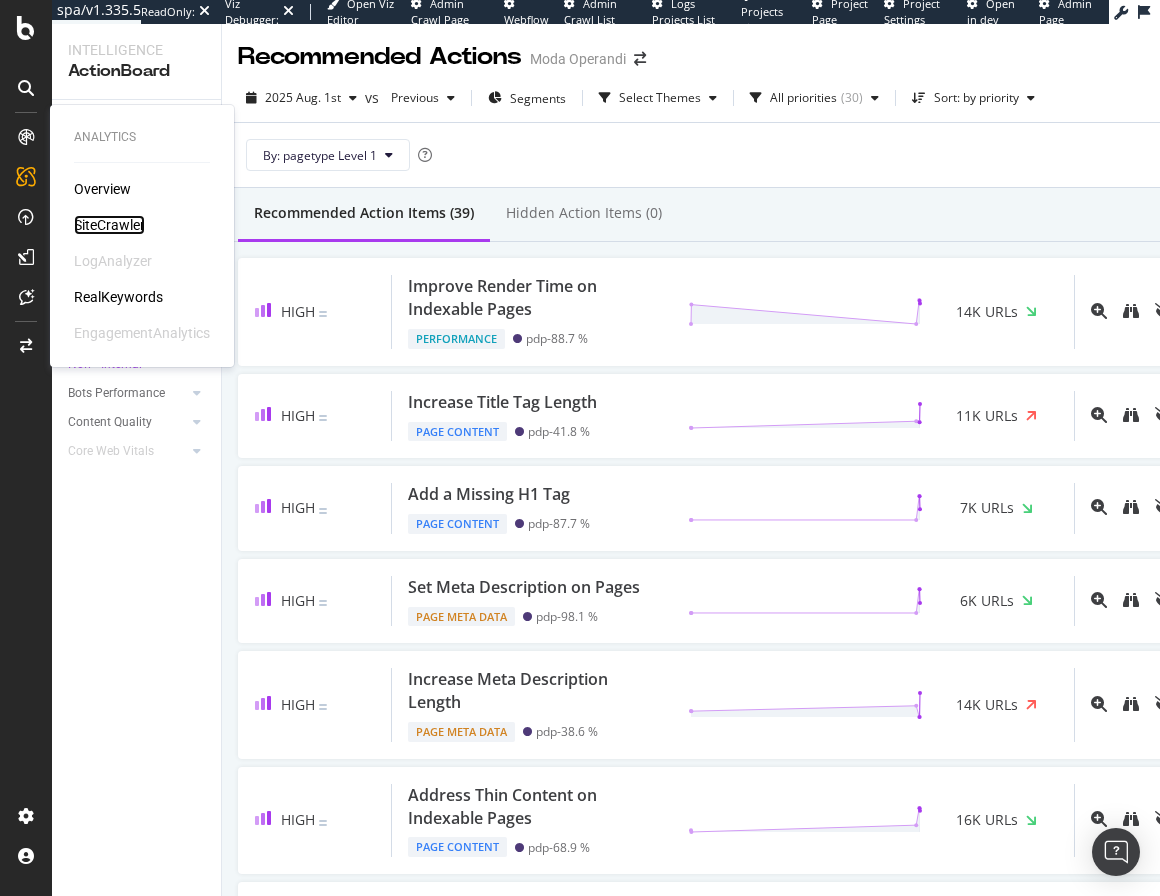 click on "SiteCrawler" at bounding box center [109, 225] 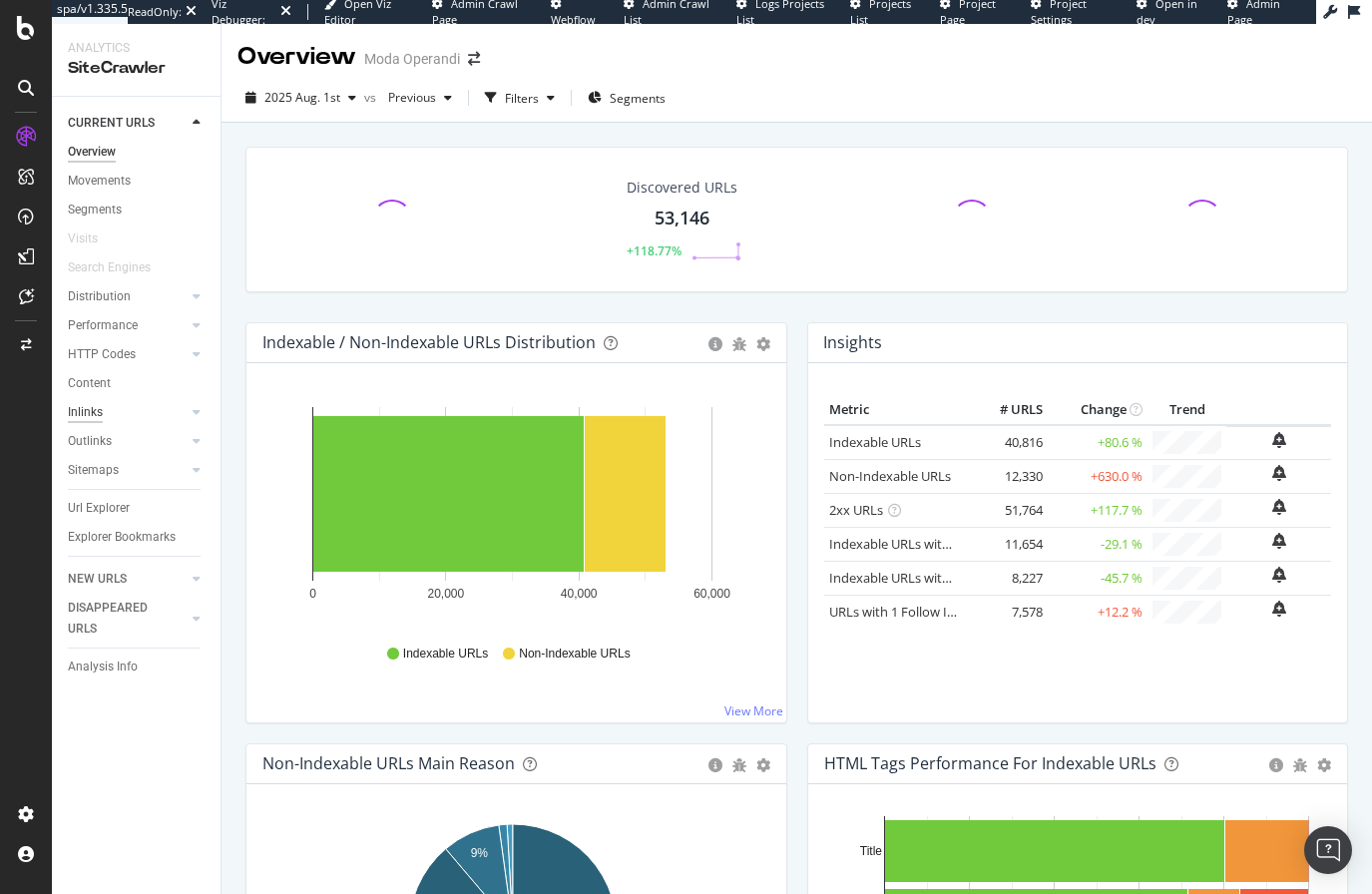 click on "Inlinks" at bounding box center (85, 412) 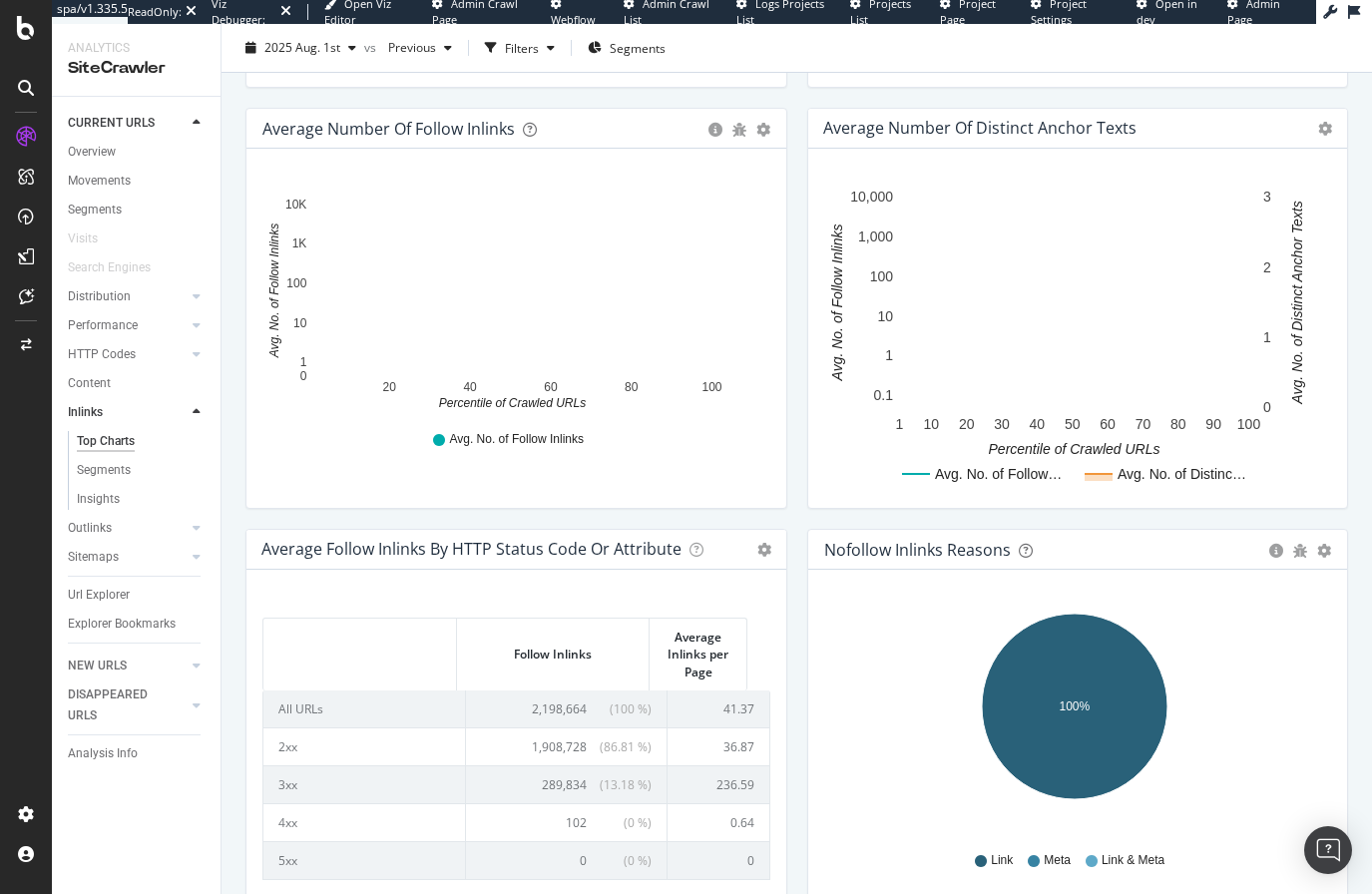 scroll, scrollTop: 732, scrollLeft: 0, axis: vertical 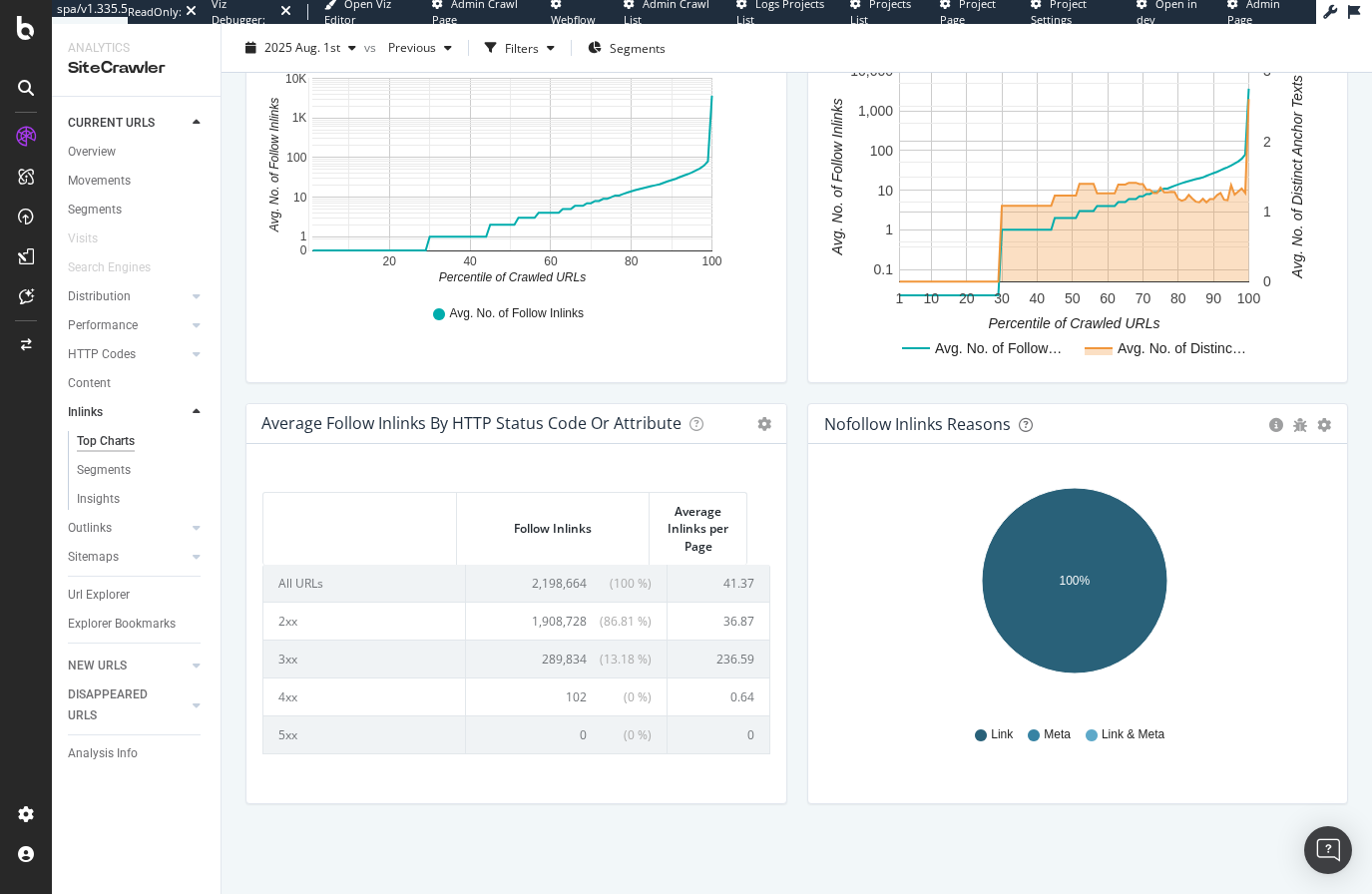click on "2025 Aug. 1st vs Previous Filters Segments" at bounding box center [796, 52] 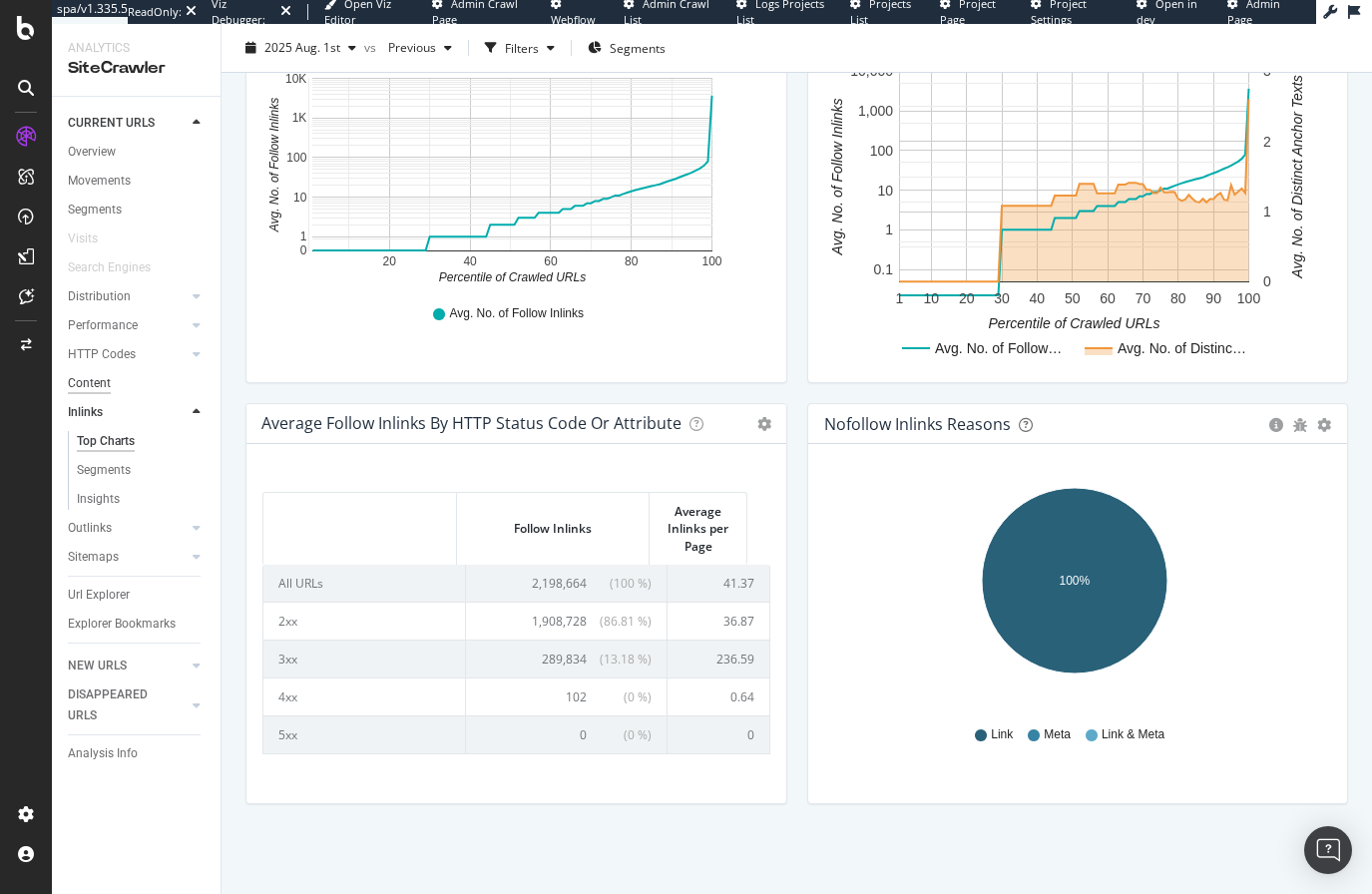click on "Content" at bounding box center [89, 383] 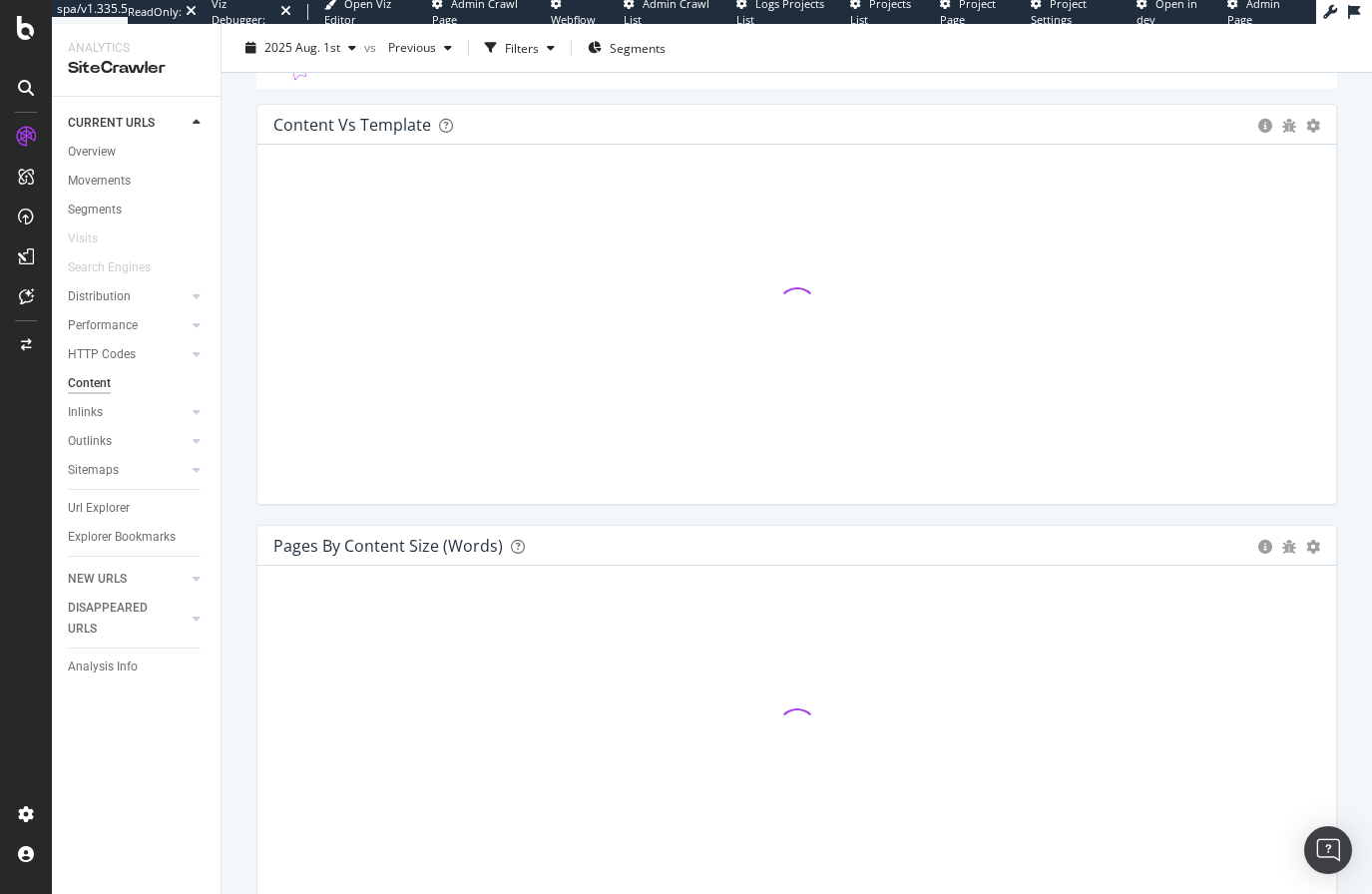 scroll, scrollTop: 299, scrollLeft: 0, axis: vertical 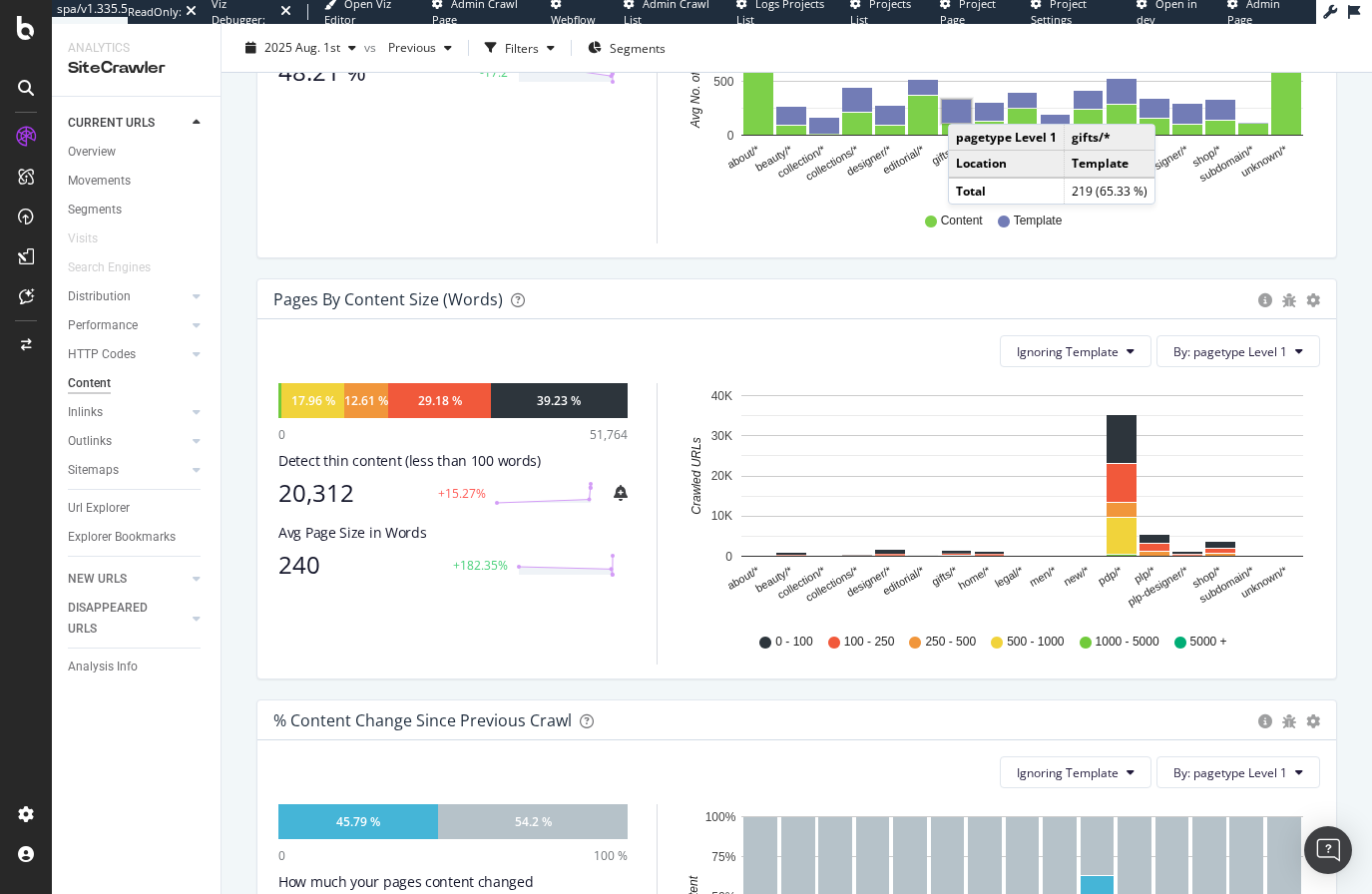 click on "Content vs Template Pie Chart (by Percentage) Table Export as CSV Add to Custom Report By: pagetype Level 1 Hold CTRL while clicking to filter the report. 51.78 % 48.21 % 0 465 Proportion of Template 48.21 % -17.2 about/* beauty/* collection/* collections/* designer/* editorial/* gifts/* home/* legal/* men/* new/* pdp/* plp/* plp-designer/* shop/* subdomain/* unknown/* 0 500 1K 1.5K Avg No. of Words per Page pagetype Level 1 Content Template about/* 698 149 beauty/* 89.452 177.301 collection/* 11.077 153.615 collections/* 213.568 232.027 designer/* 93.1 183.395 editorial/* 370.883 152.414 gifts/* 116.045 218.673 home/* 126.674 179.753 legal/* 252.333 148.667 men/* 22.667 175.167 new/* 241 176 pdp/* 290.098 239.817 plp/* 154.916 191.003 plp-designer/* 104.449 190.18 shop/* 142.513 195.68 subdomain/* 108.418 0 unknown/* 1,295.857 146.143 1.5K Content Template pagetype Level 1 gifts/* Location Template Total 219 (65.33 %)" at bounding box center [796, 68] 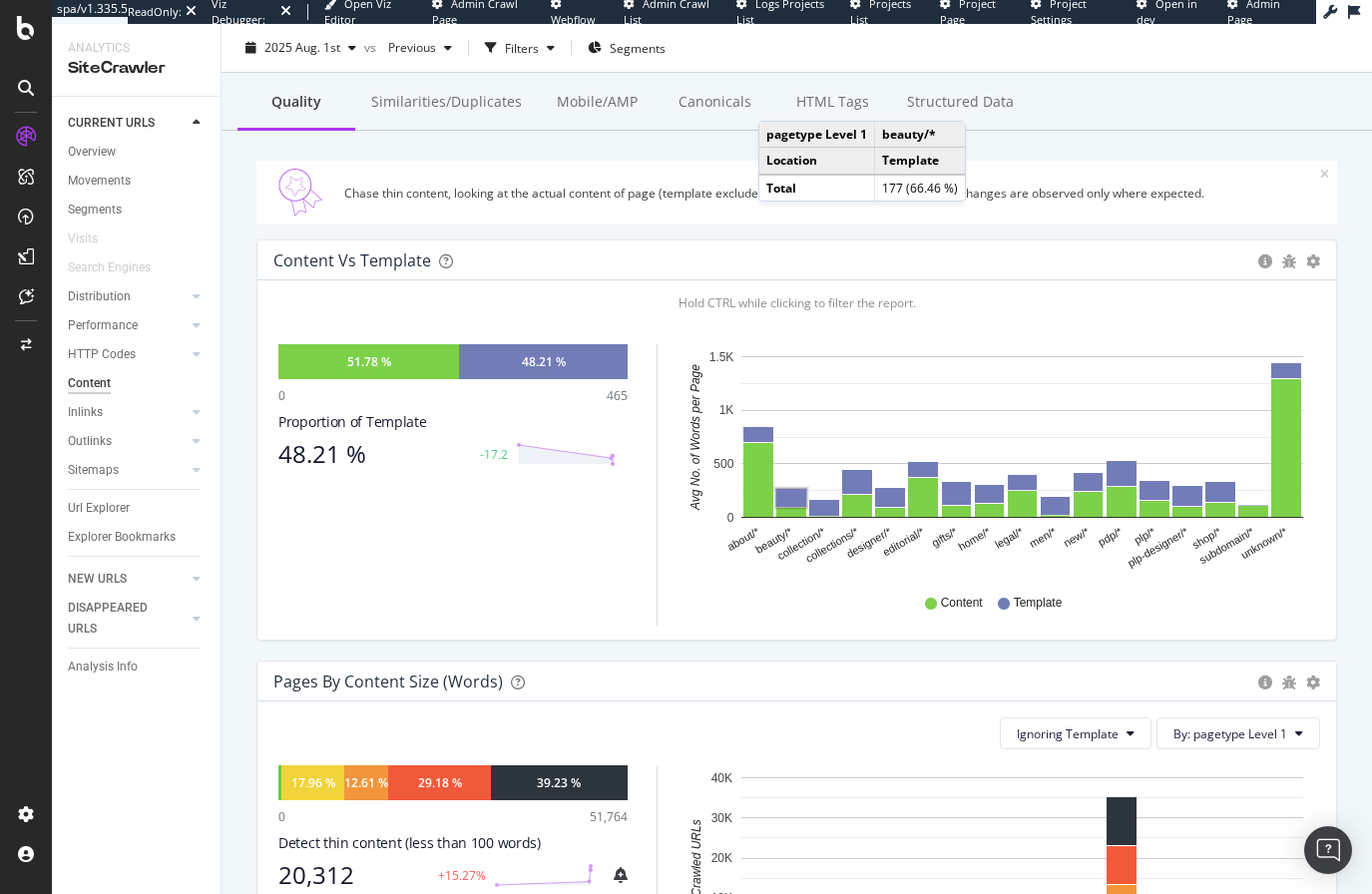 scroll, scrollTop: 100, scrollLeft: 0, axis: vertical 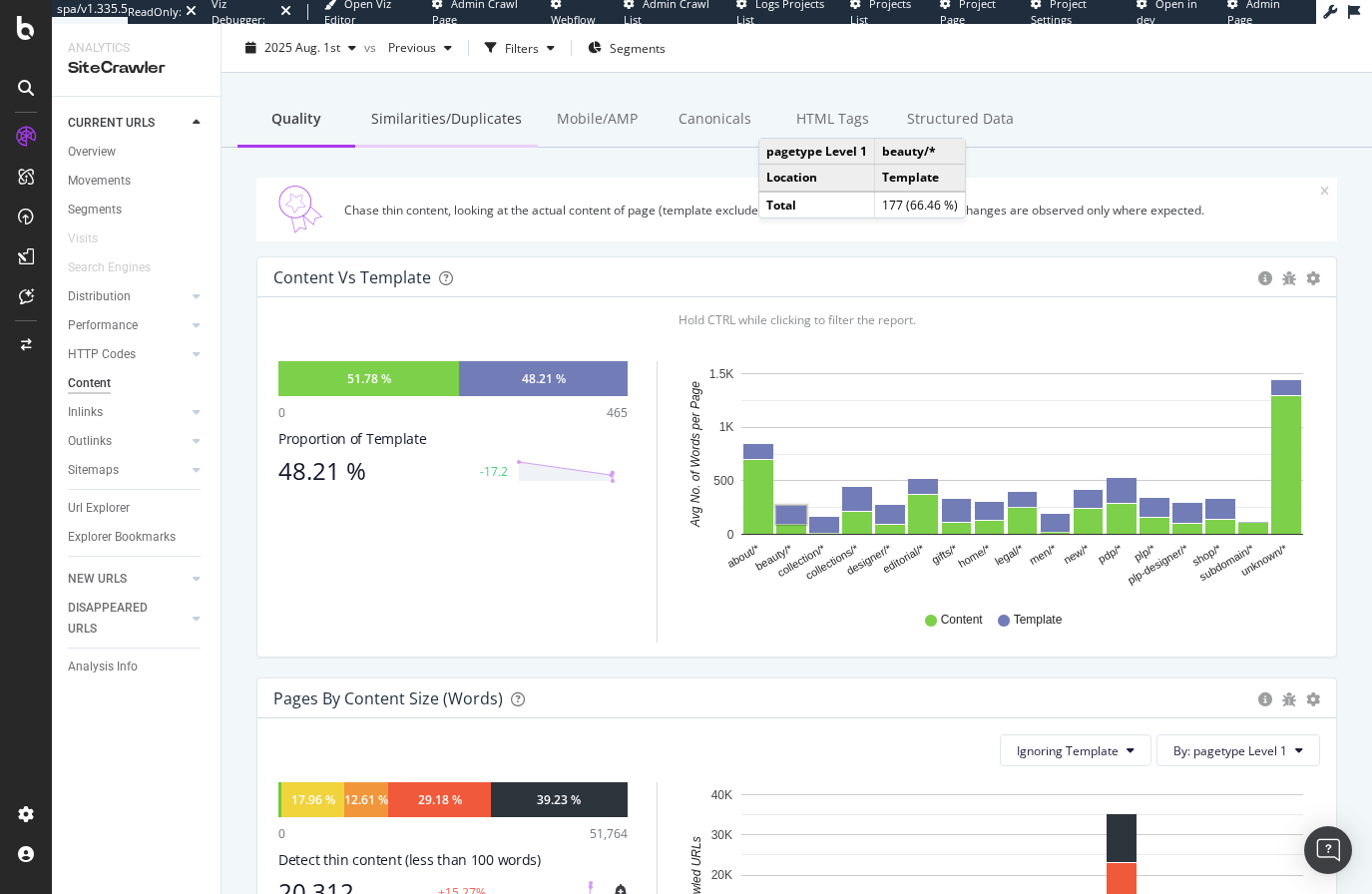 click on "Similarities/Duplicates" at bounding box center (446, 120) 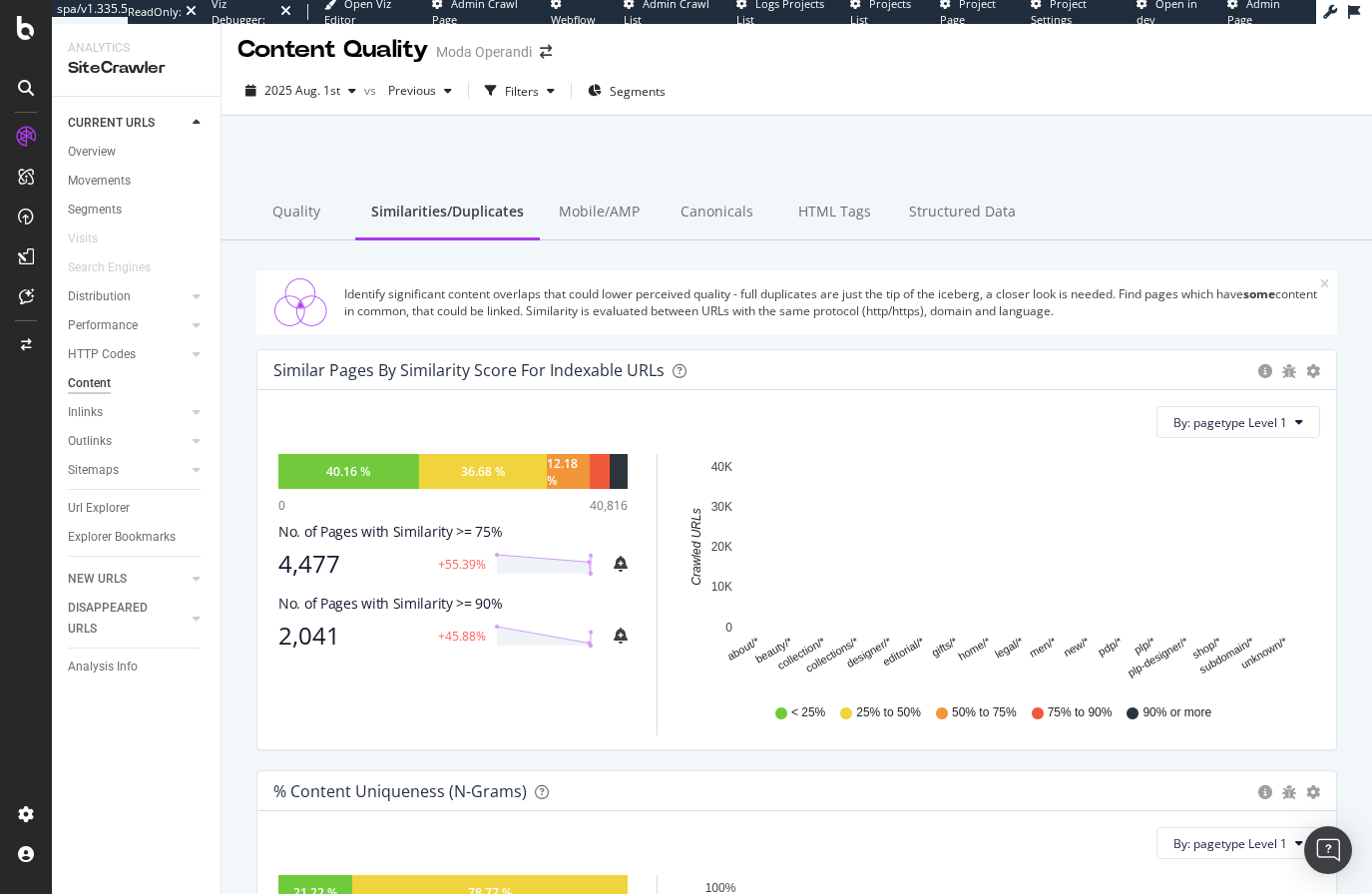 scroll, scrollTop: 0, scrollLeft: 0, axis: both 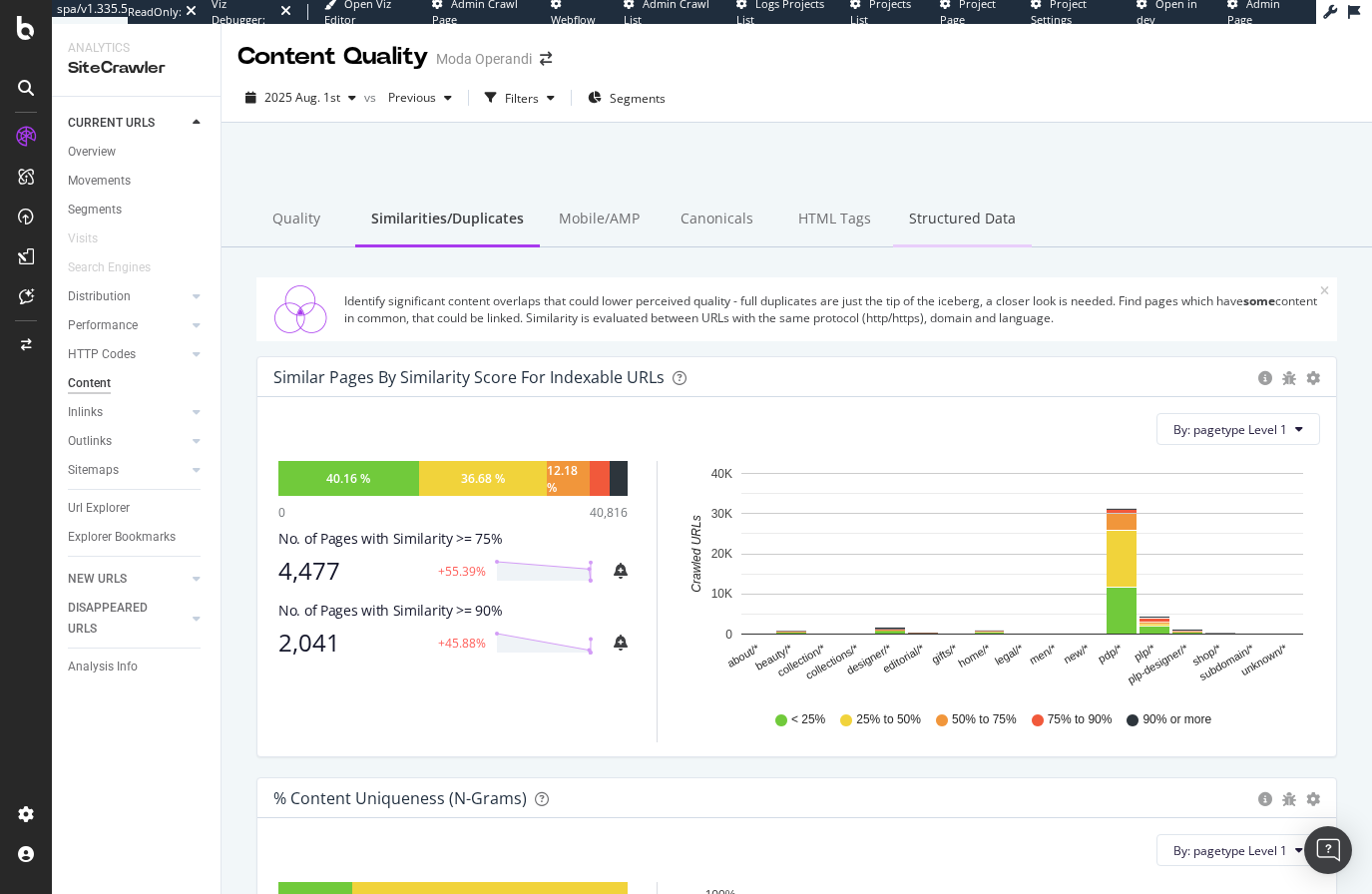click on "Structured Data" at bounding box center (962, 220) 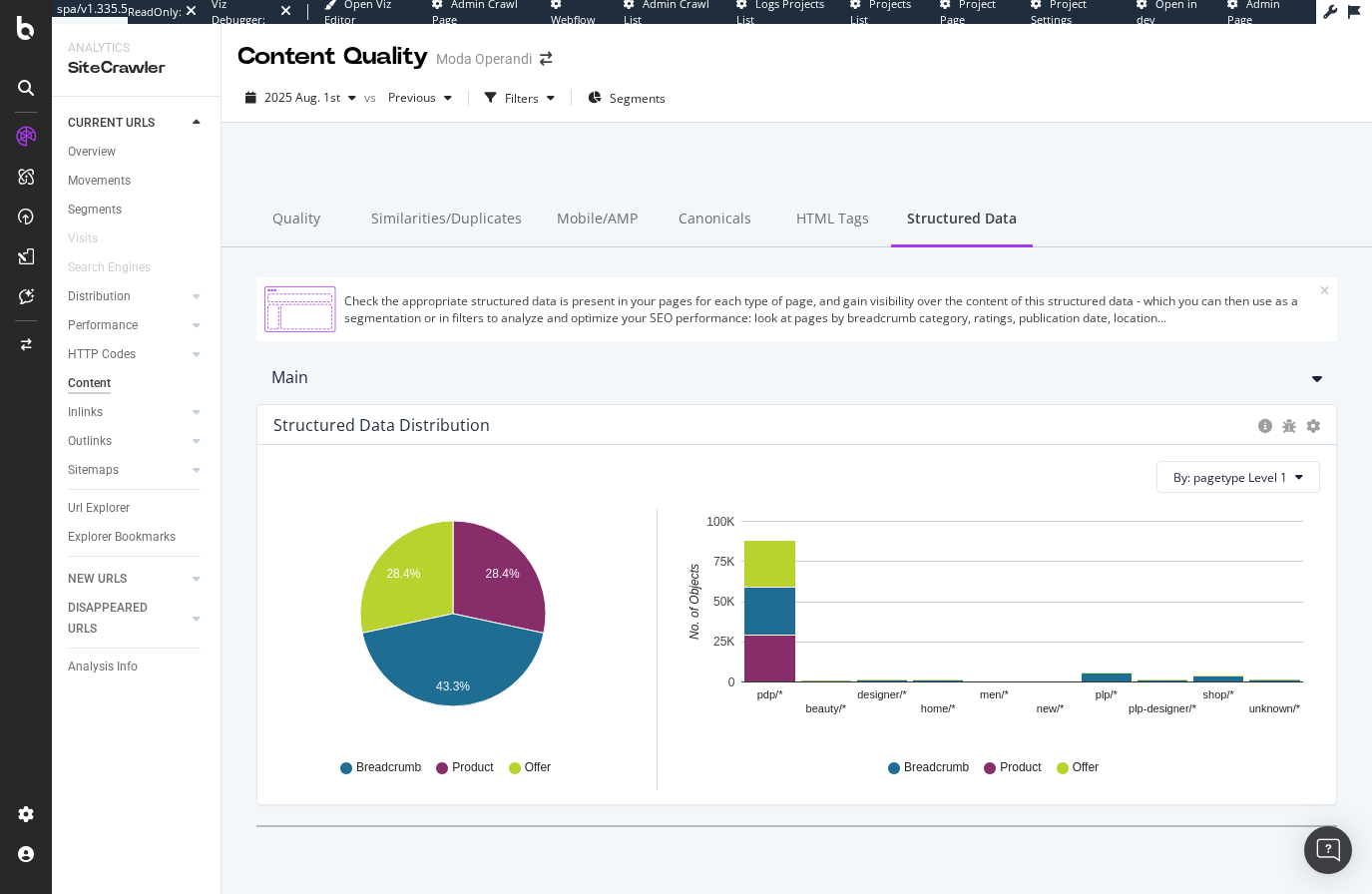 click on "HTML Tags" at bounding box center (832, 220) 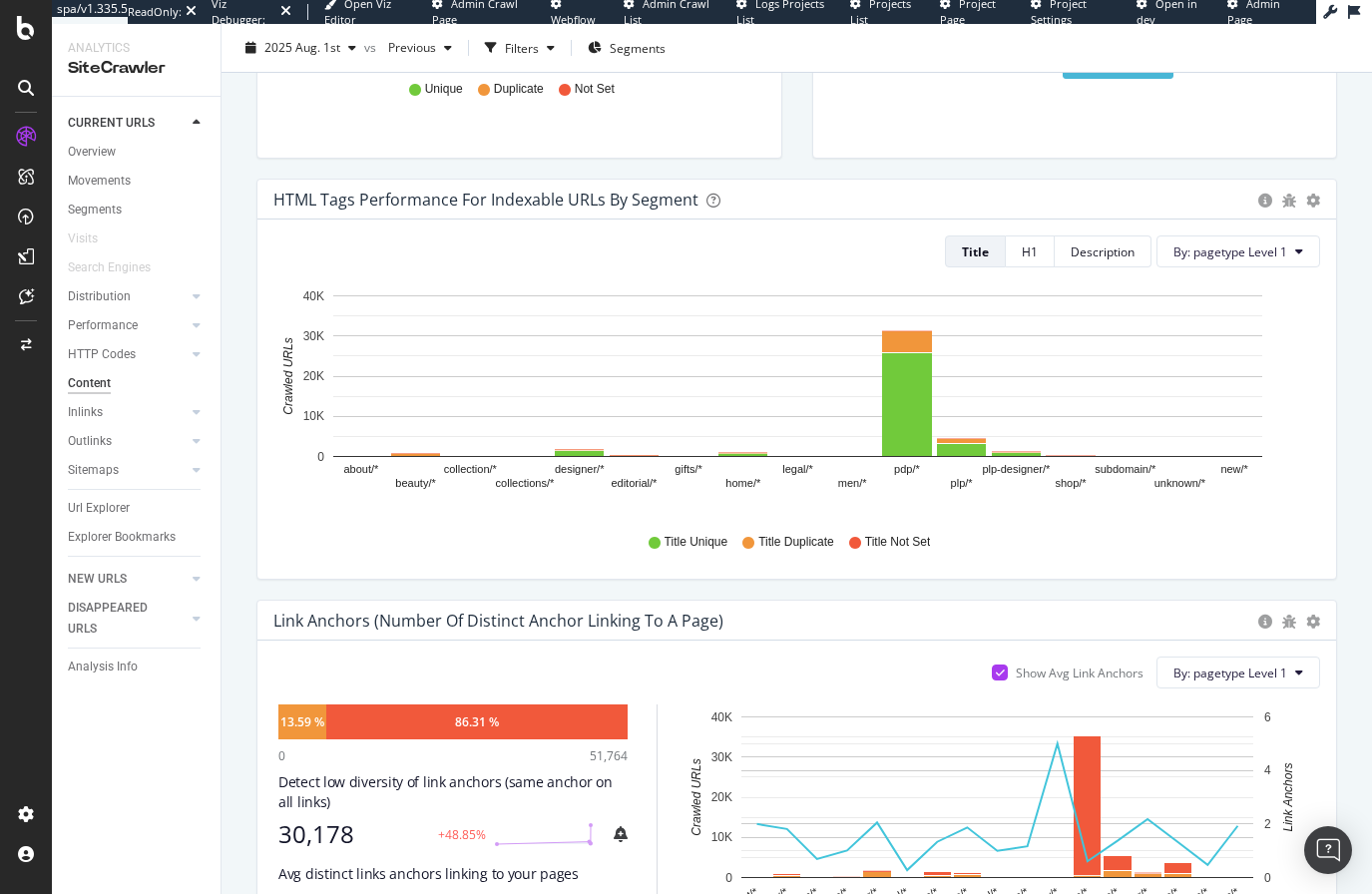 scroll, scrollTop: 798, scrollLeft: 0, axis: vertical 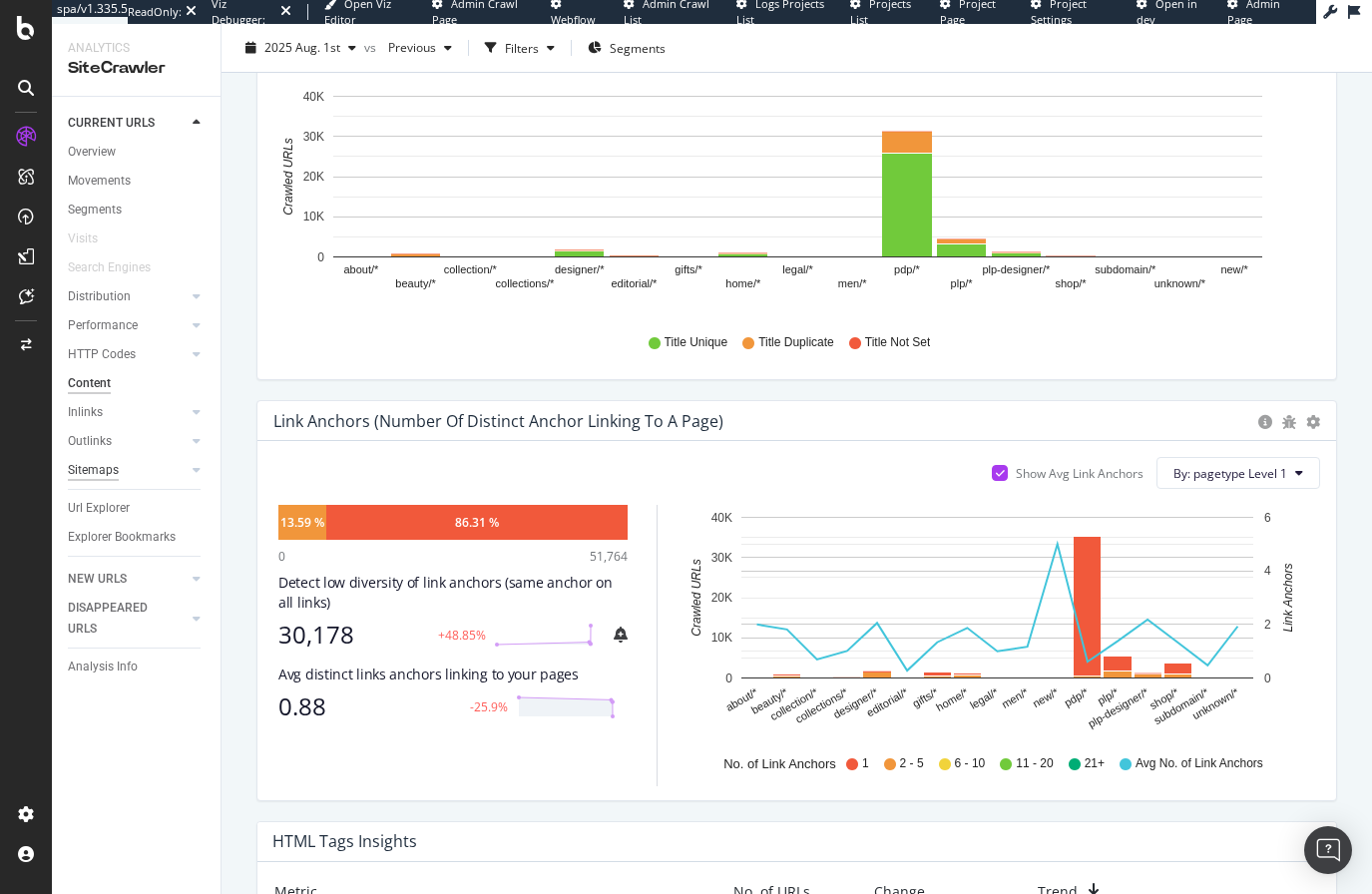 click on "Sitemaps" at bounding box center [93, 470] 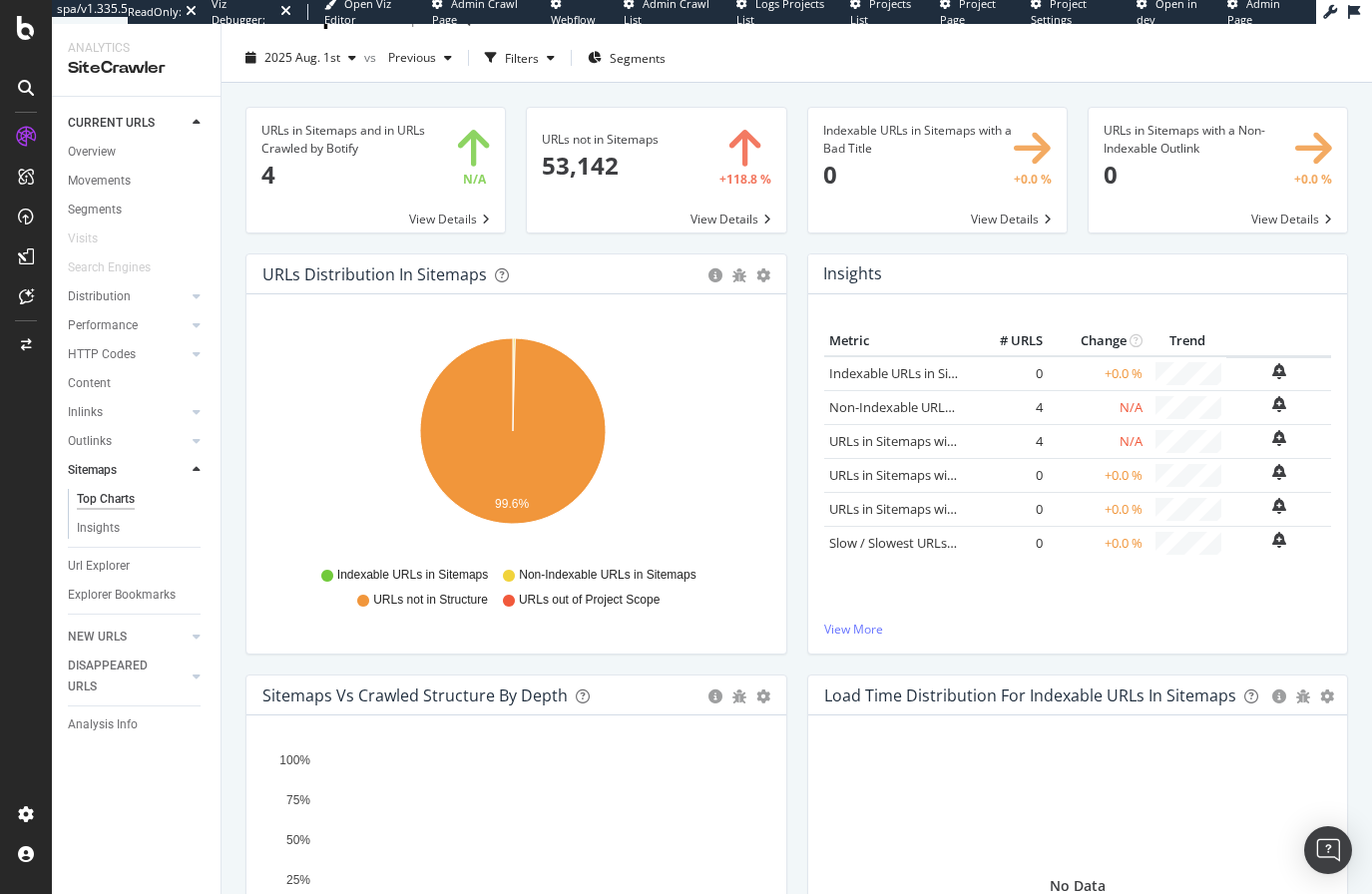 scroll, scrollTop: 0, scrollLeft: 0, axis: both 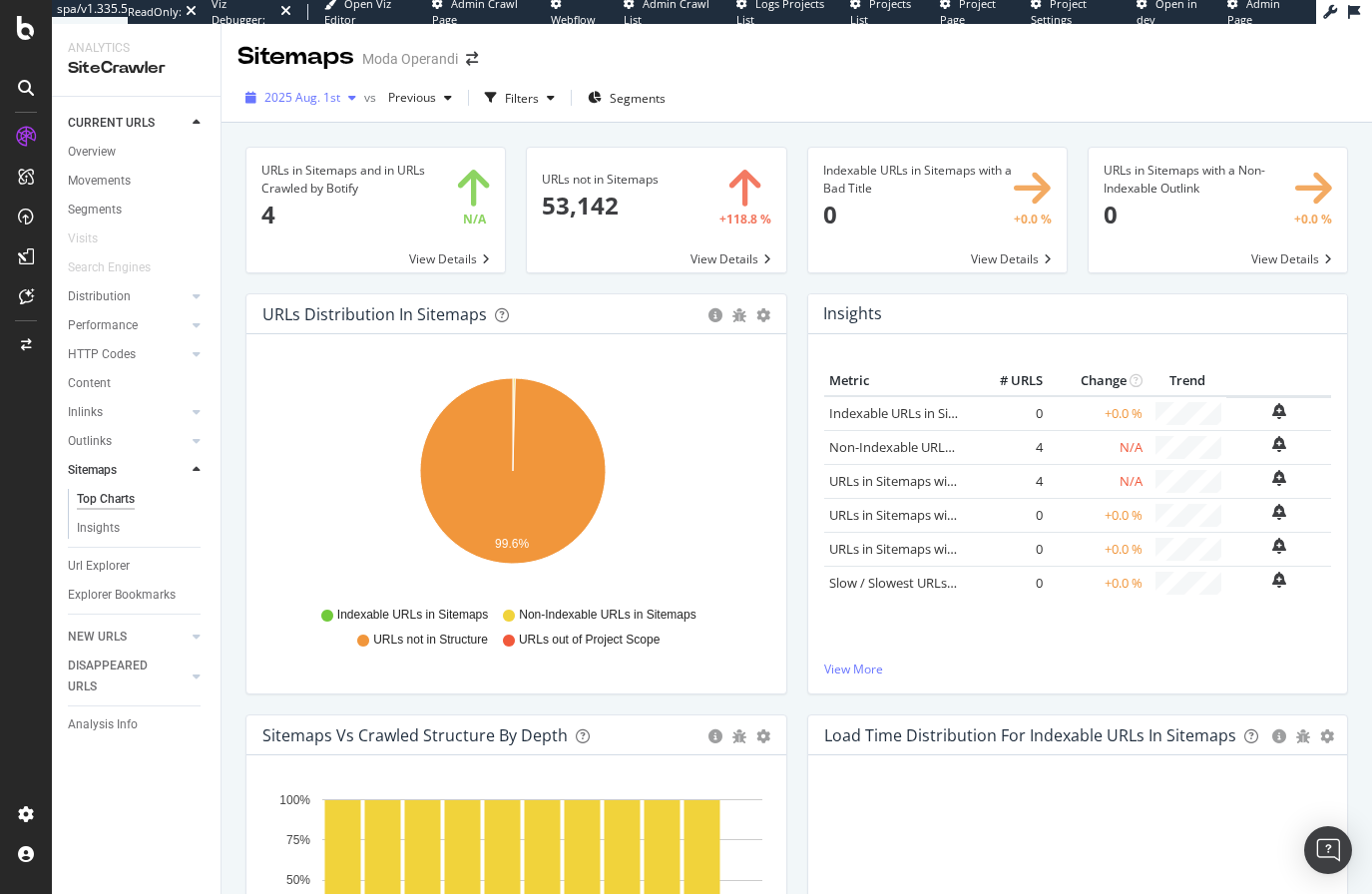 click on "2025 Aug. 1st" at bounding box center [302, 97] 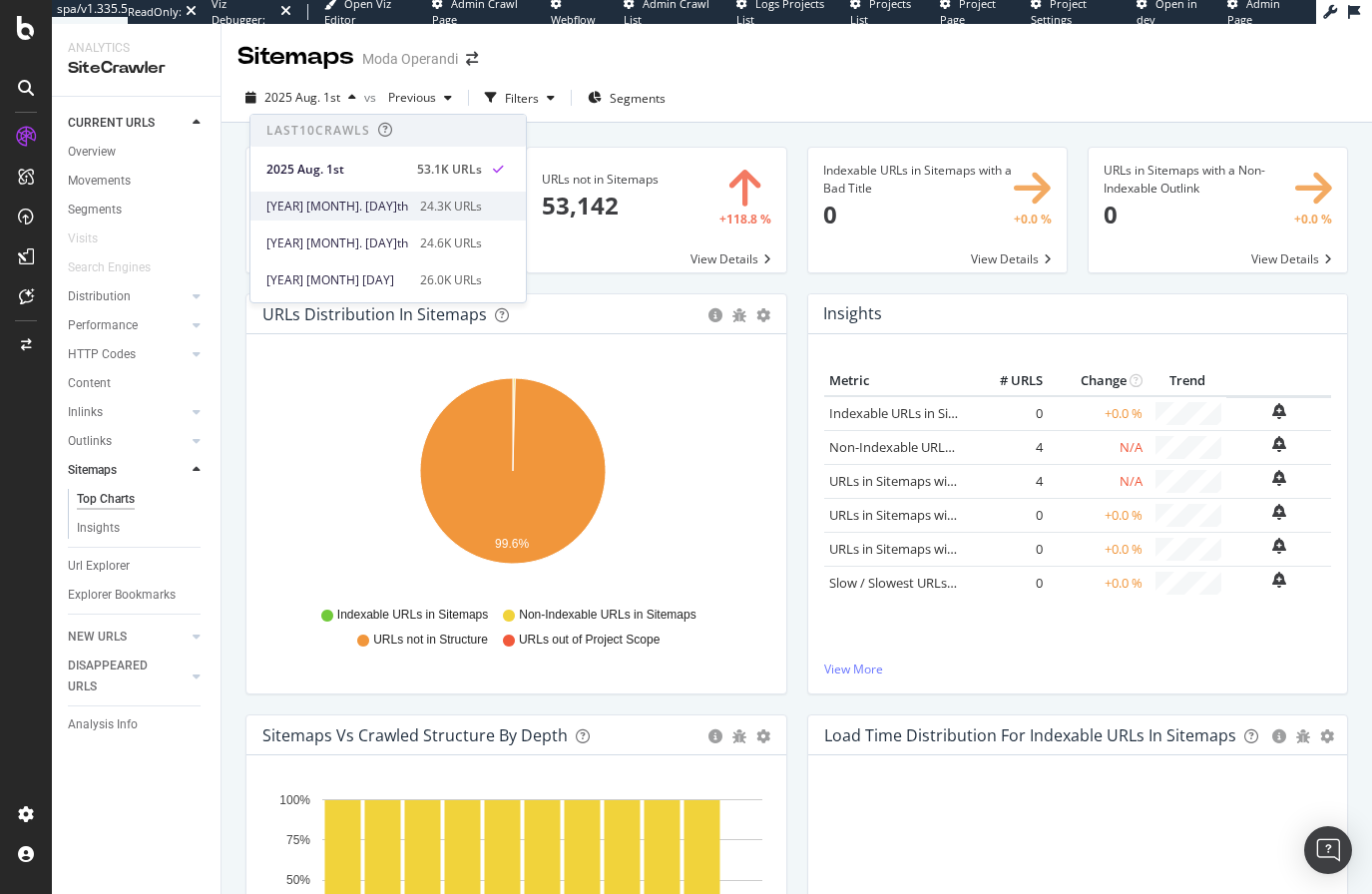 click on "2025 Jul. 31st" at bounding box center [337, 207] 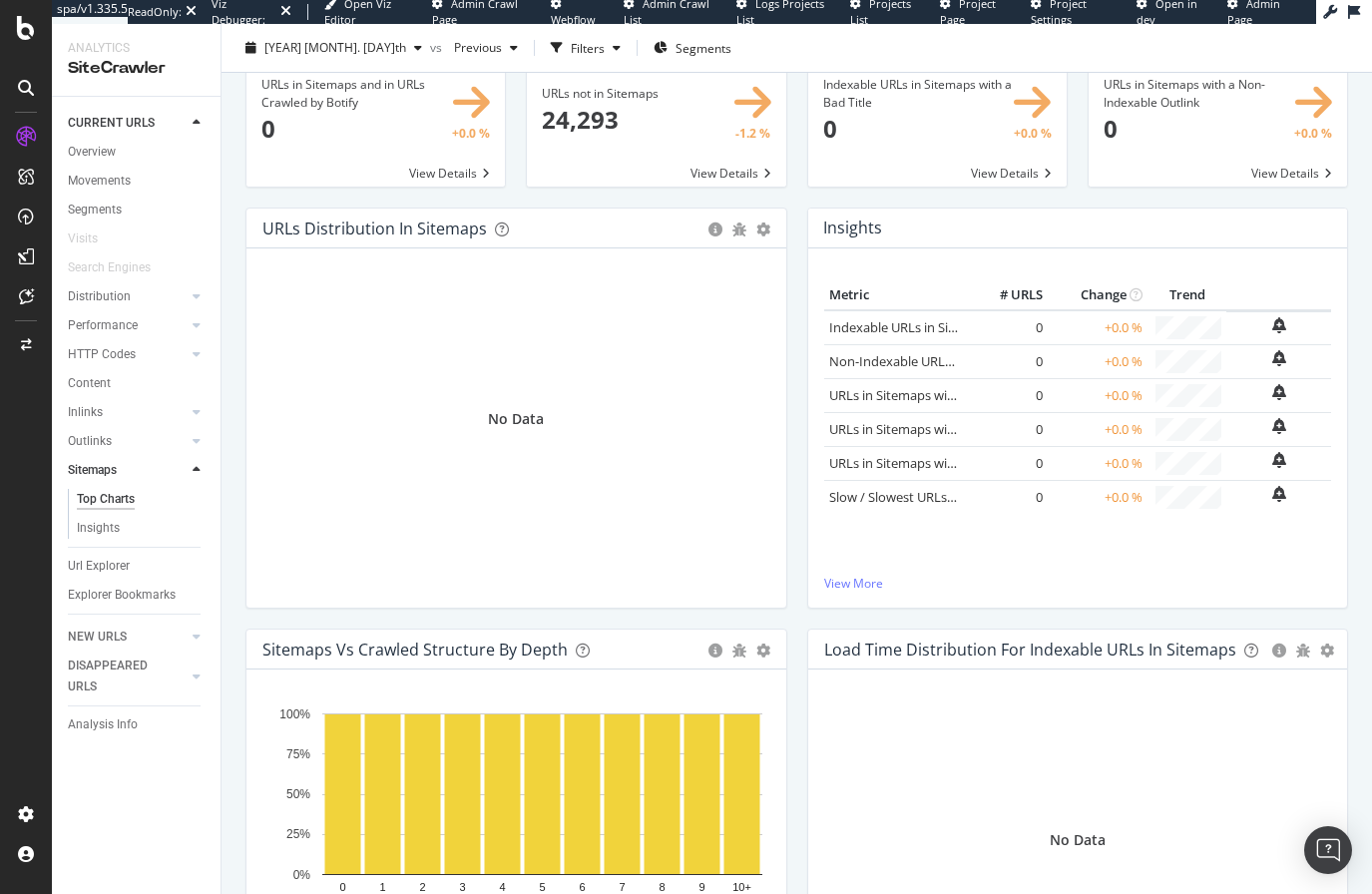 scroll, scrollTop: 0, scrollLeft: 0, axis: both 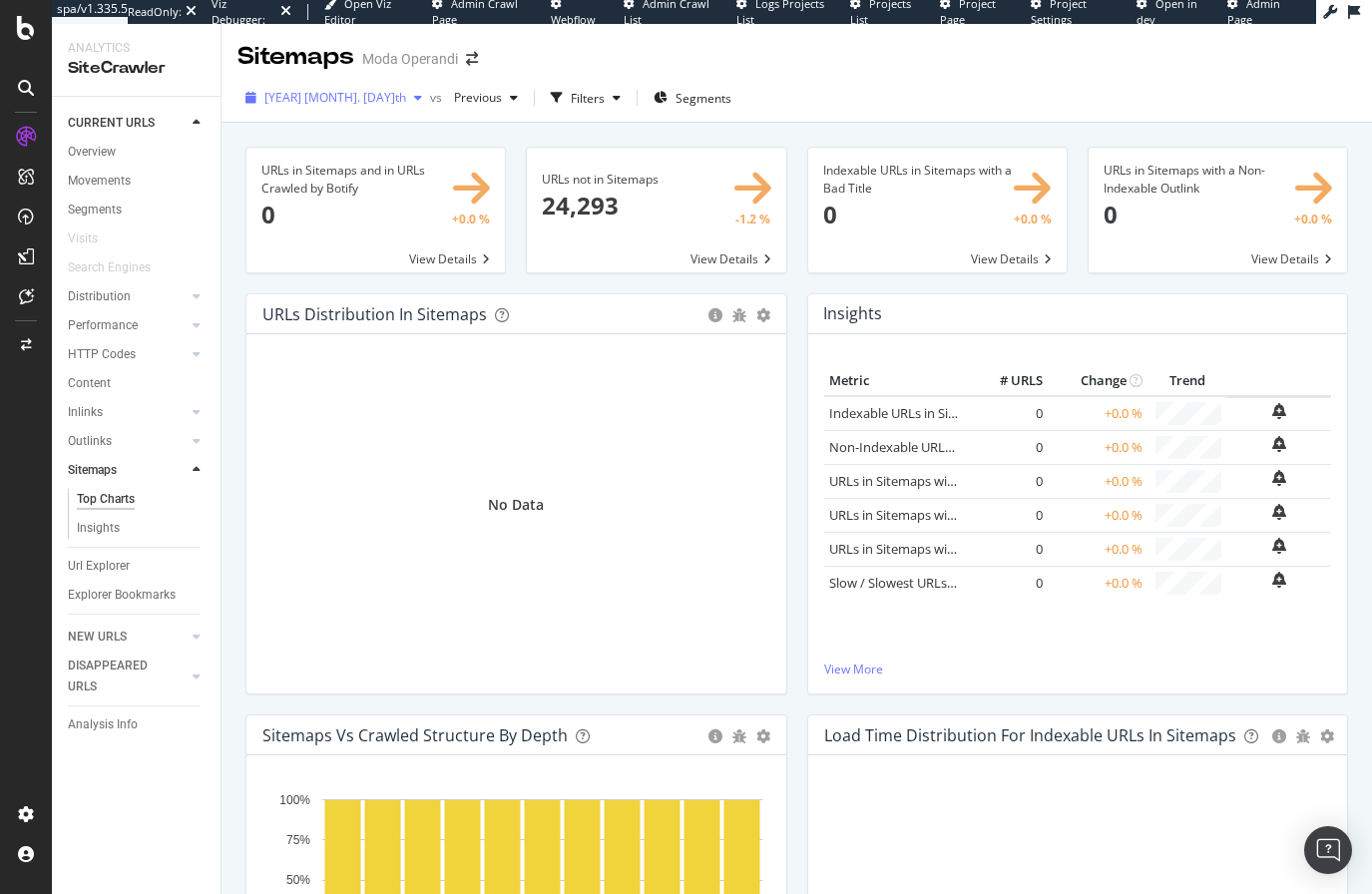 click on "2025 Jul. 31st" at bounding box center (335, 97) 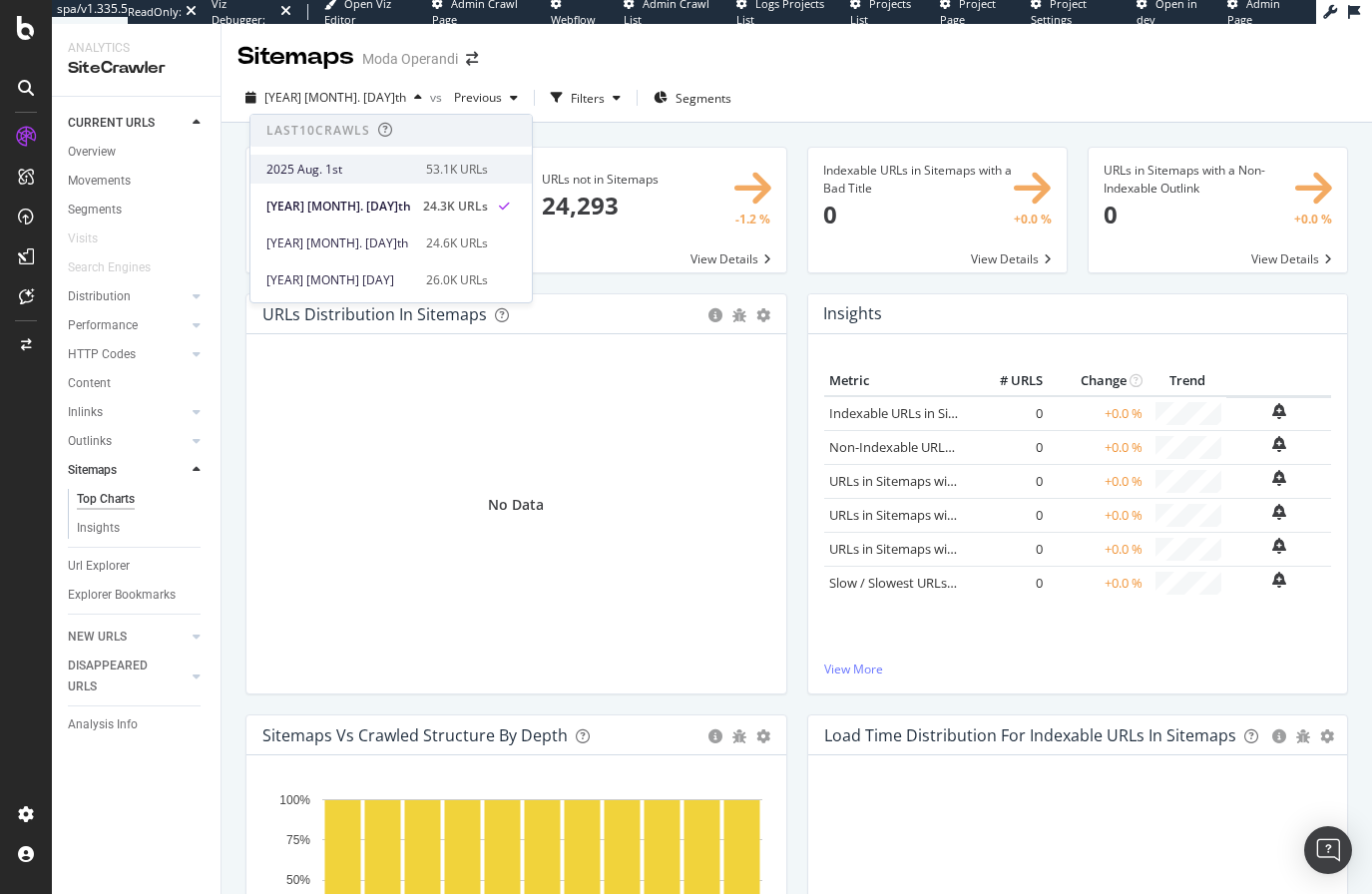 click on "2025 Aug. 1st" at bounding box center [340, 170] 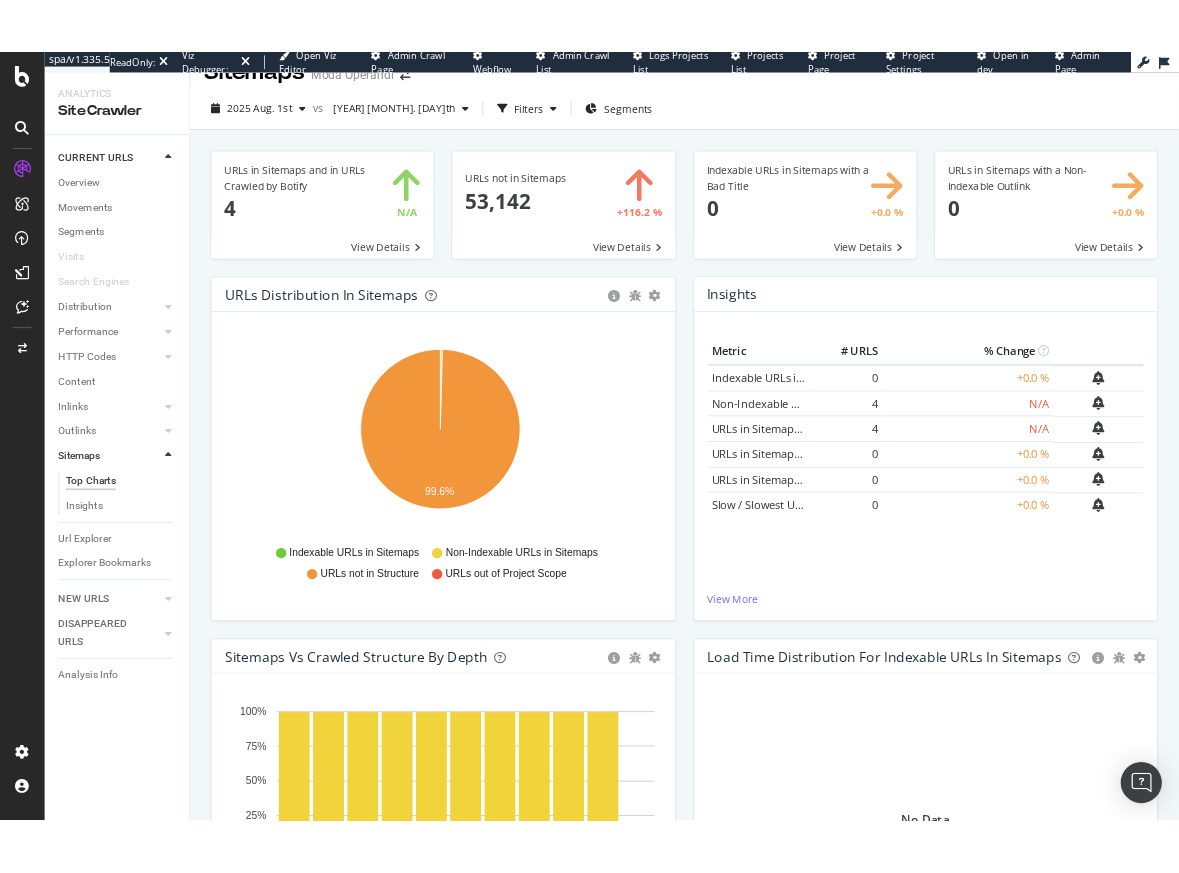 scroll, scrollTop: 0, scrollLeft: 0, axis: both 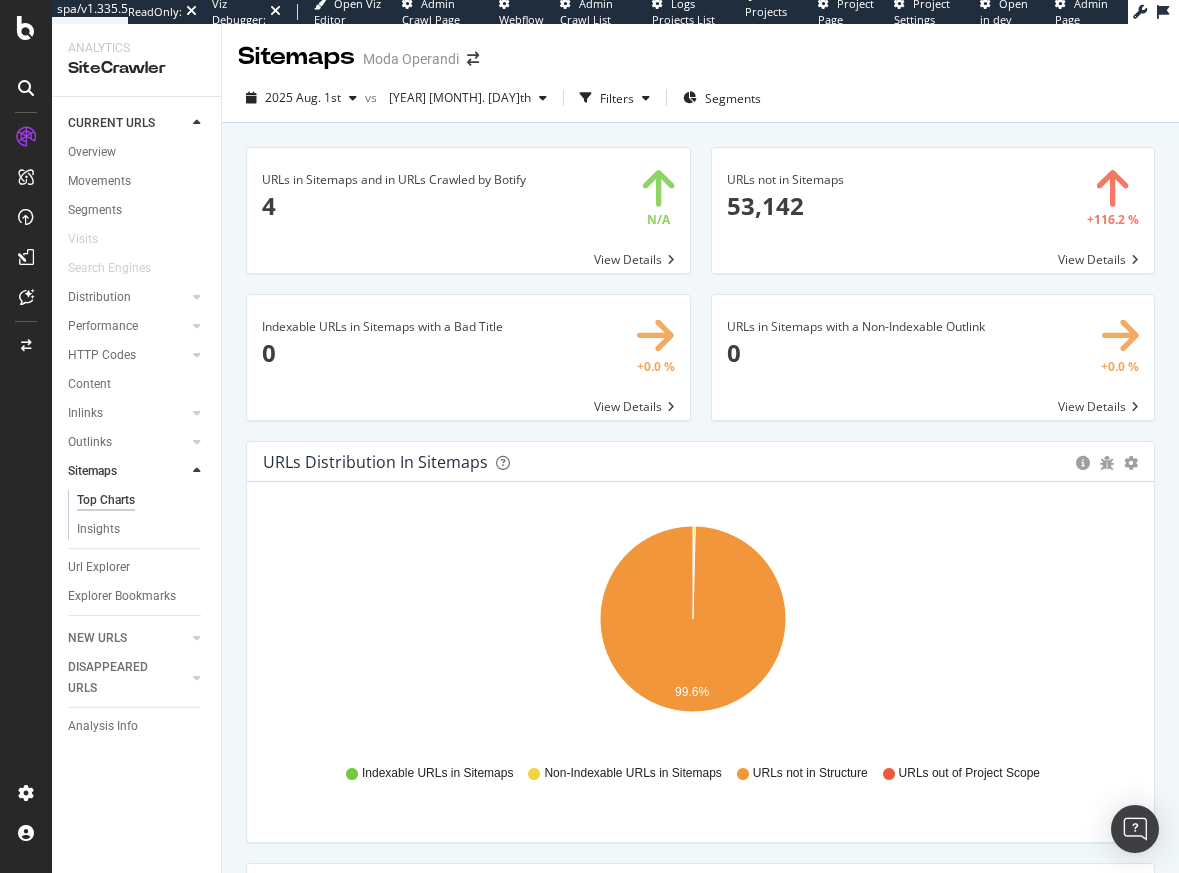 click on "URLs in Sitemaps with a Non-Indexable Outlink
×
Close
Chart main-metric-sitemaps-not-compliant-outlink - API Requests List
Area
Type
Request
Response
Close
0
+0.0 %
View Details" at bounding box center [933, 367] 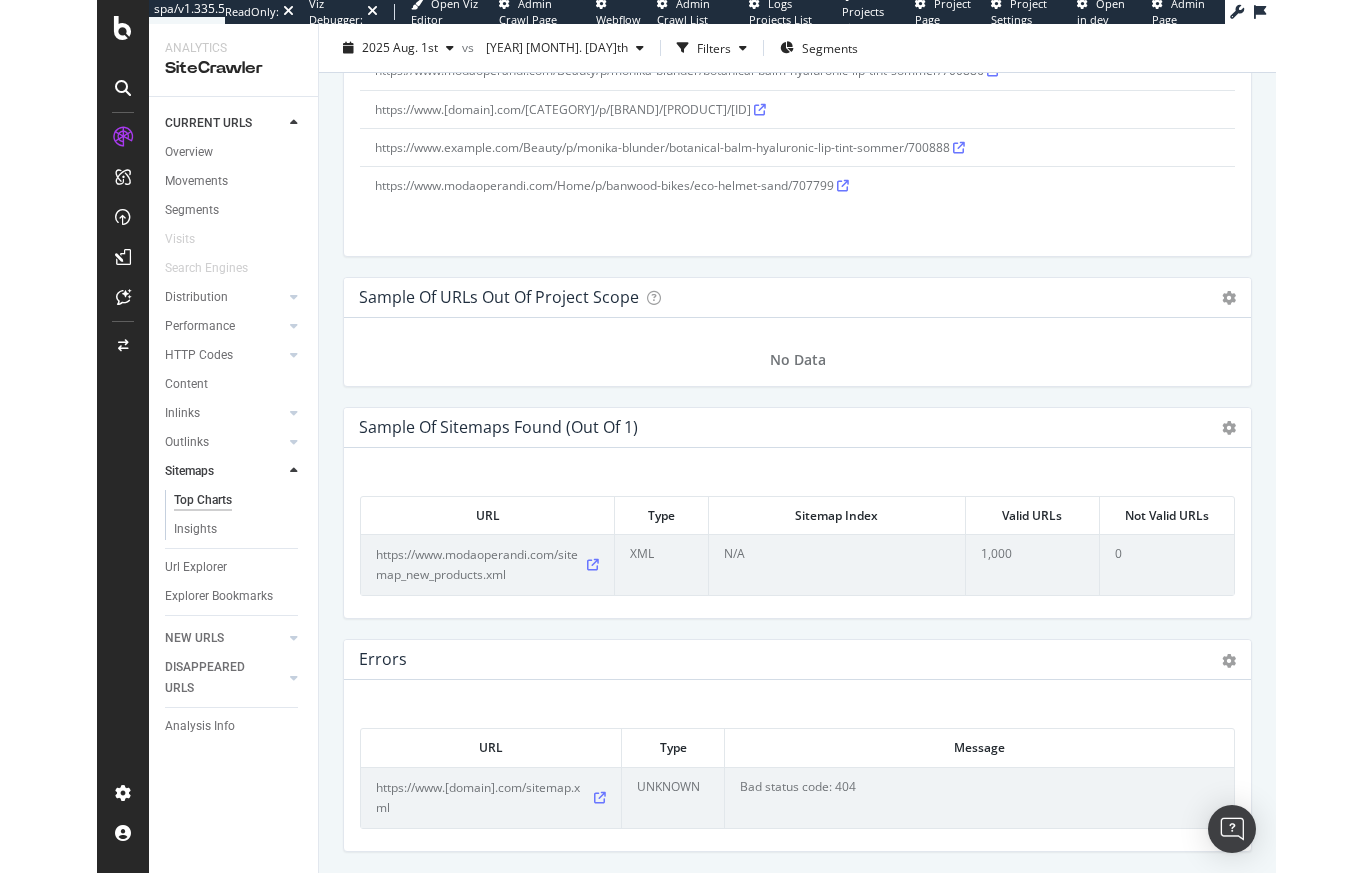 scroll, scrollTop: 4453, scrollLeft: 0, axis: vertical 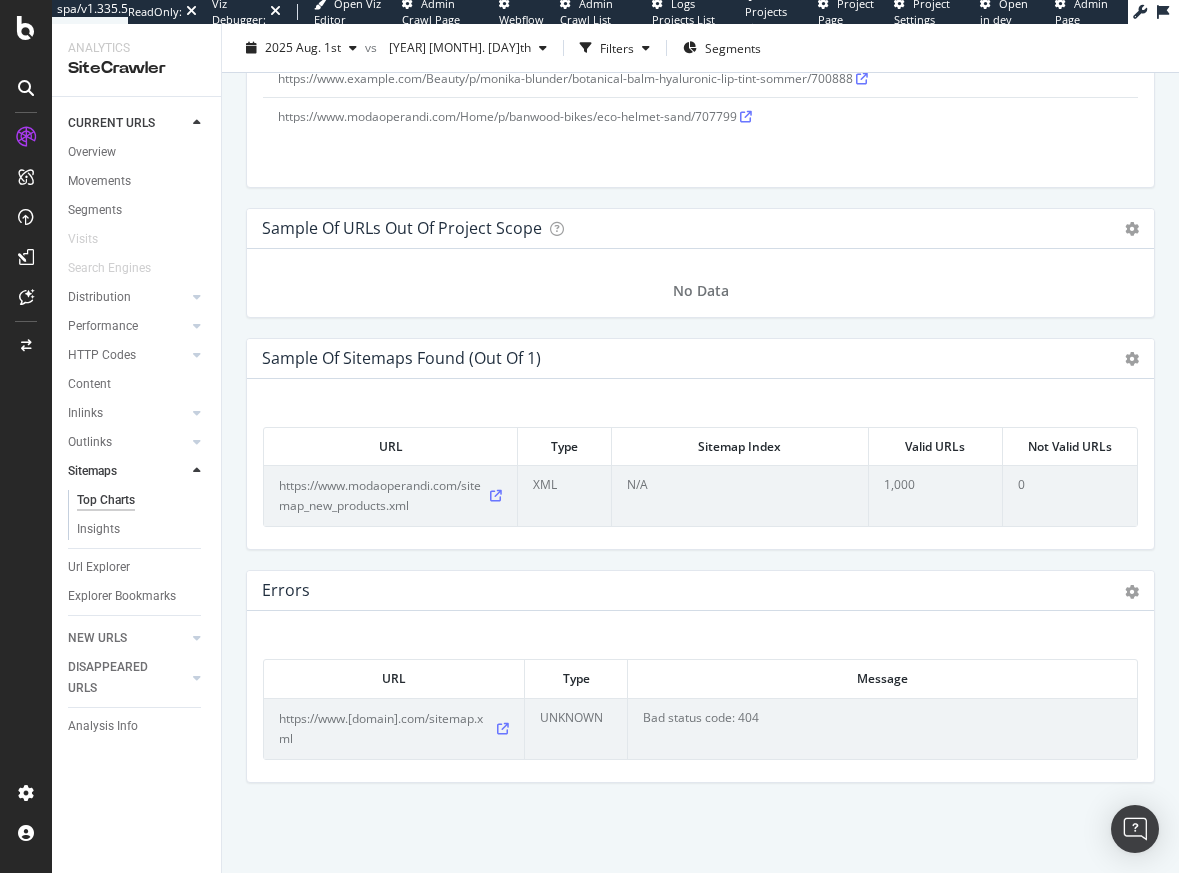 drag, startPoint x: 813, startPoint y: 191, endPoint x: 766, endPoint y: 182, distance: 47.853943 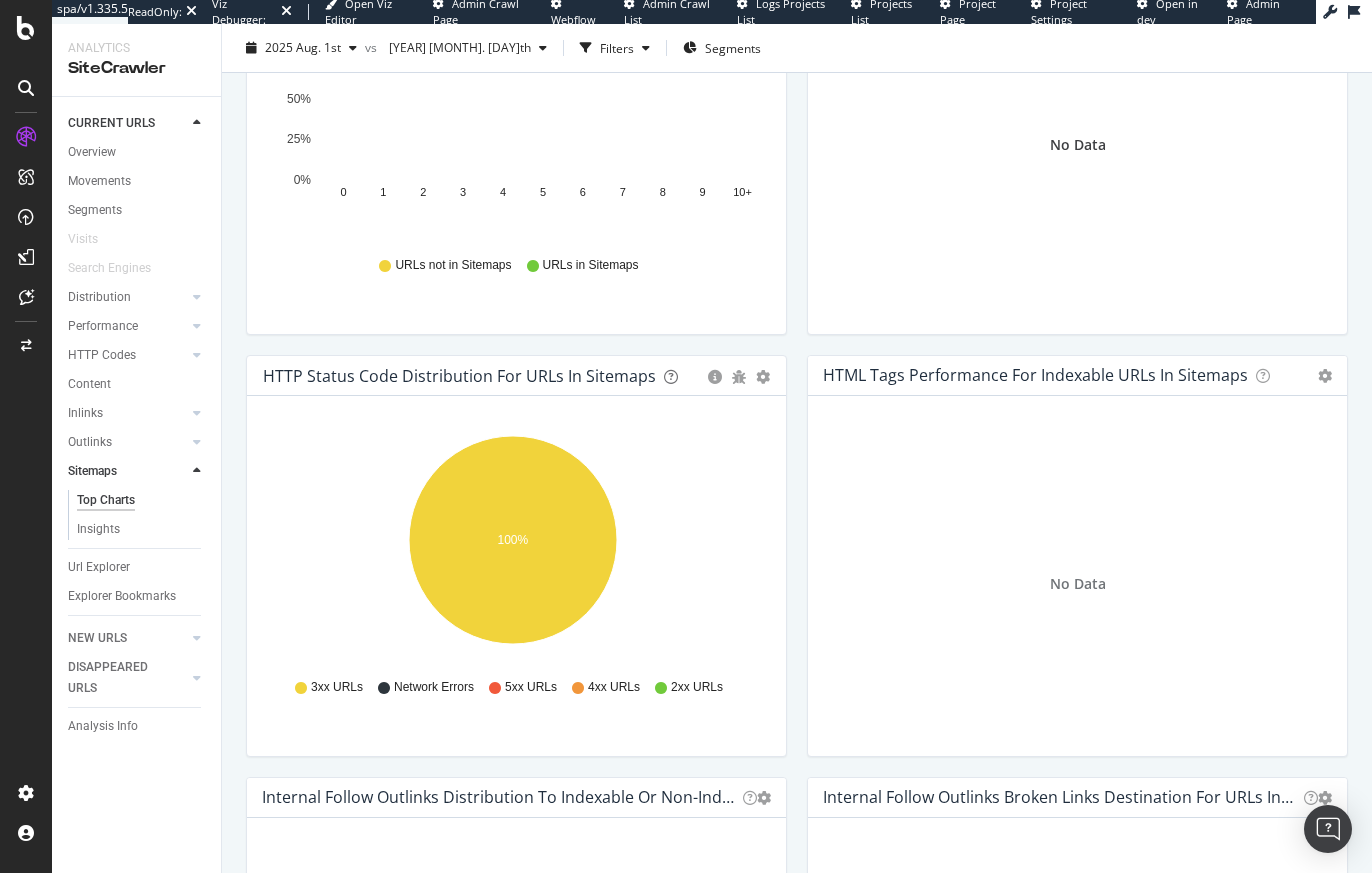 scroll, scrollTop: 776, scrollLeft: 0, axis: vertical 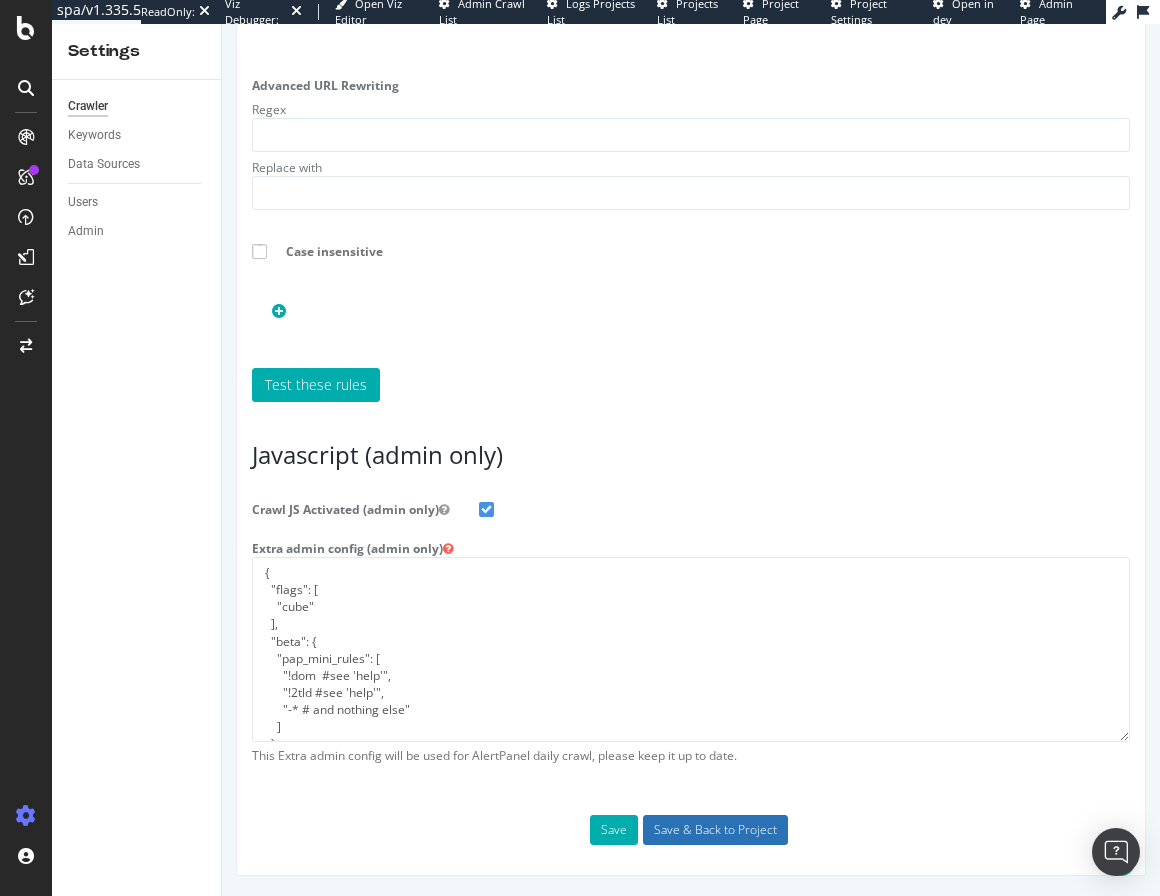 click on "Save & Back to Project" at bounding box center [715, 830] 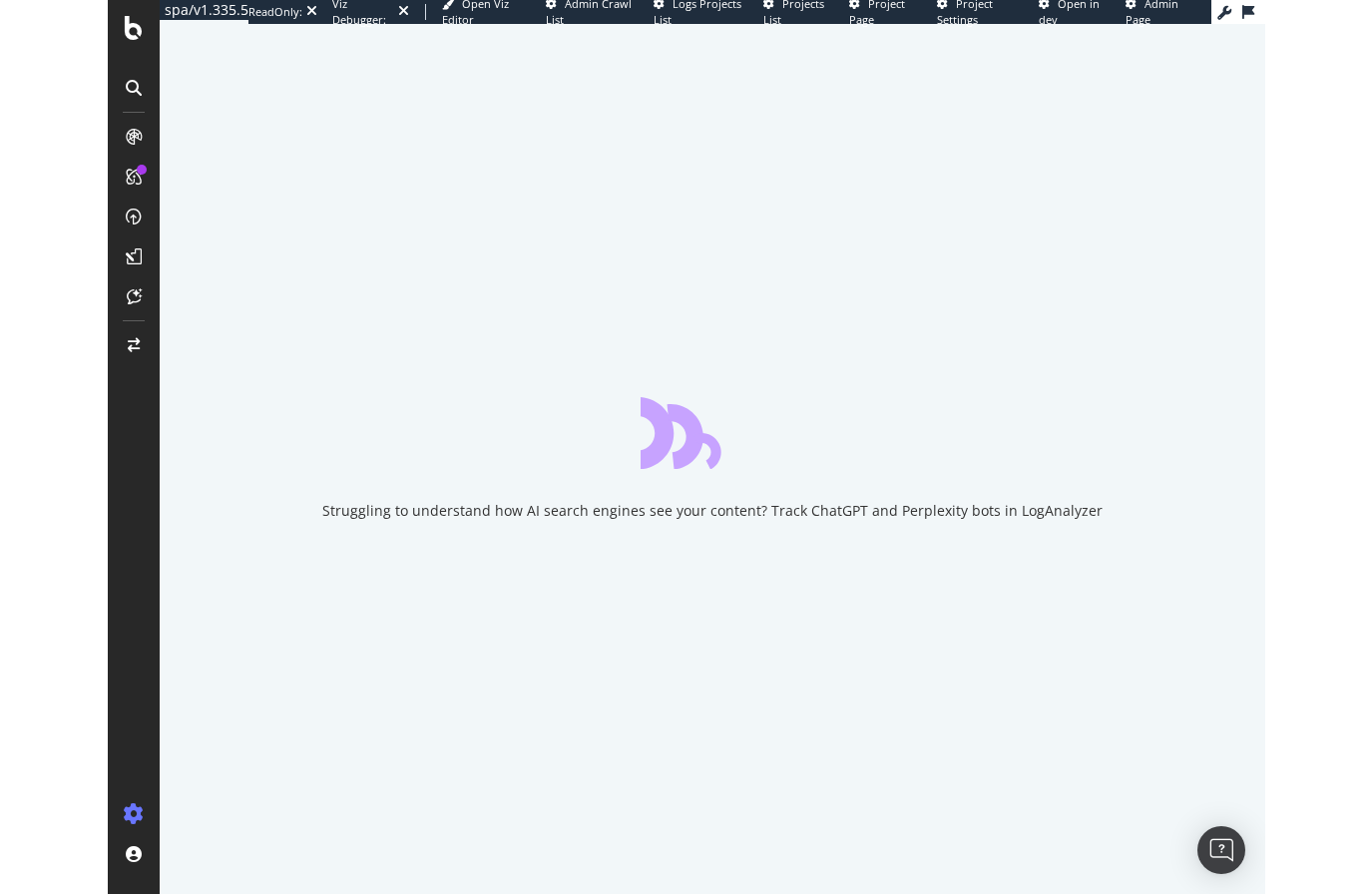 scroll, scrollTop: 0, scrollLeft: 0, axis: both 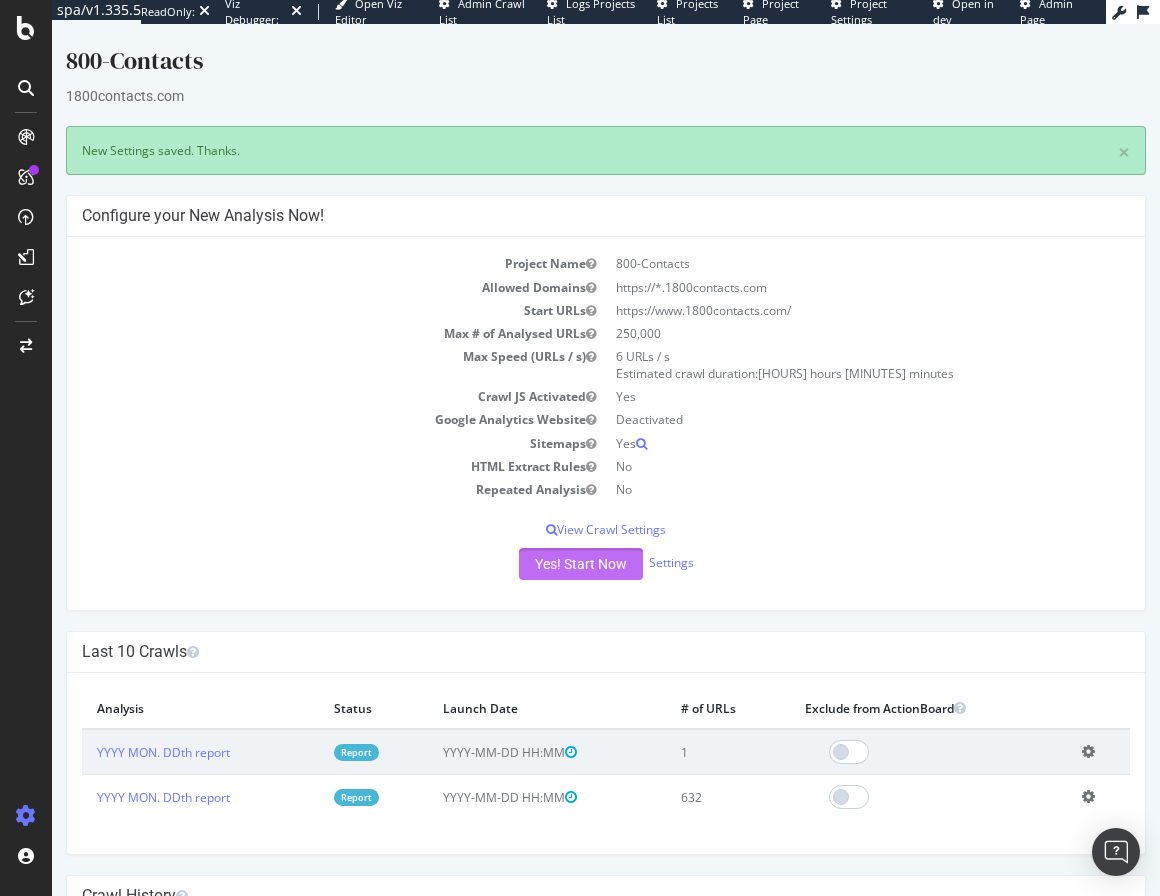 click on "Yes! Start Now" at bounding box center [581, 564] 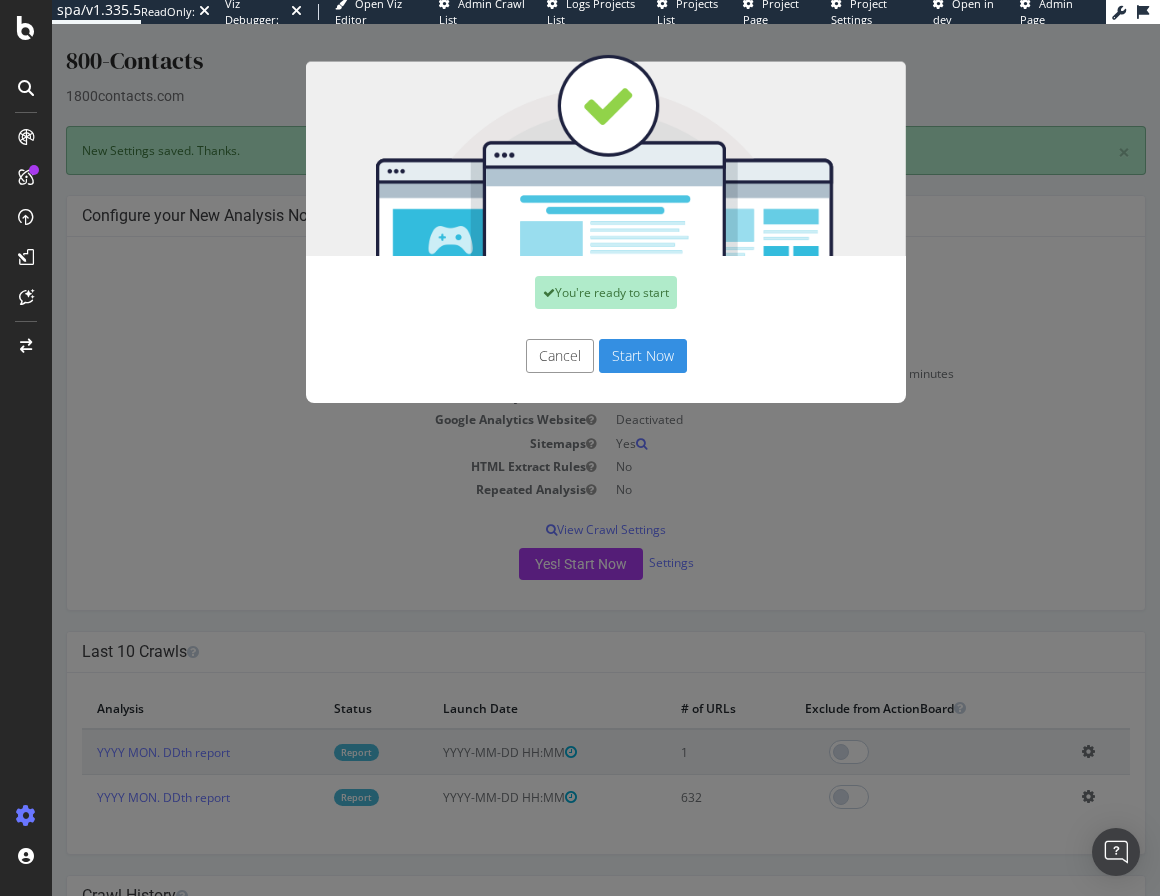 click on "Start Now" at bounding box center (643, 356) 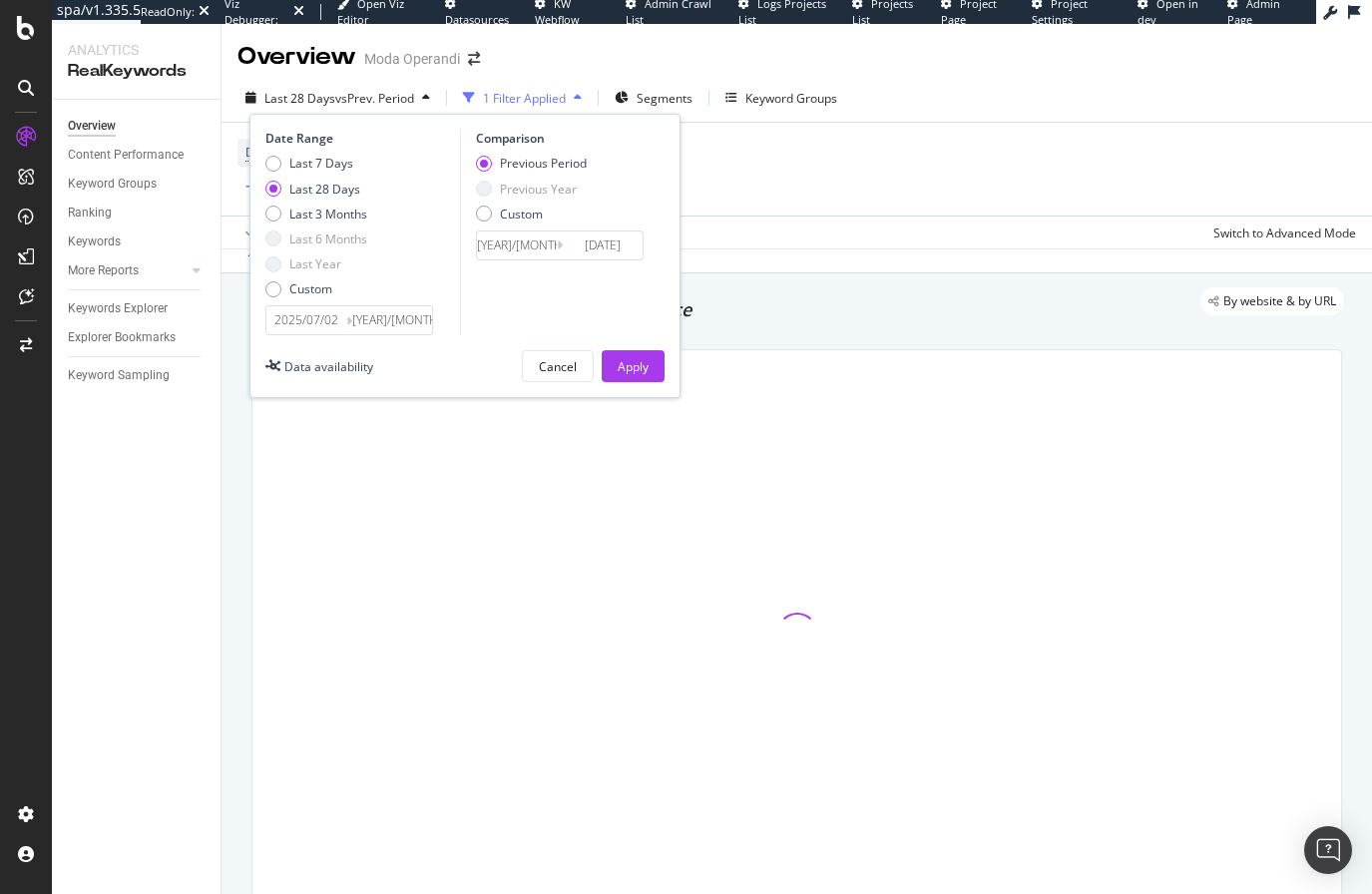 scroll, scrollTop: 0, scrollLeft: 0, axis: both 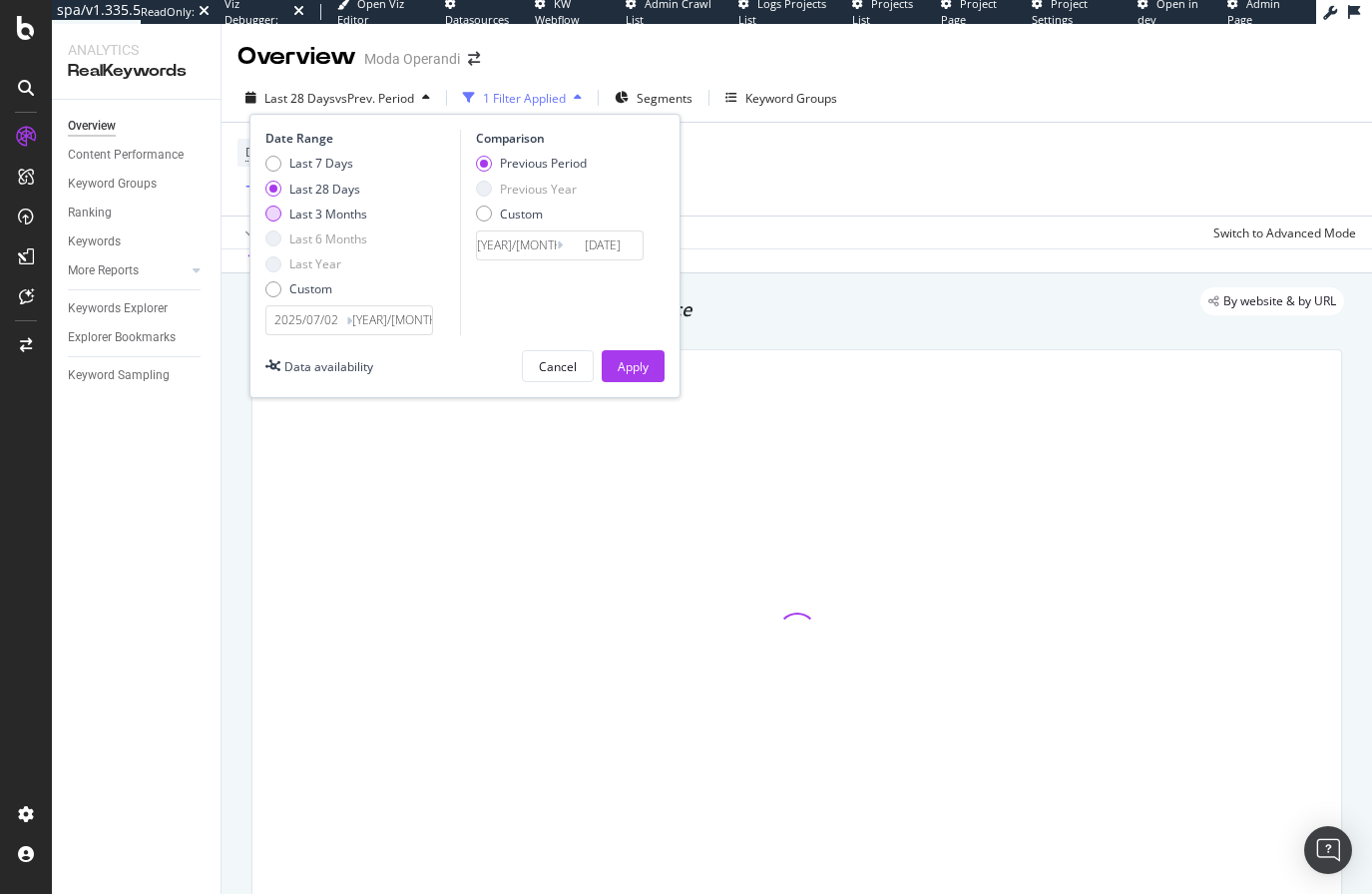 click on "Last 3 Months" at bounding box center (328, 214) 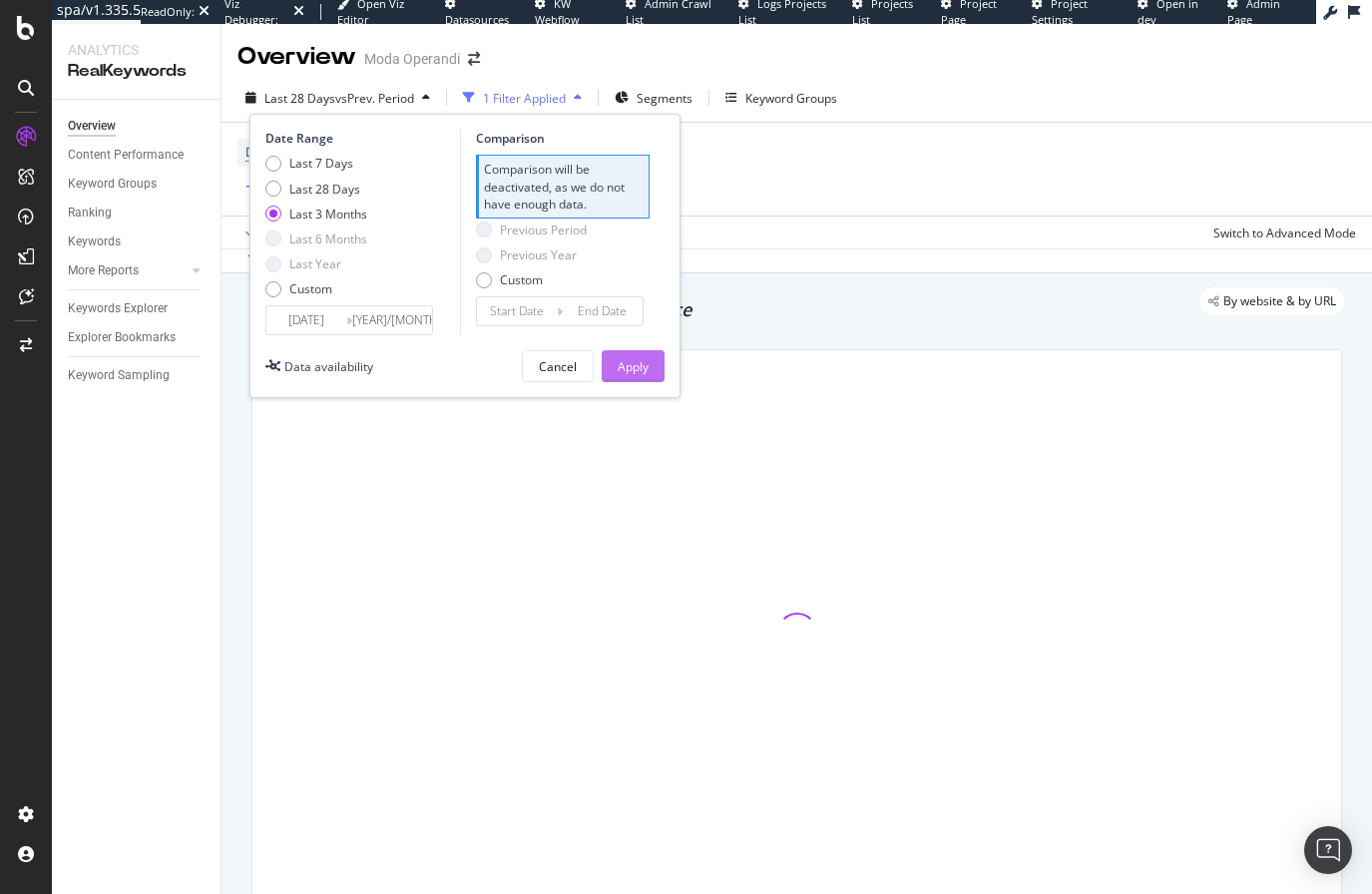 drag, startPoint x: 630, startPoint y: 365, endPoint x: 22, endPoint y: 493, distance: 621.3276 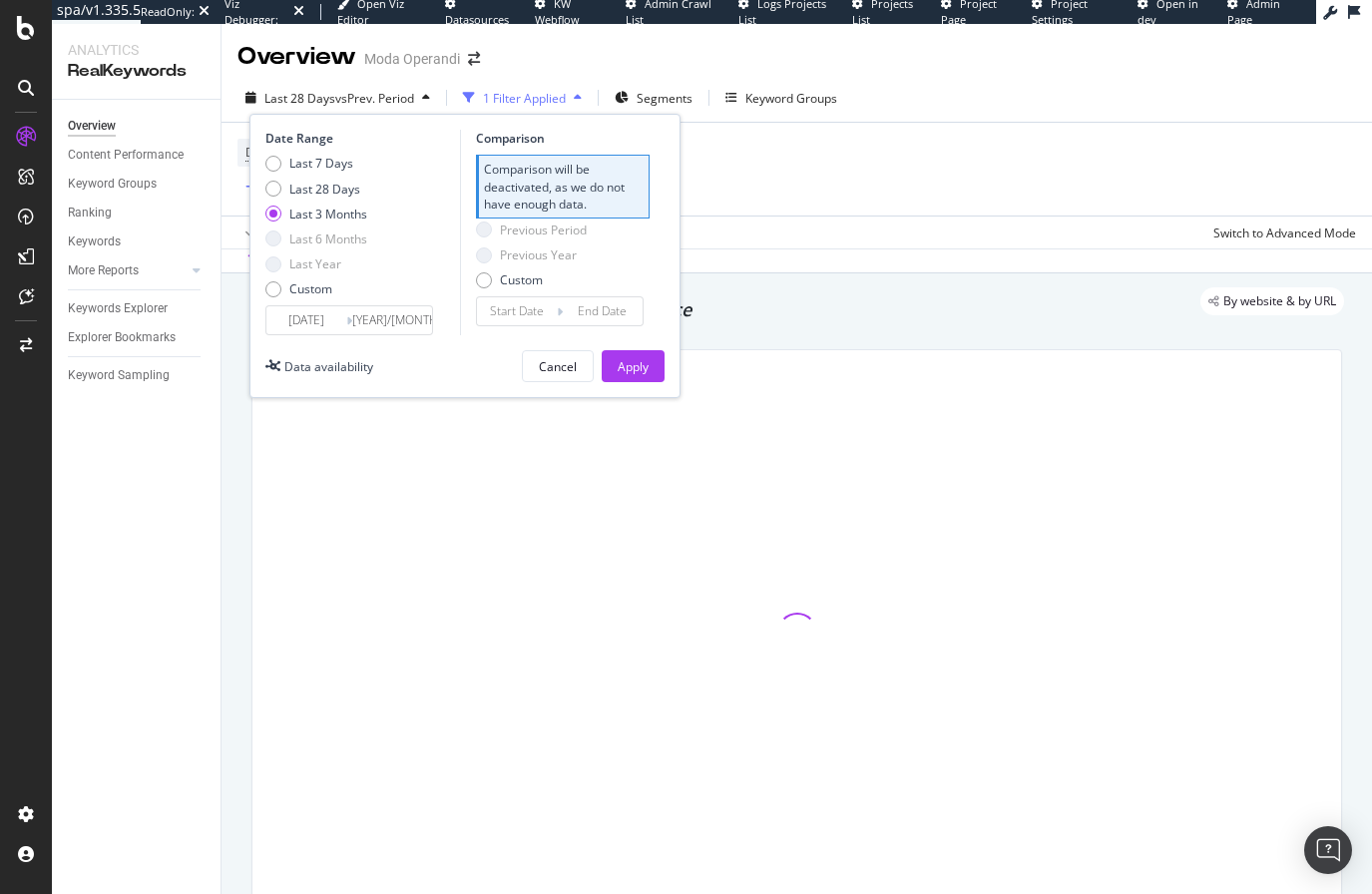 click on "Apply" at bounding box center (633, 366) 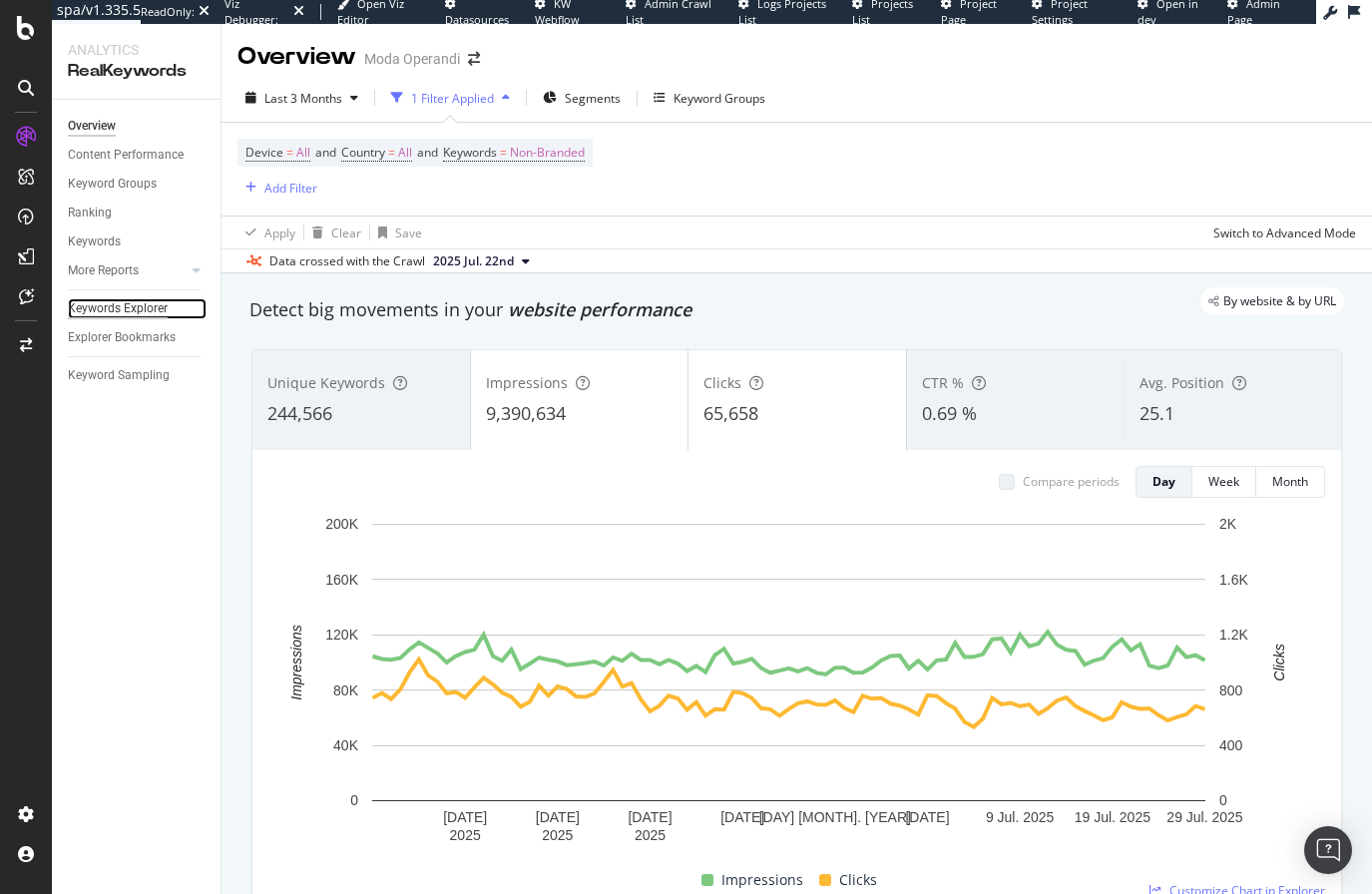 click on "Keywords Explorer" at bounding box center [118, 308] 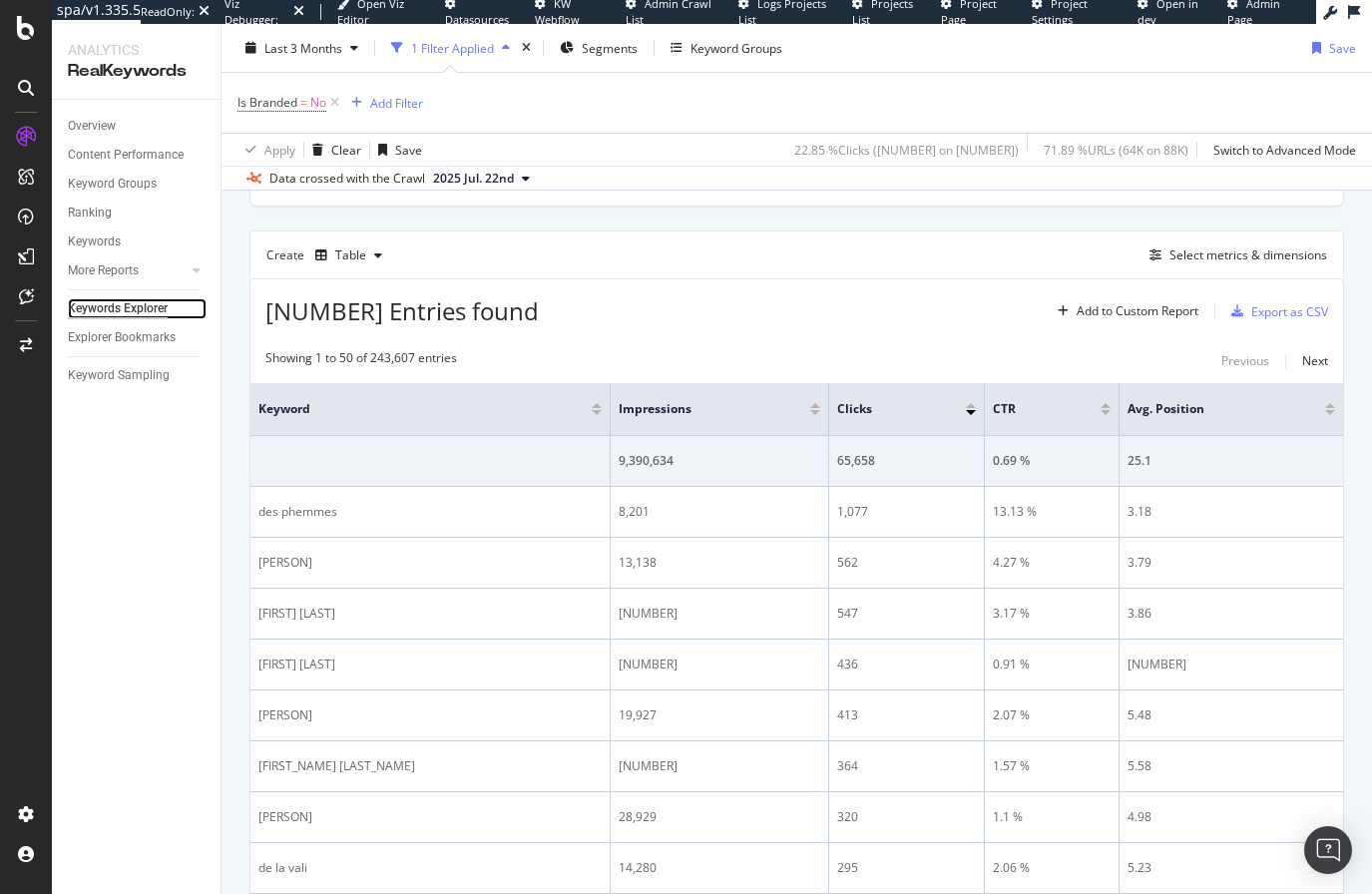 scroll, scrollTop: 0, scrollLeft: 0, axis: both 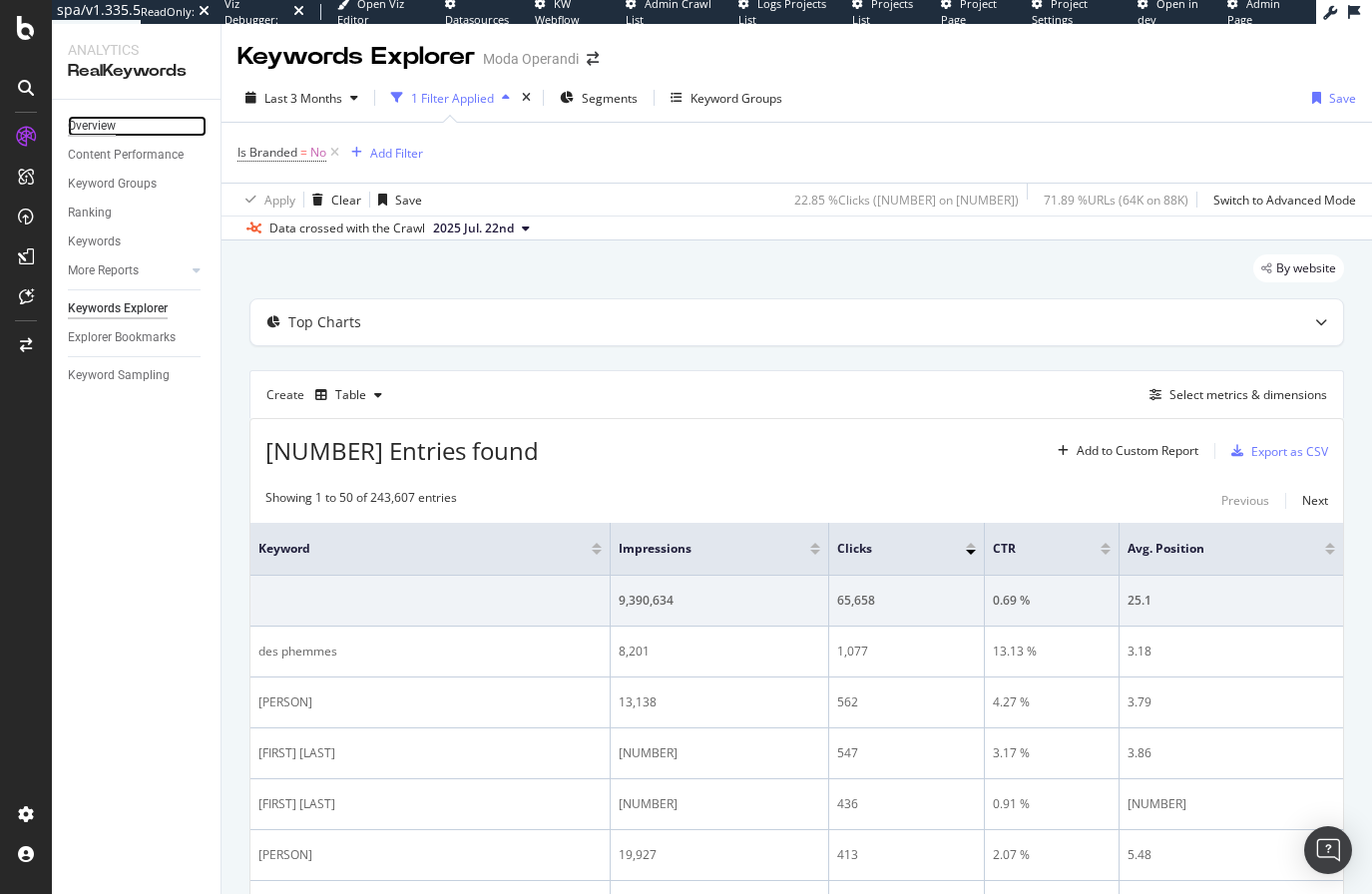 click on "Overview" at bounding box center (92, 126) 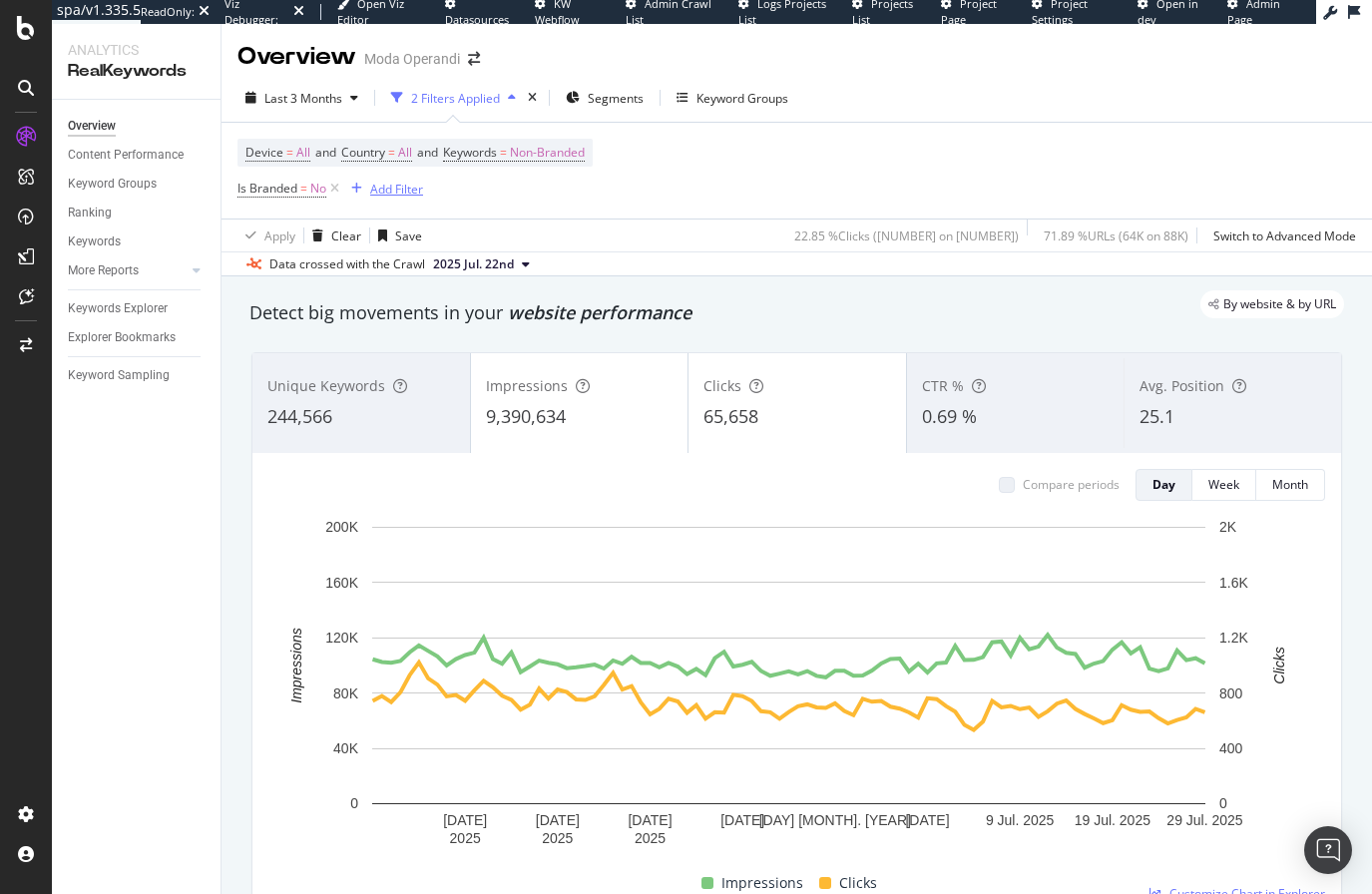 click on "Add Filter" at bounding box center [396, 189] 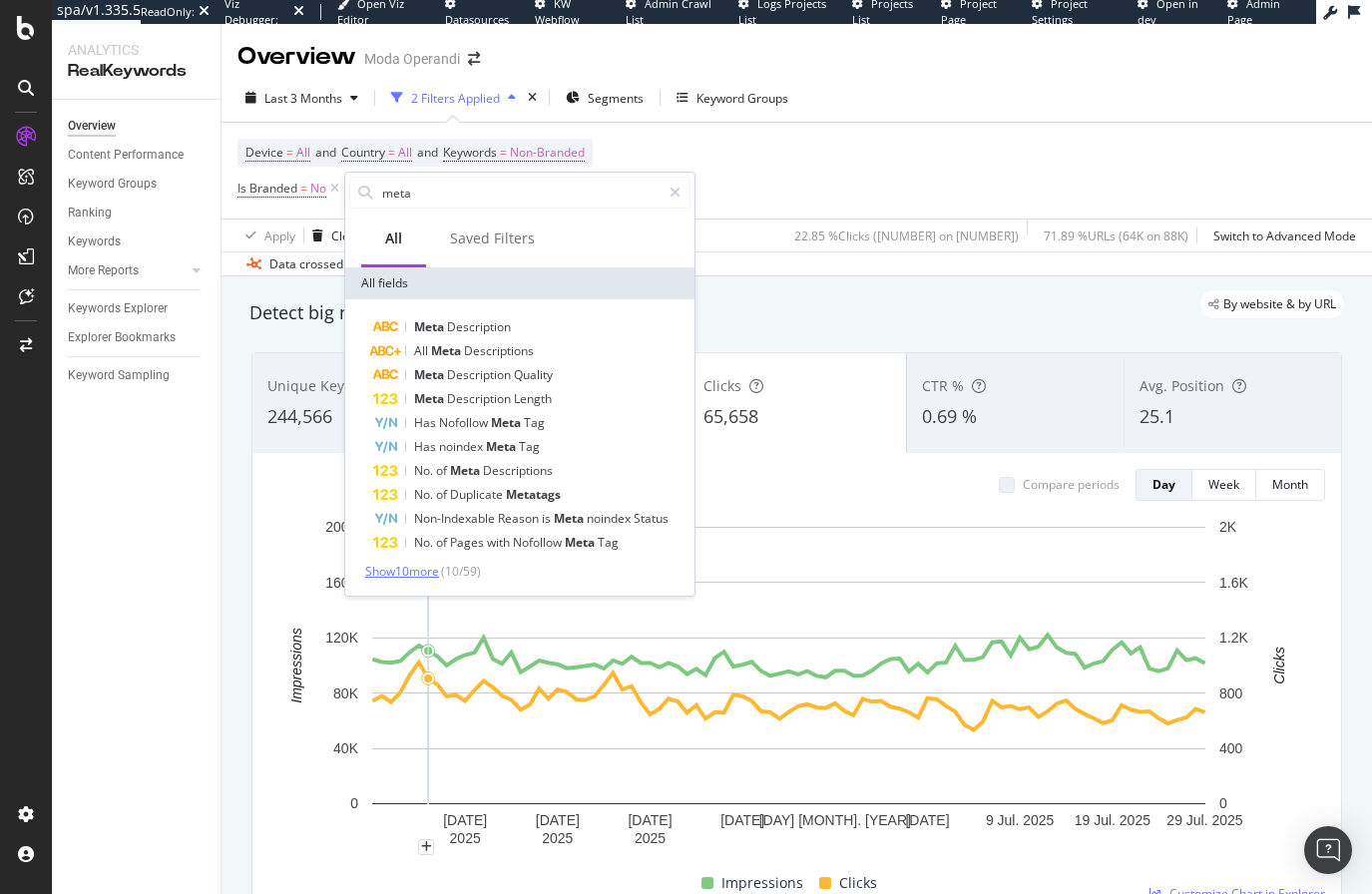 type on "meta" 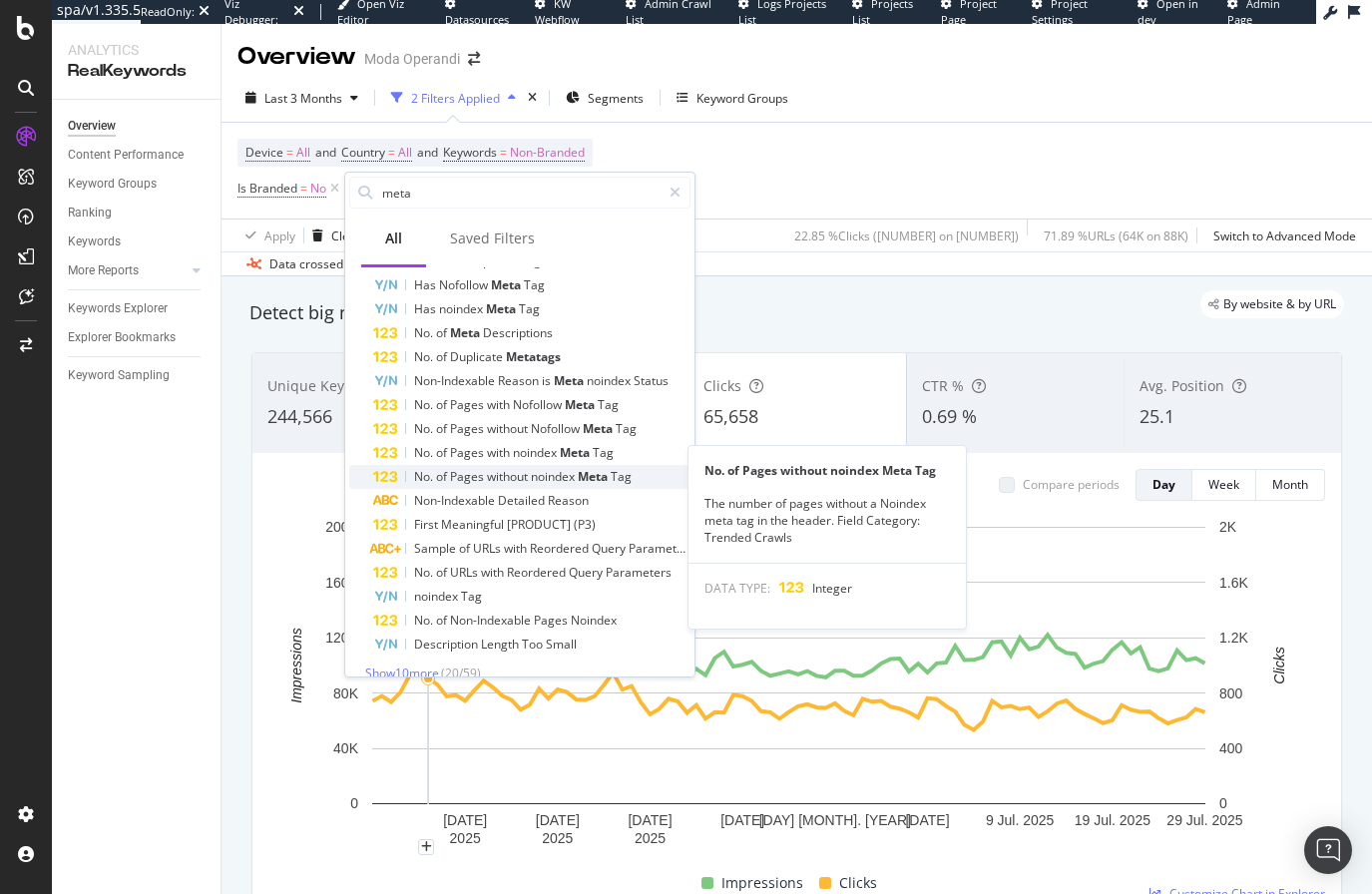 scroll, scrollTop: 159, scrollLeft: 0, axis: vertical 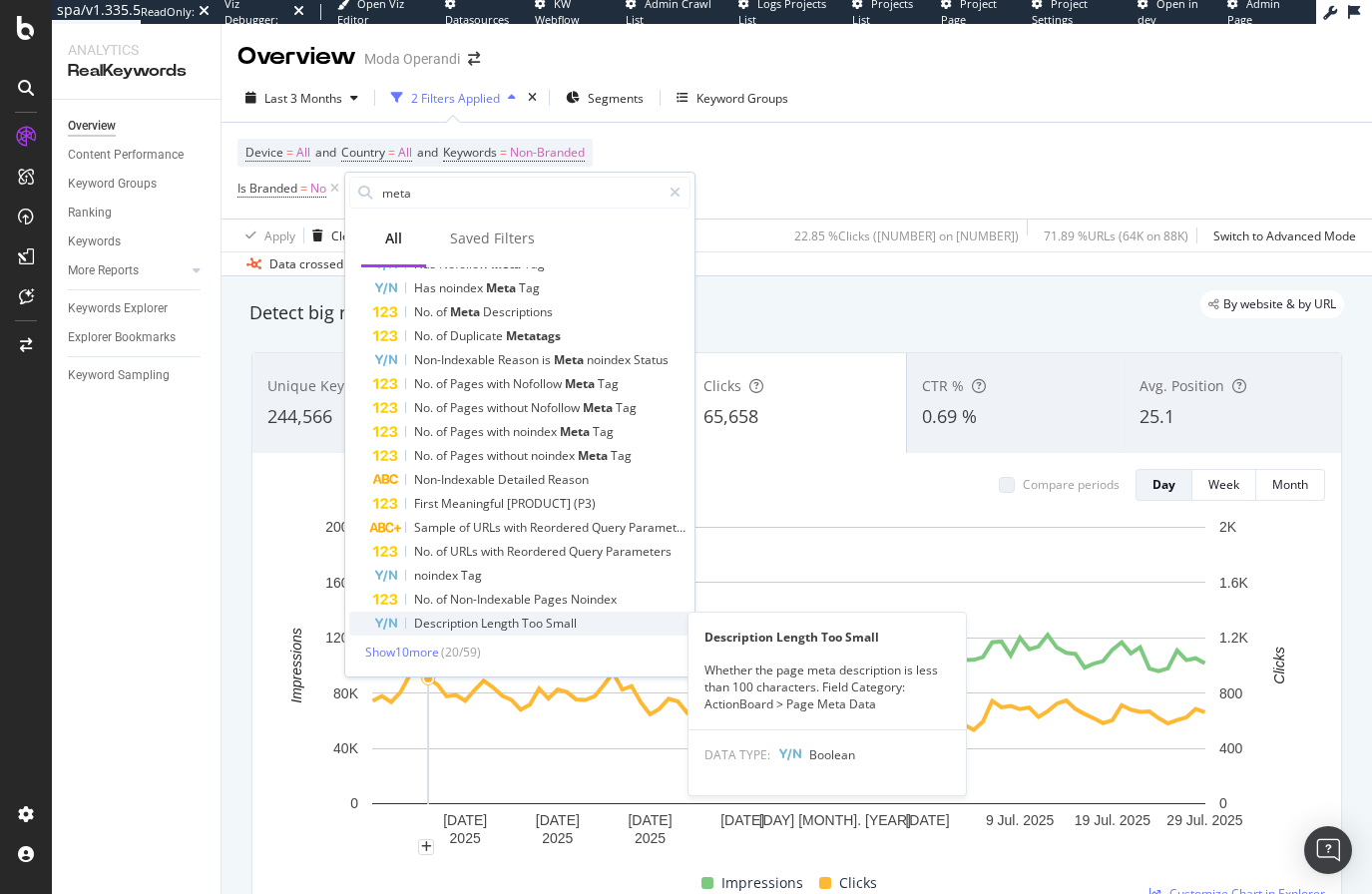 click on "Description" at bounding box center (447, 623) 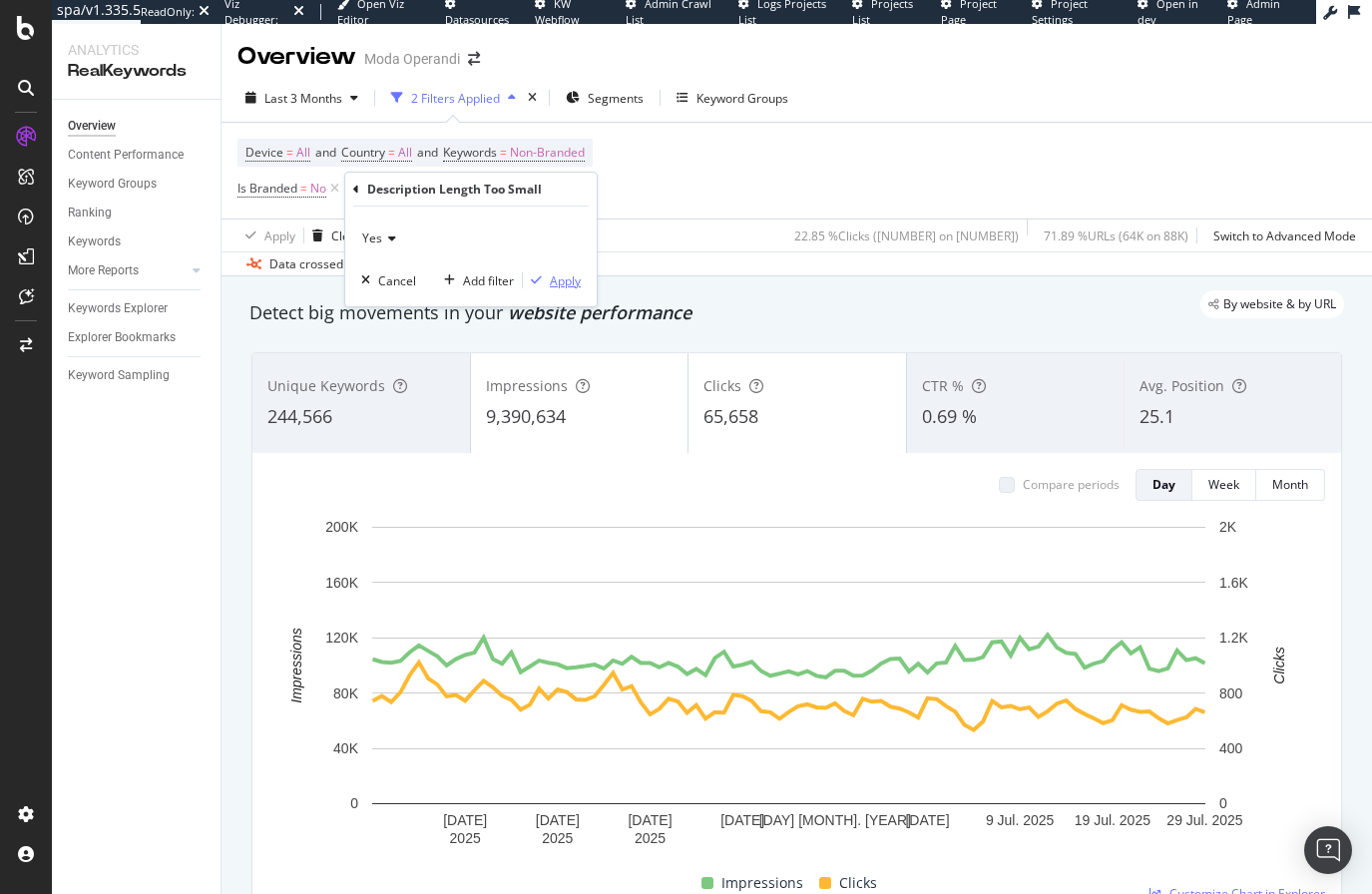 click on "Apply" at bounding box center (565, 280) 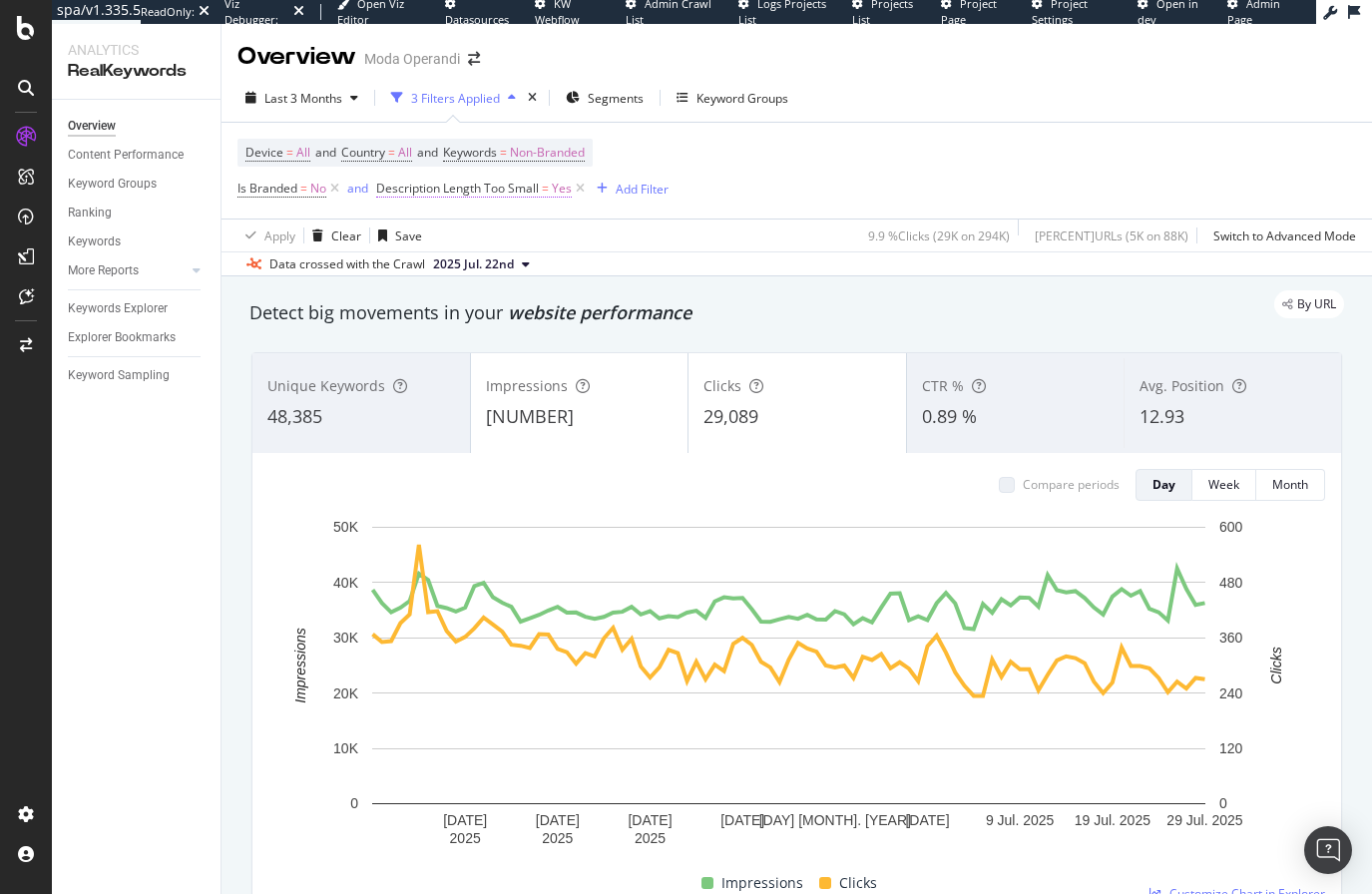 click on "Yes" at bounding box center [562, 189] 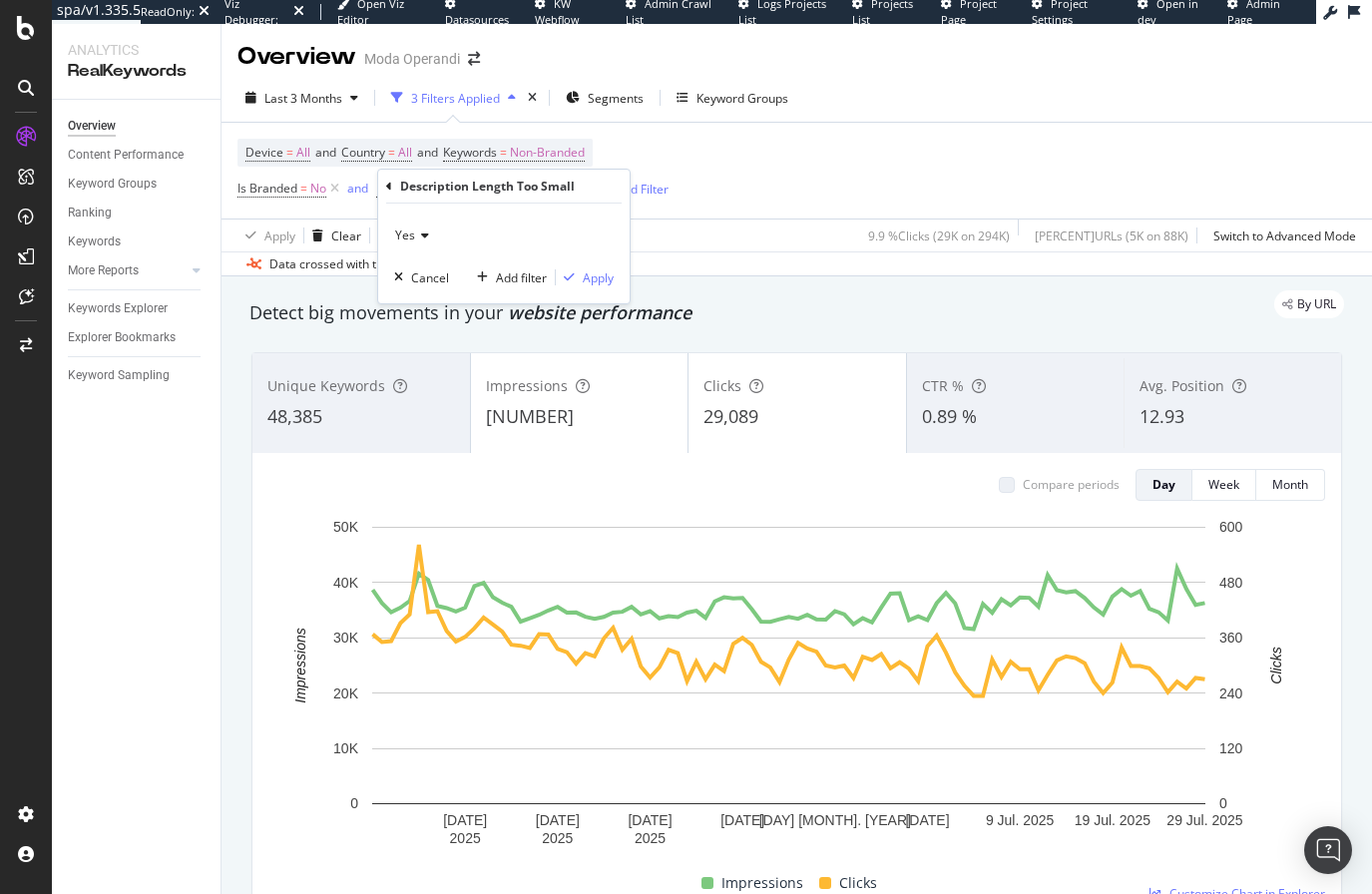 click on "Description Length Too Small Yes Cancel Add filter Apply" at bounding box center (504, 236) 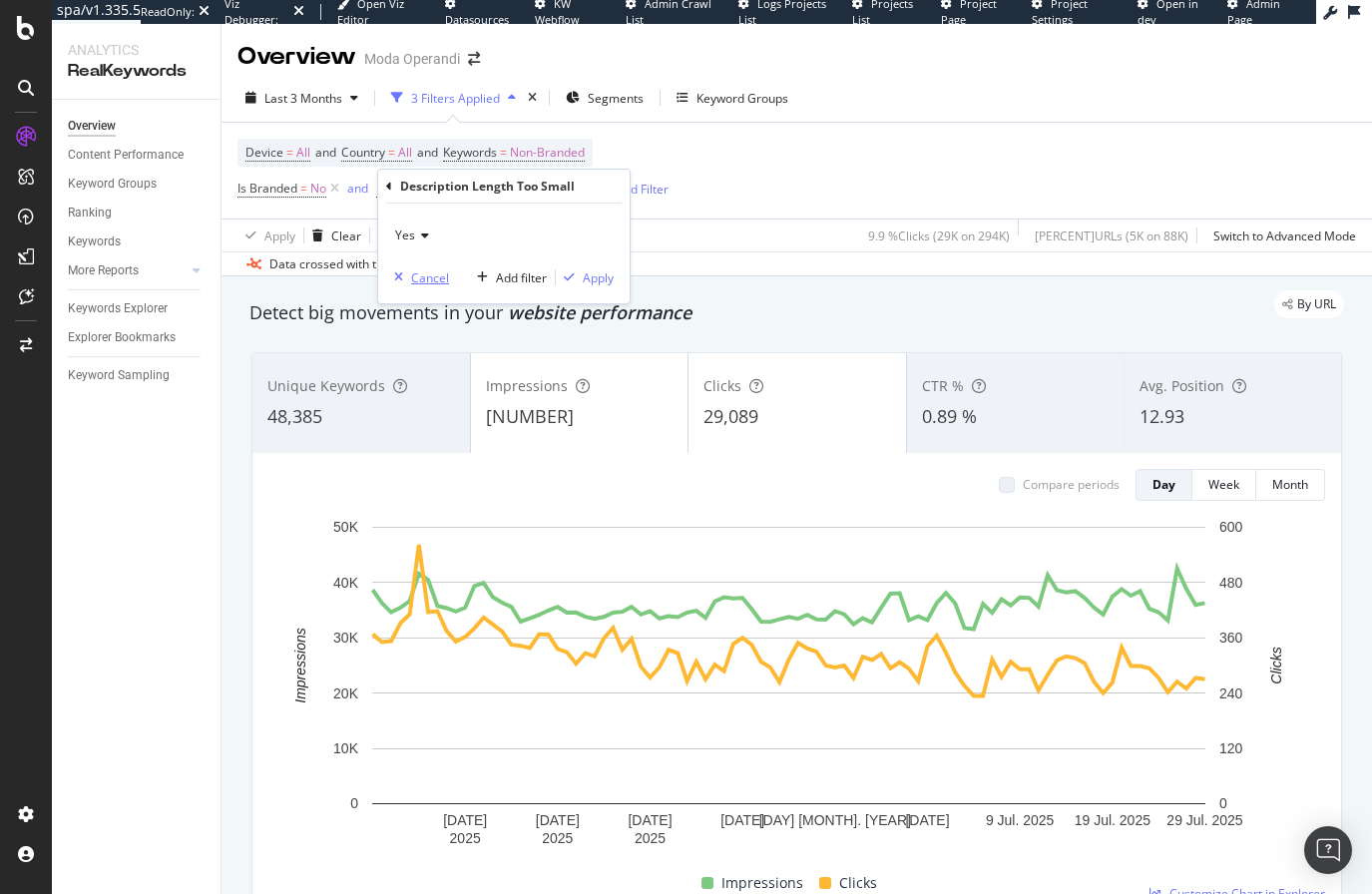 click on "Cancel" at bounding box center [430, 277] 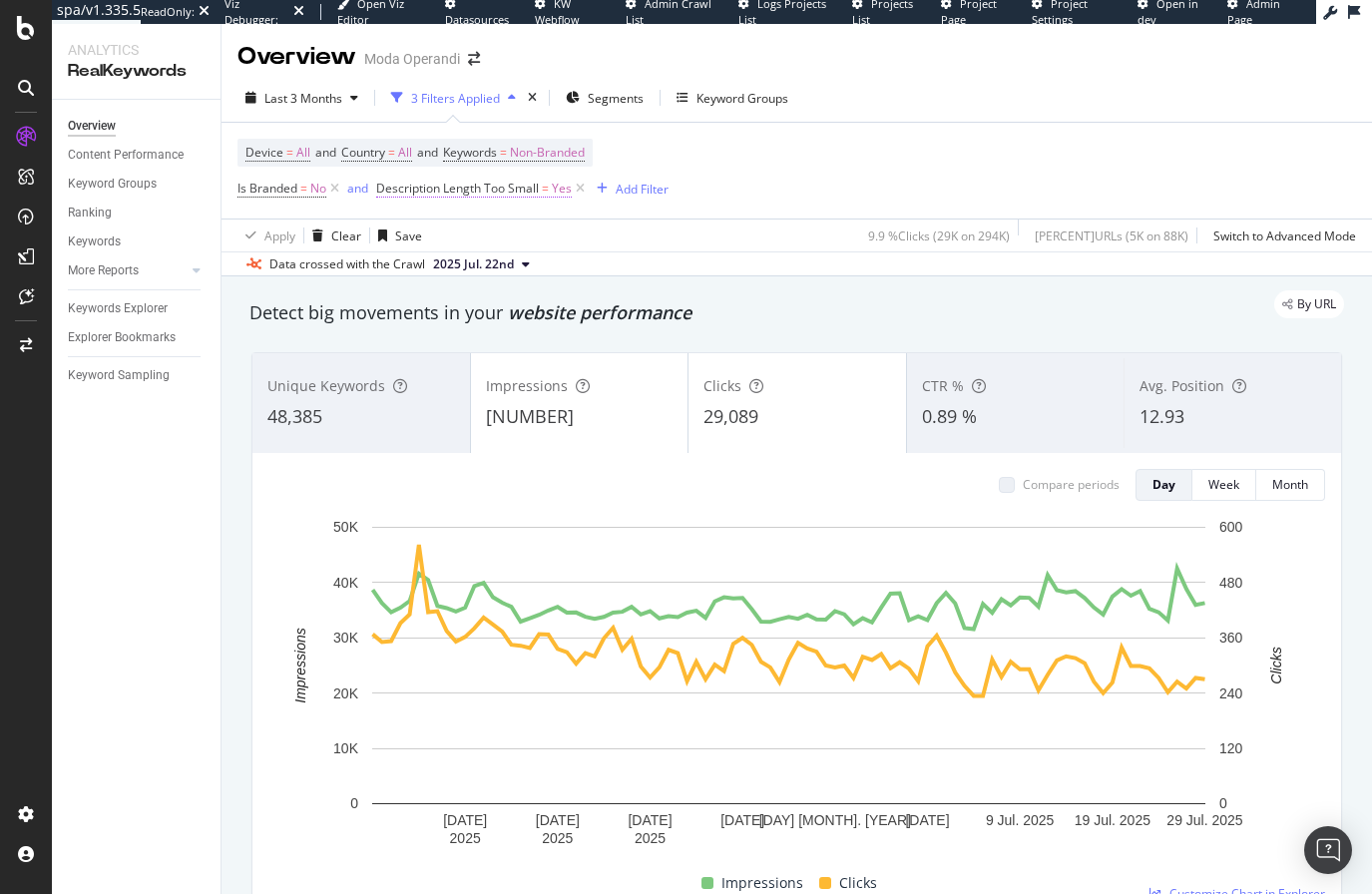 click on "Description Length Too Small" at bounding box center [457, 188] 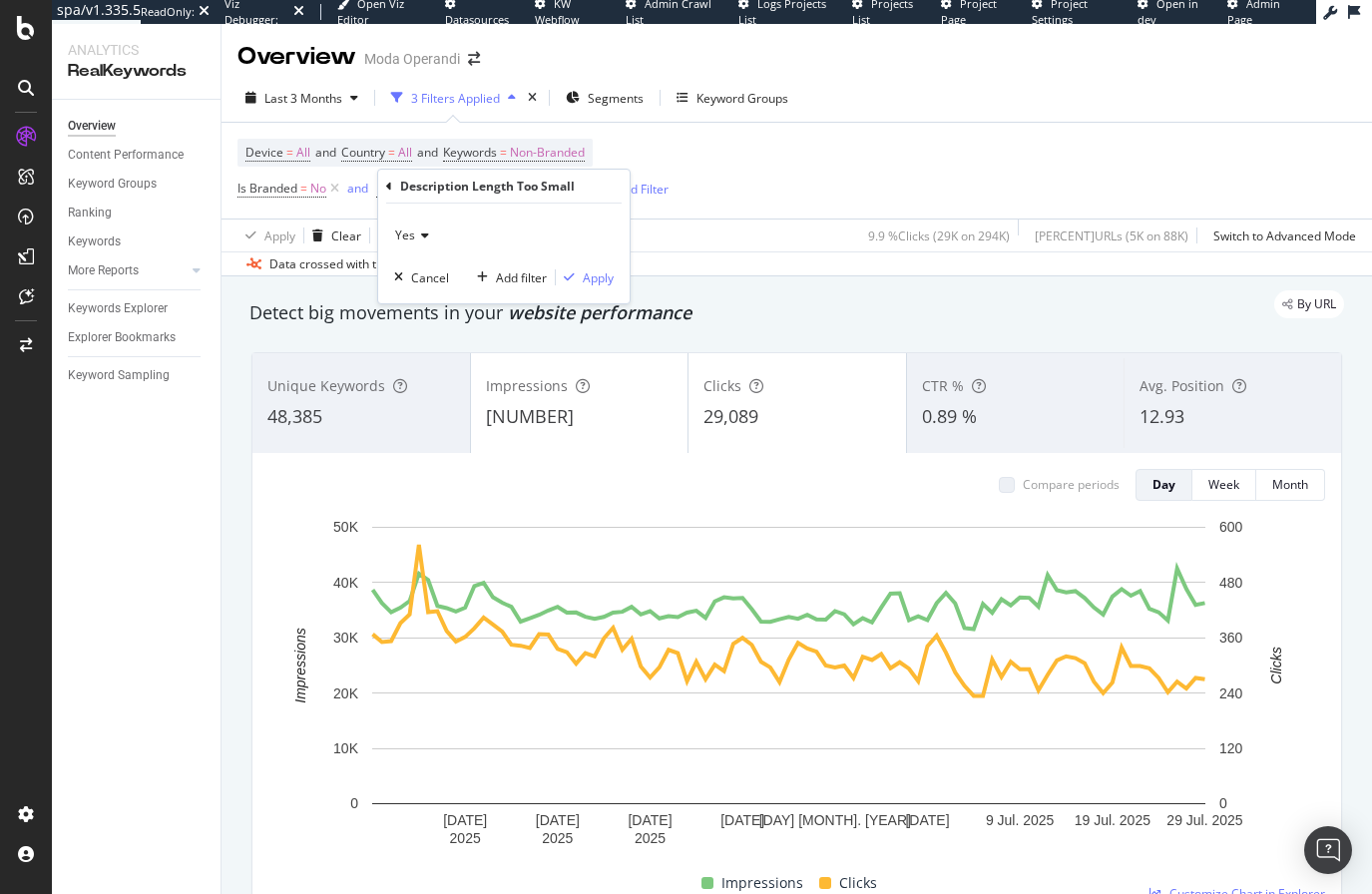 click at bounding box center [389, 187] 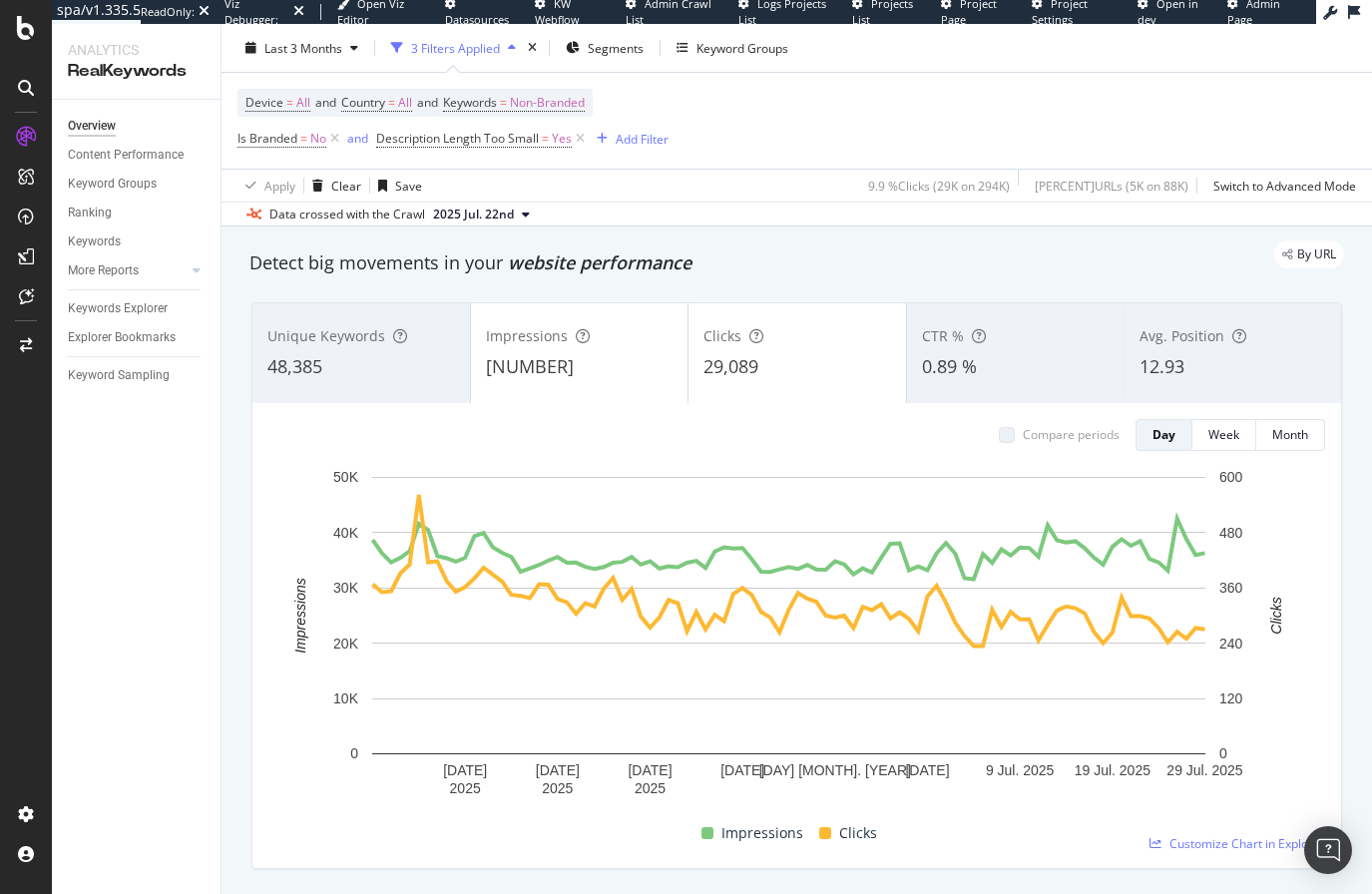 scroll, scrollTop: 0, scrollLeft: 0, axis: both 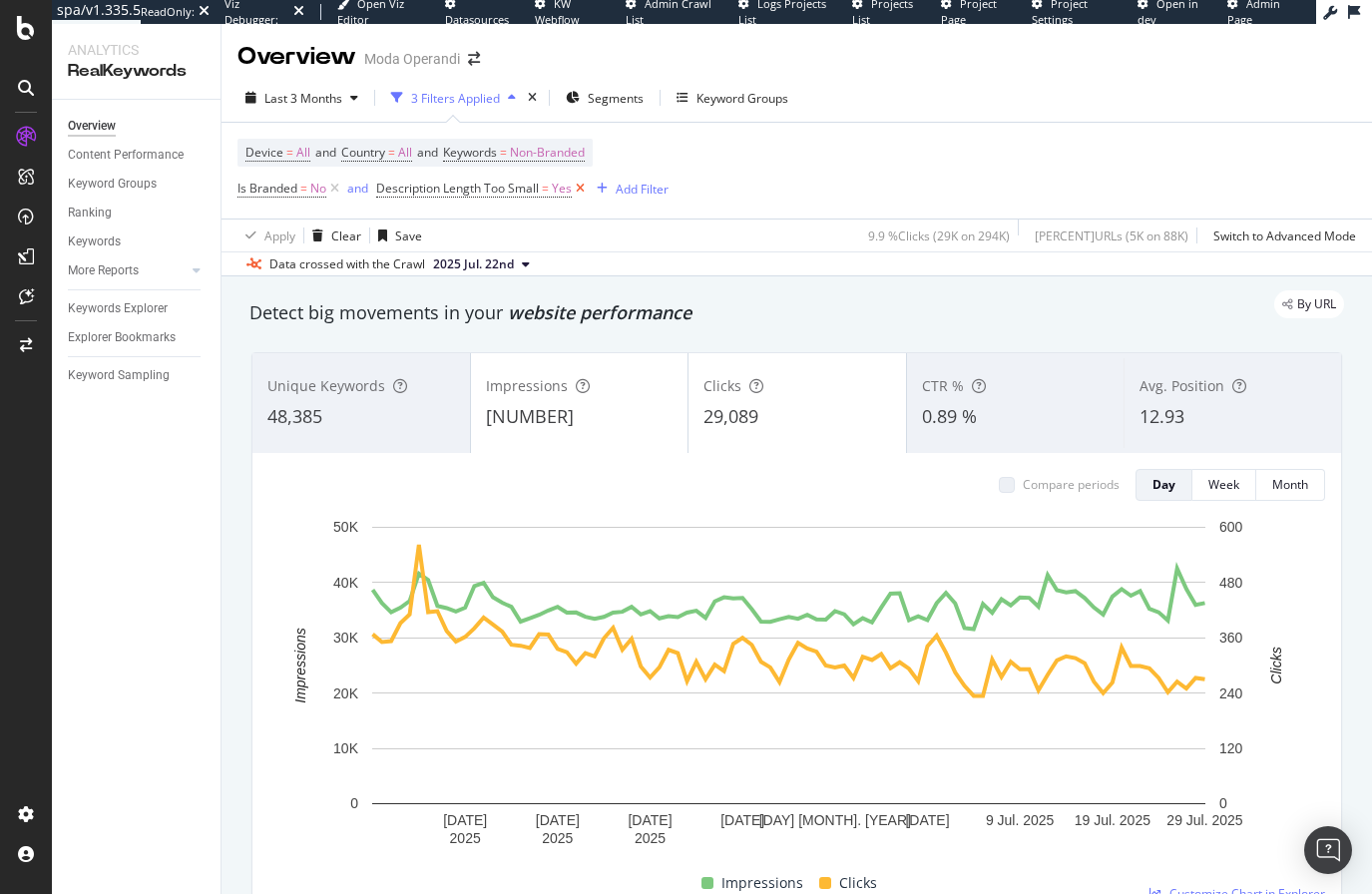 click at bounding box center (580, 189) 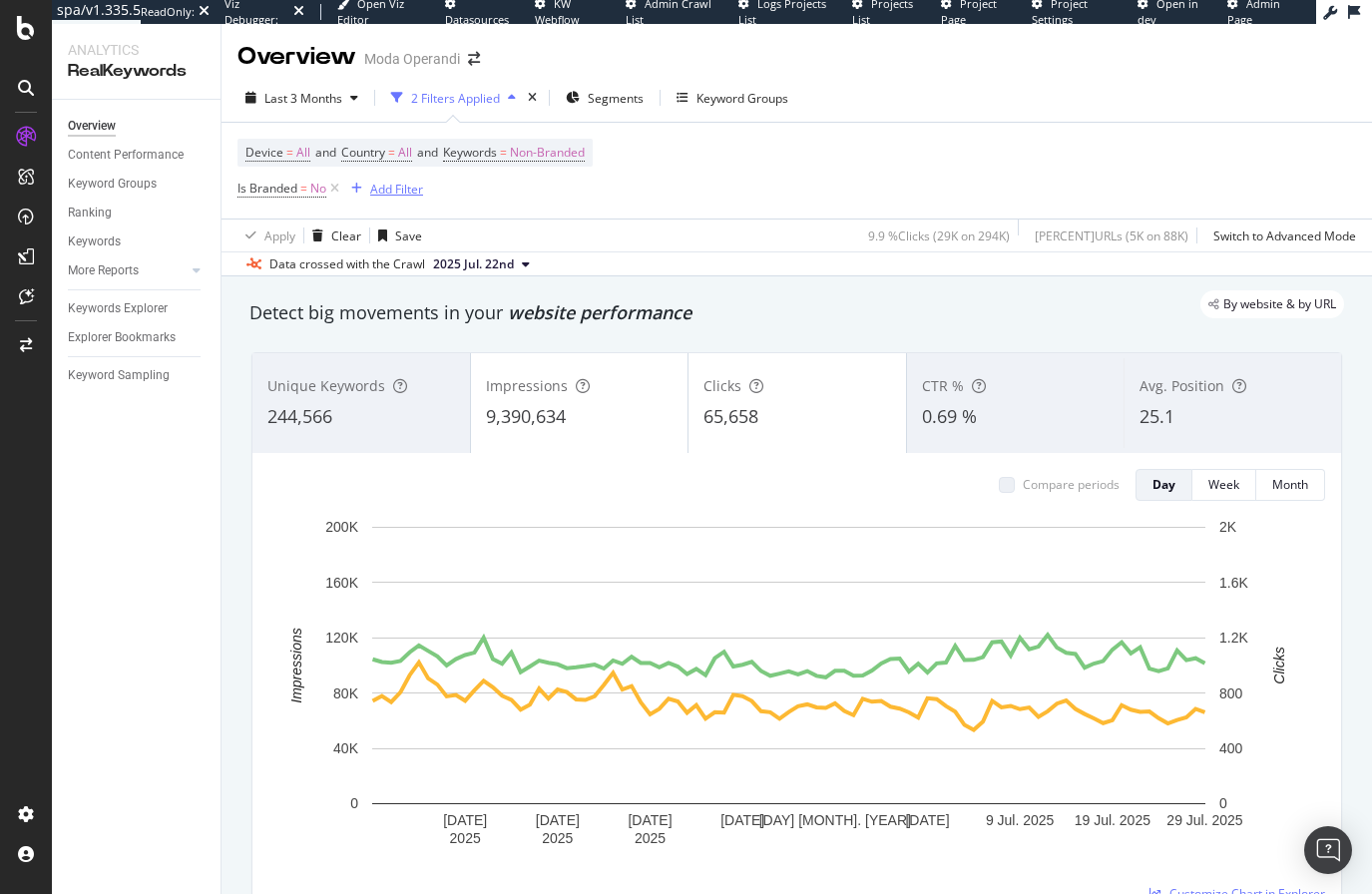 click on "Add Filter" at bounding box center (396, 189) 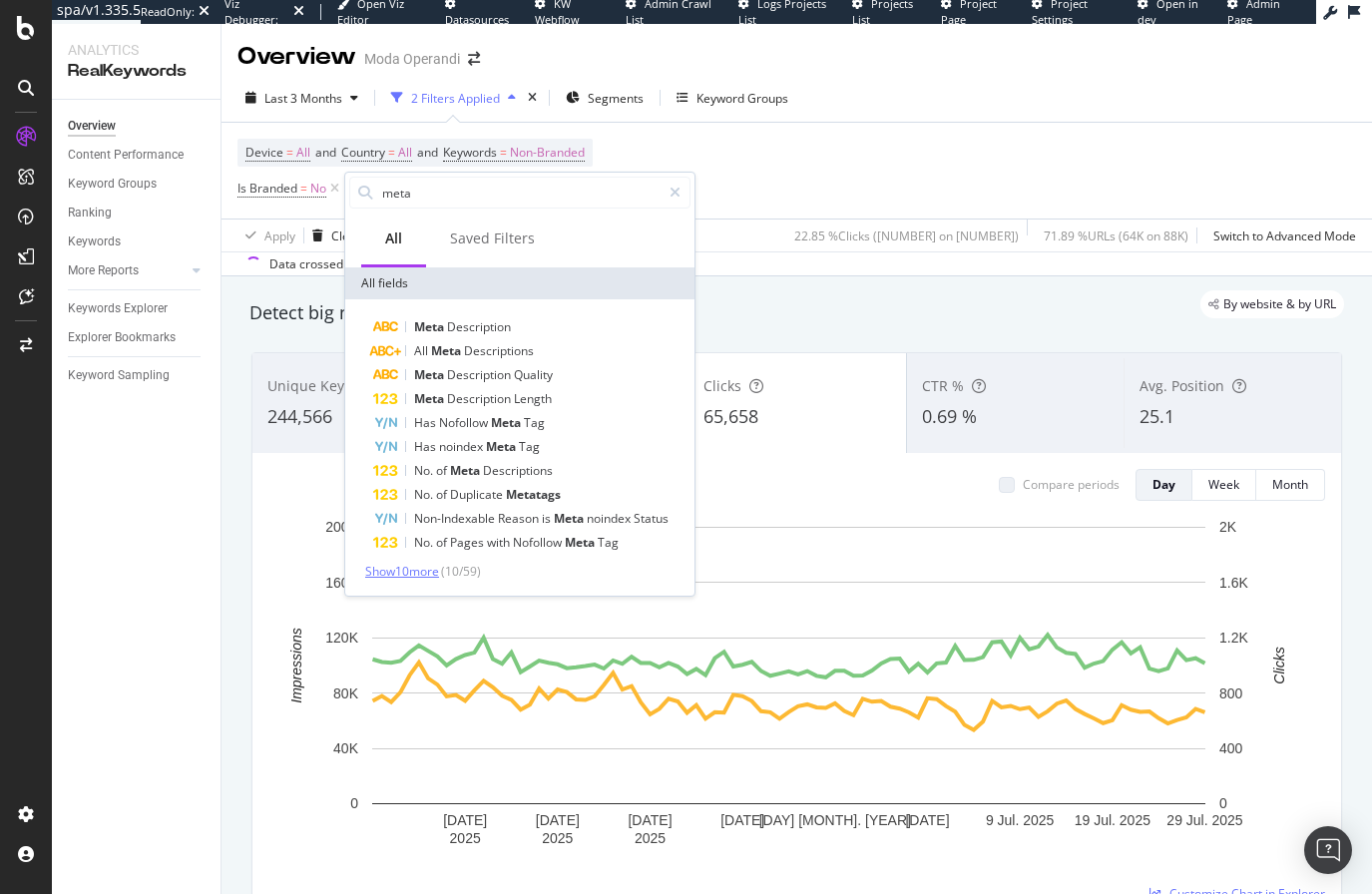 click on "Show  10  more" at bounding box center [402, 571] 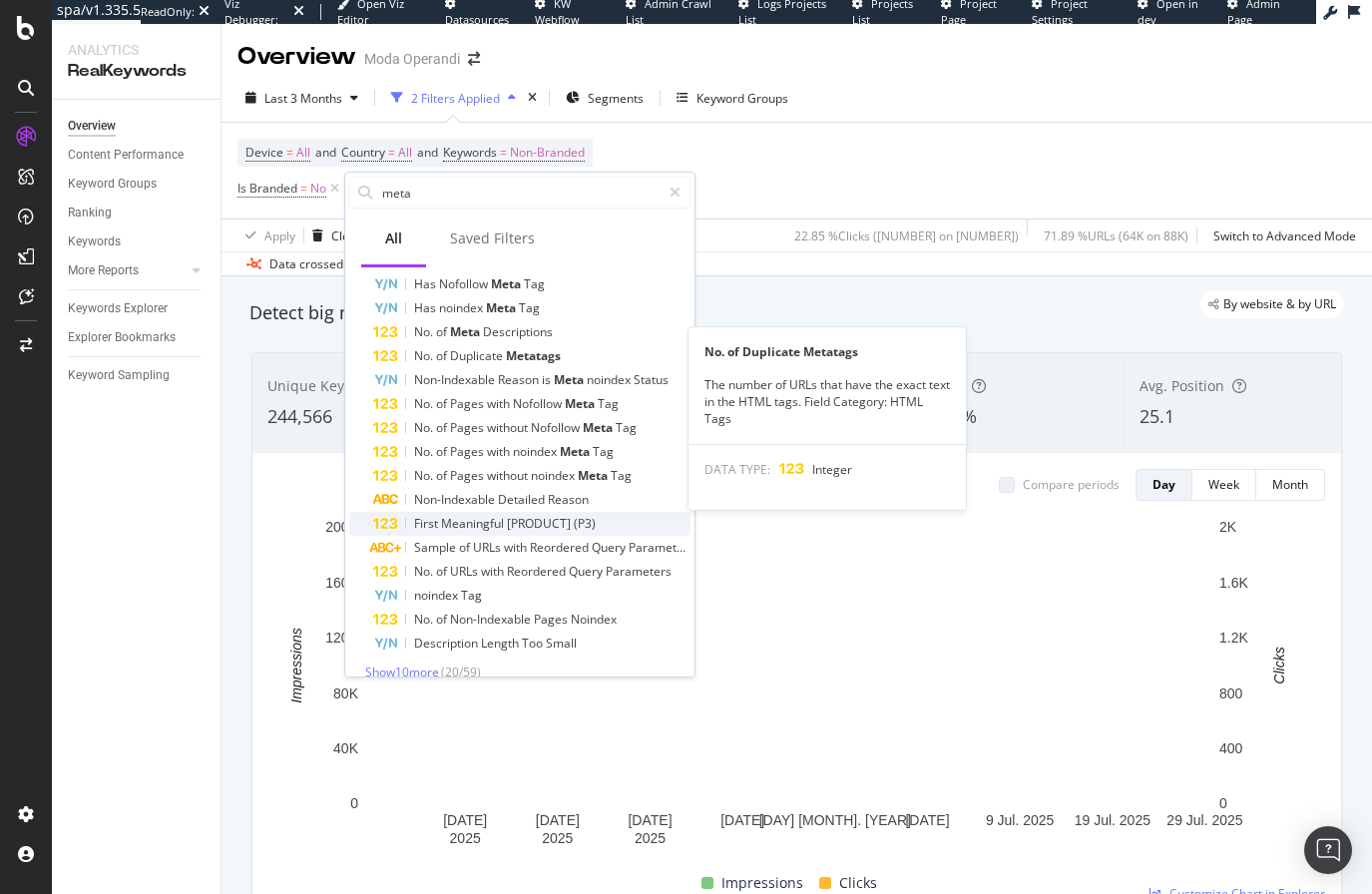 scroll, scrollTop: 159, scrollLeft: 0, axis: vertical 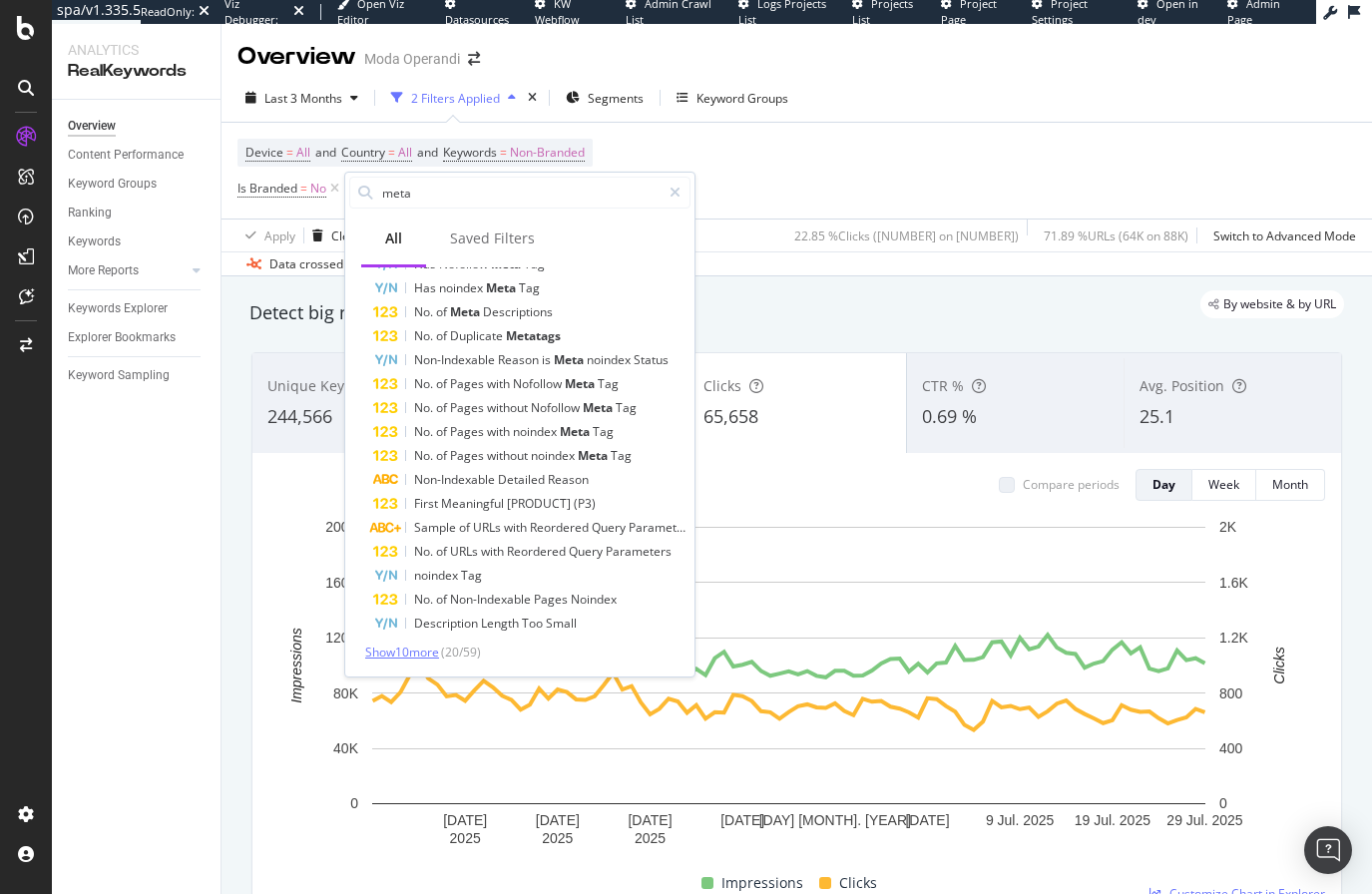 click on "Show  10  more" at bounding box center (402, 652) 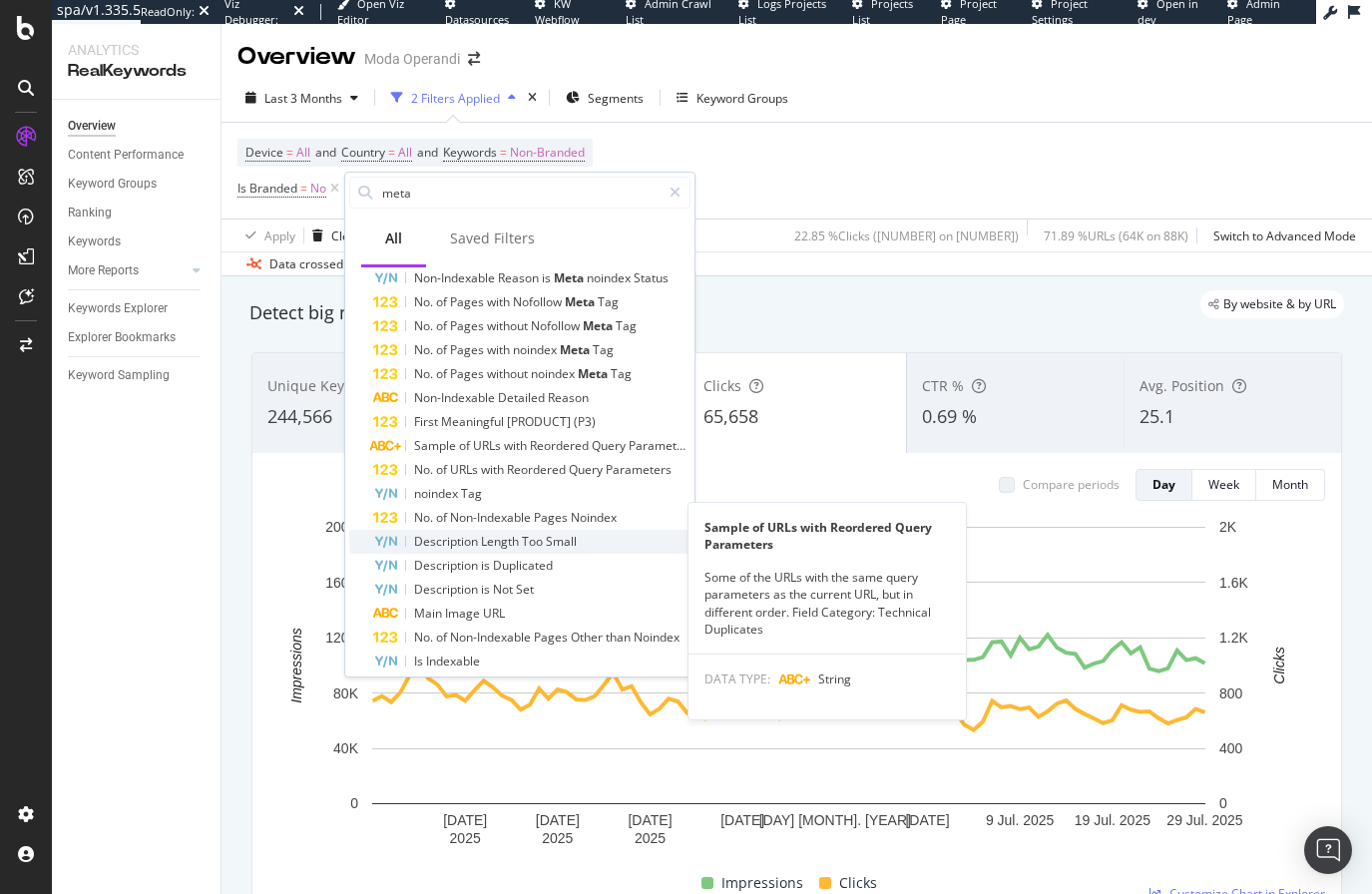 scroll, scrollTop: 258, scrollLeft: 0, axis: vertical 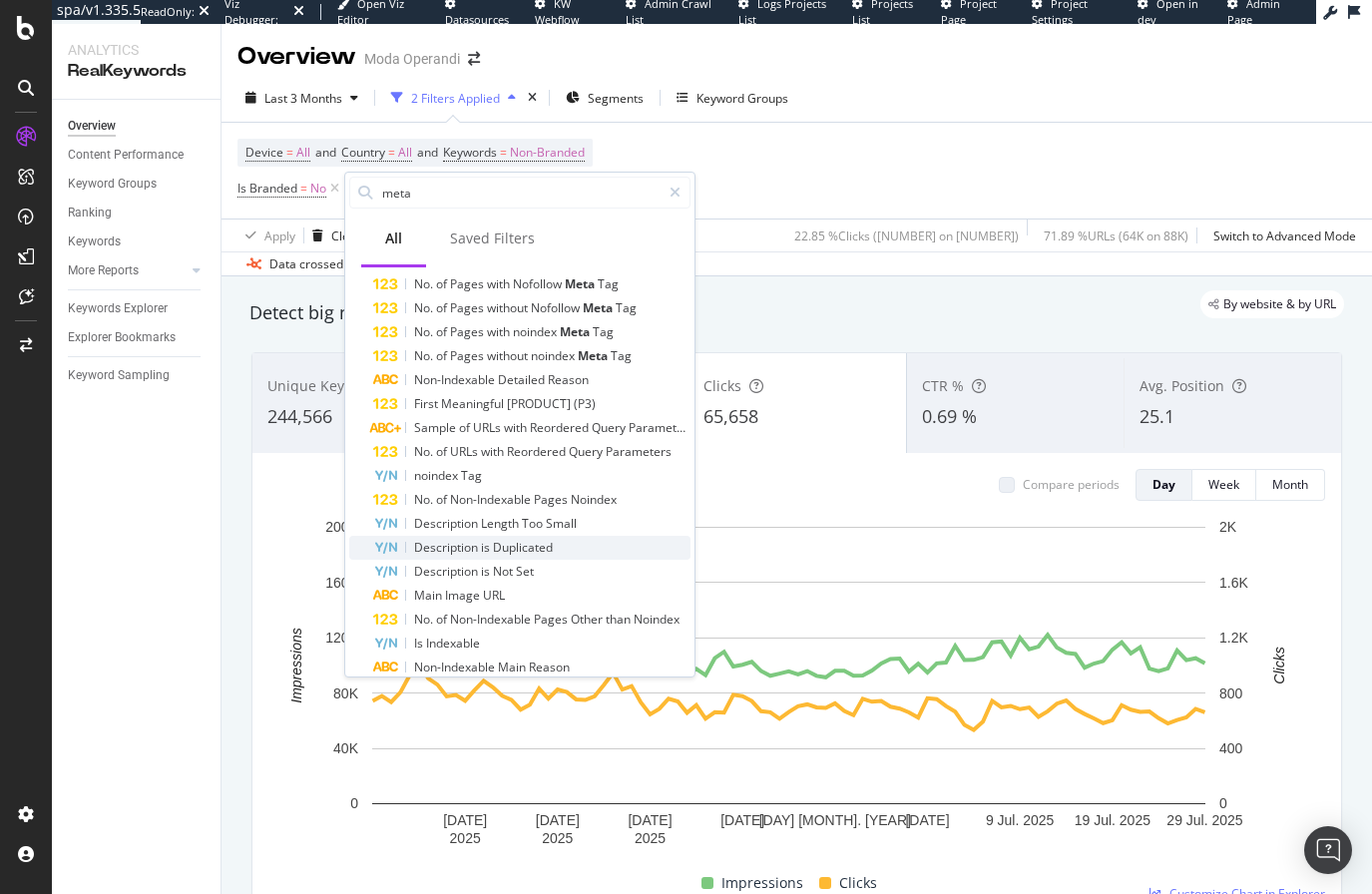 click on "Description" at bounding box center [447, 547] 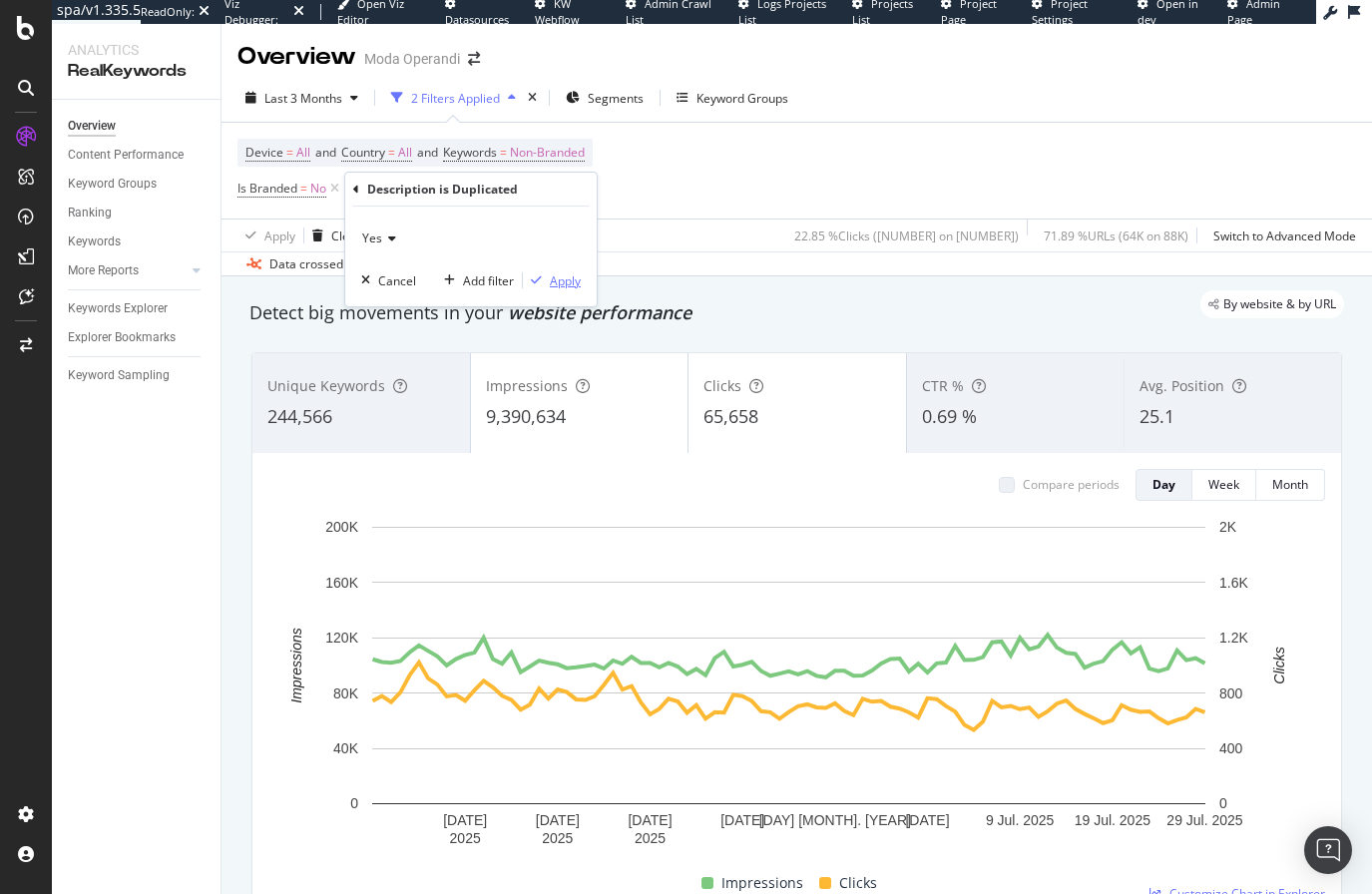 click on "Apply" at bounding box center [565, 280] 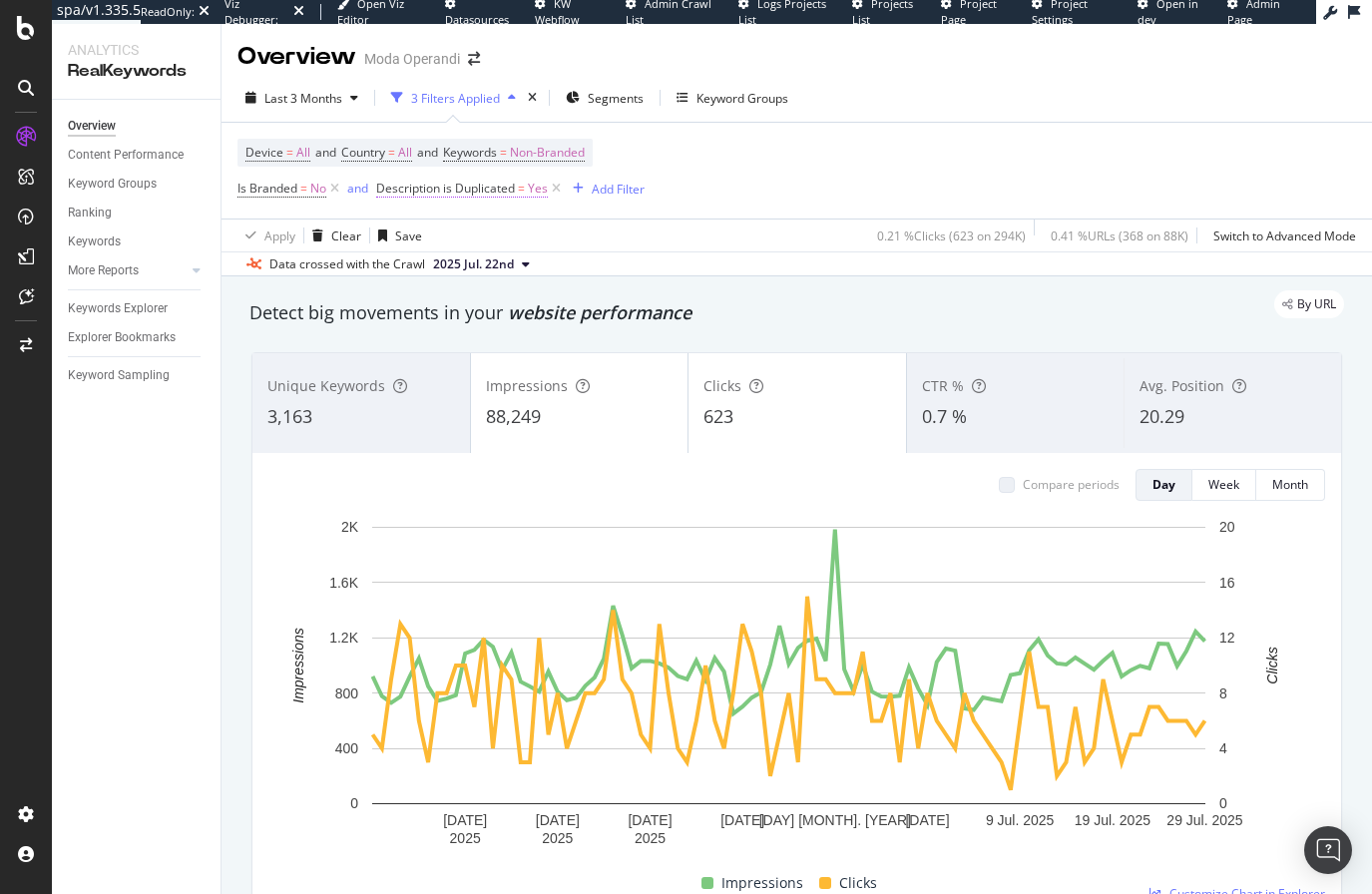 click on "Description is Duplicated" at bounding box center (445, 188) 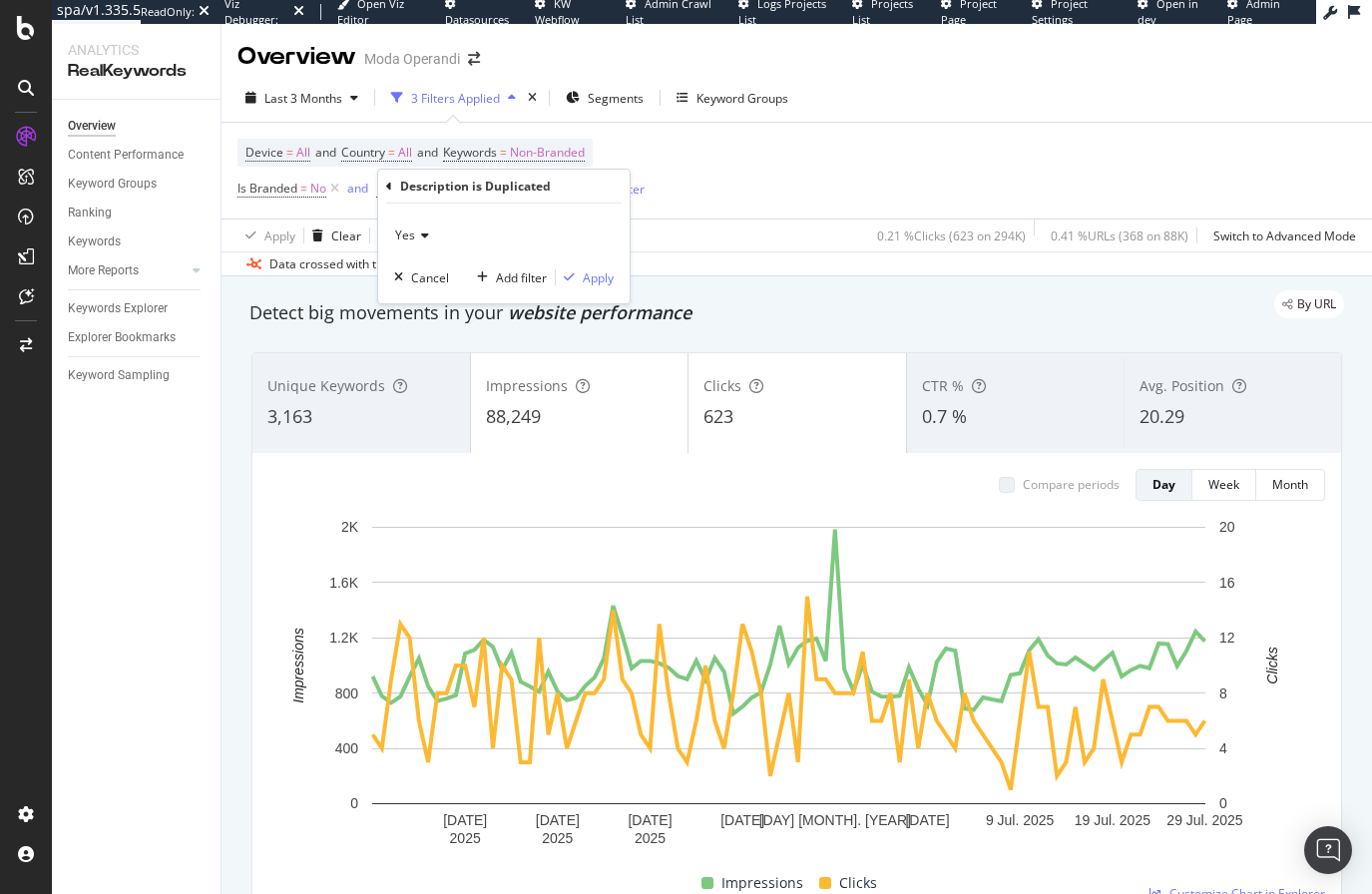 click at bounding box center [422, 235] 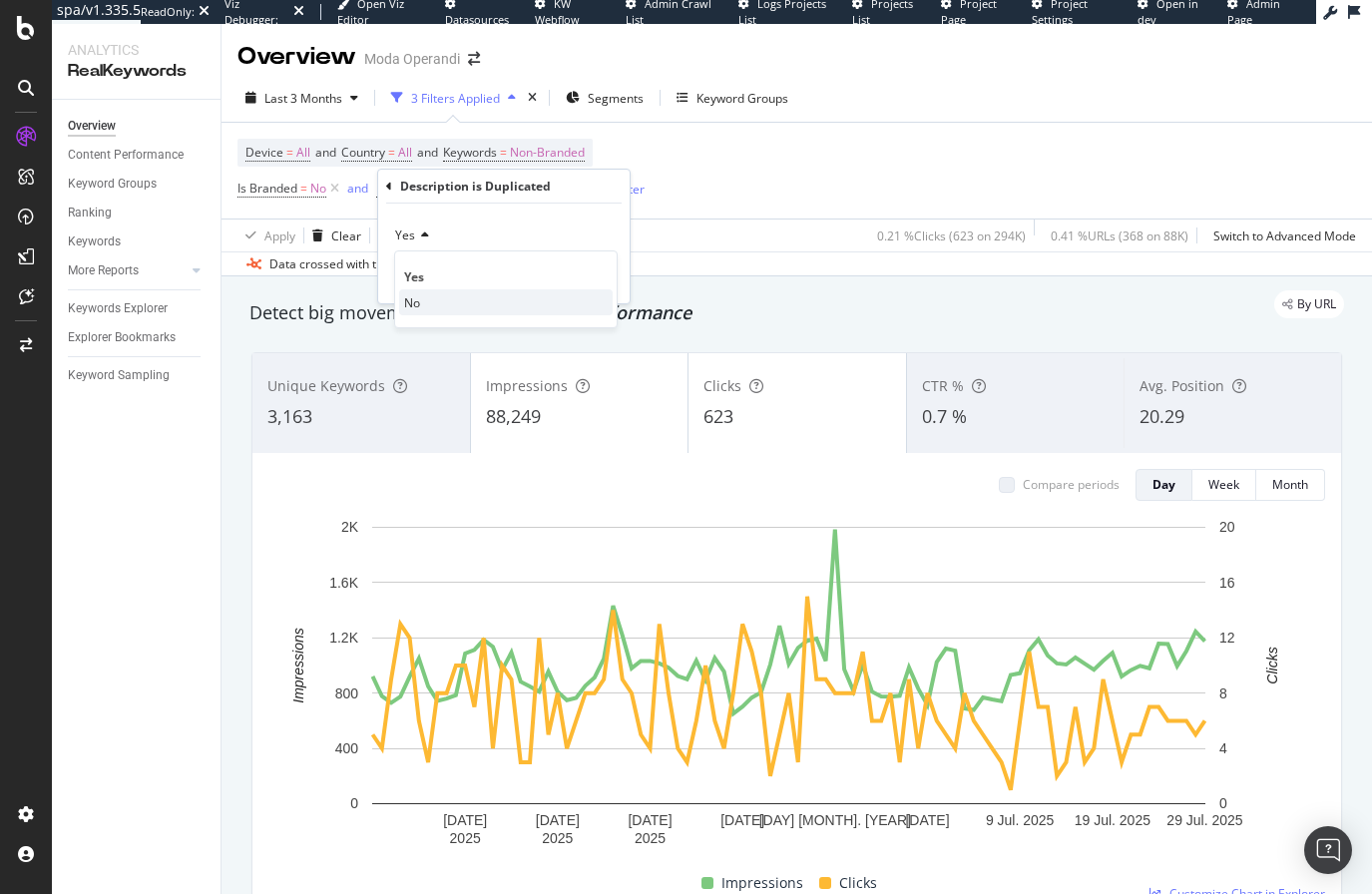 click on "No" at bounding box center [412, 302] 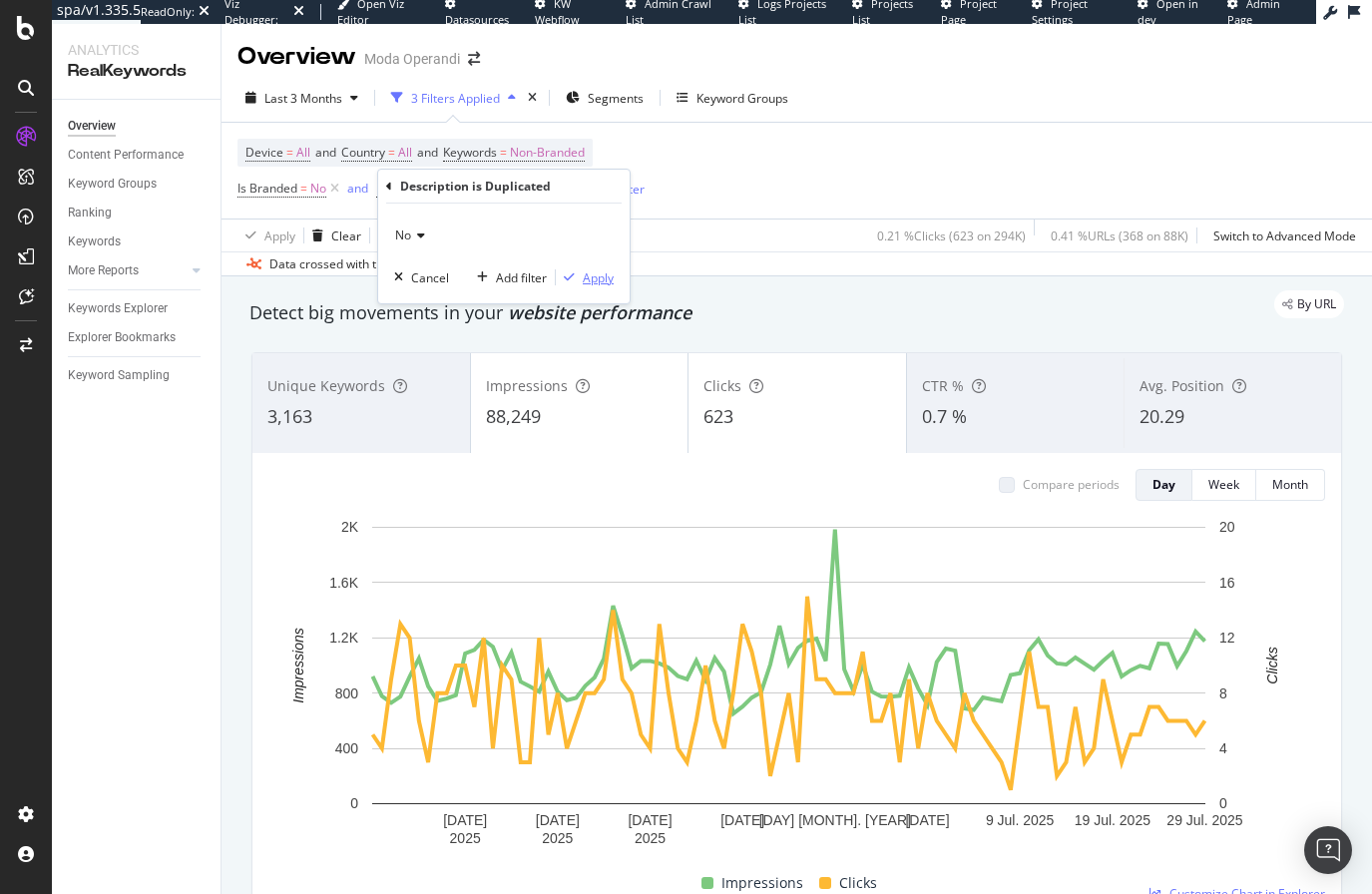 click on "Apply" at bounding box center (598, 277) 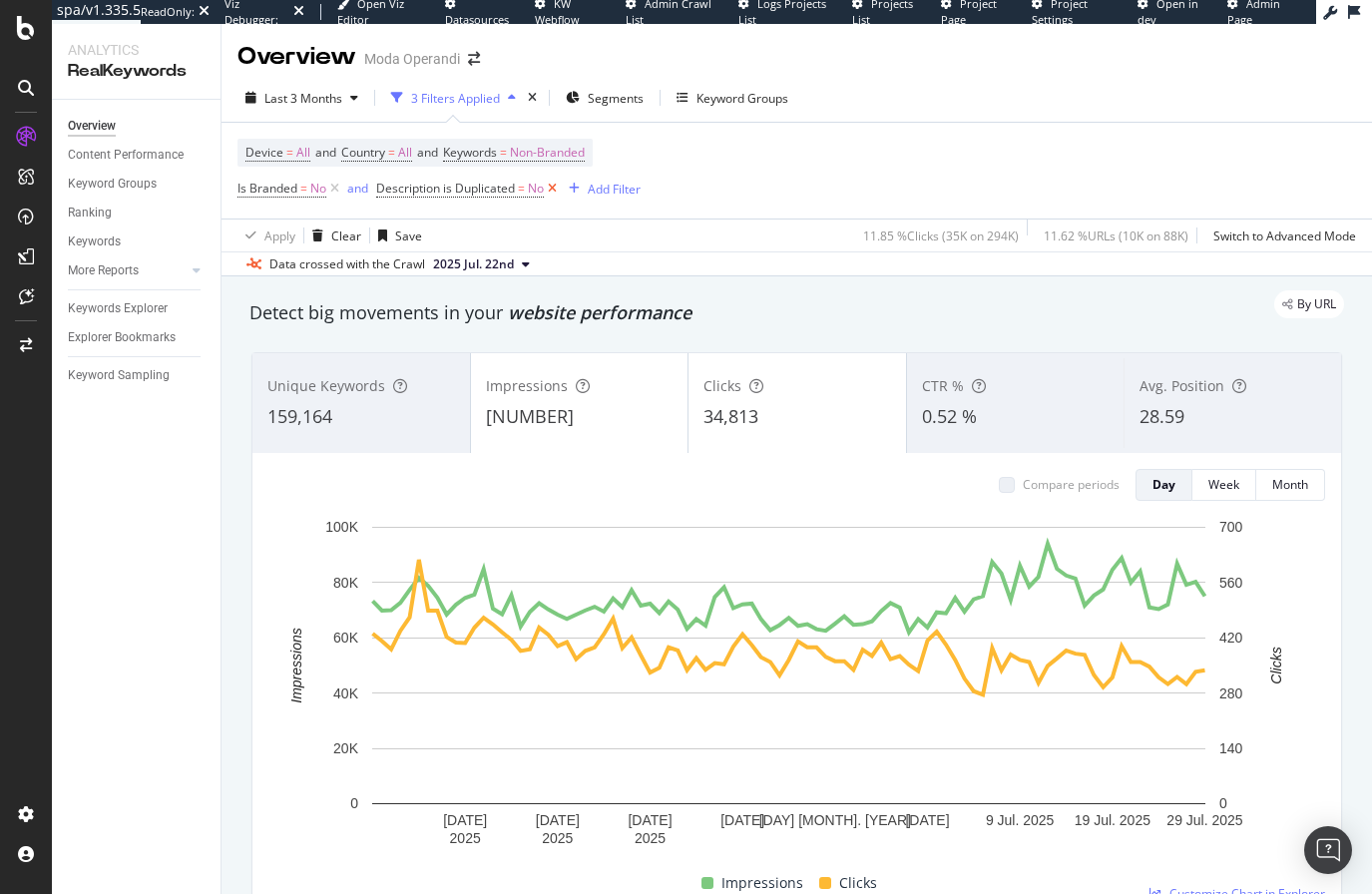 click at bounding box center (552, 189) 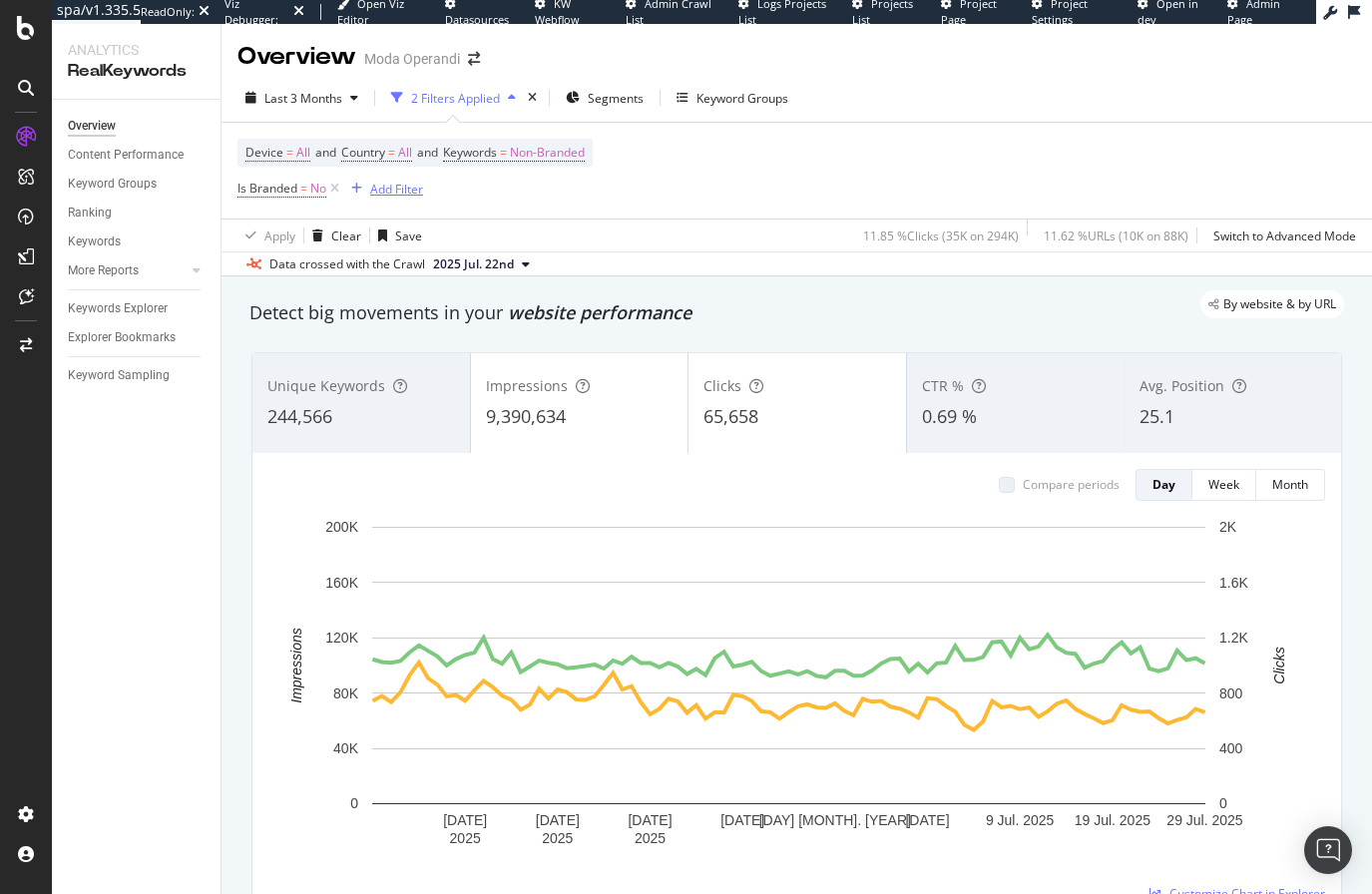 click on "Add Filter" at bounding box center (396, 189) 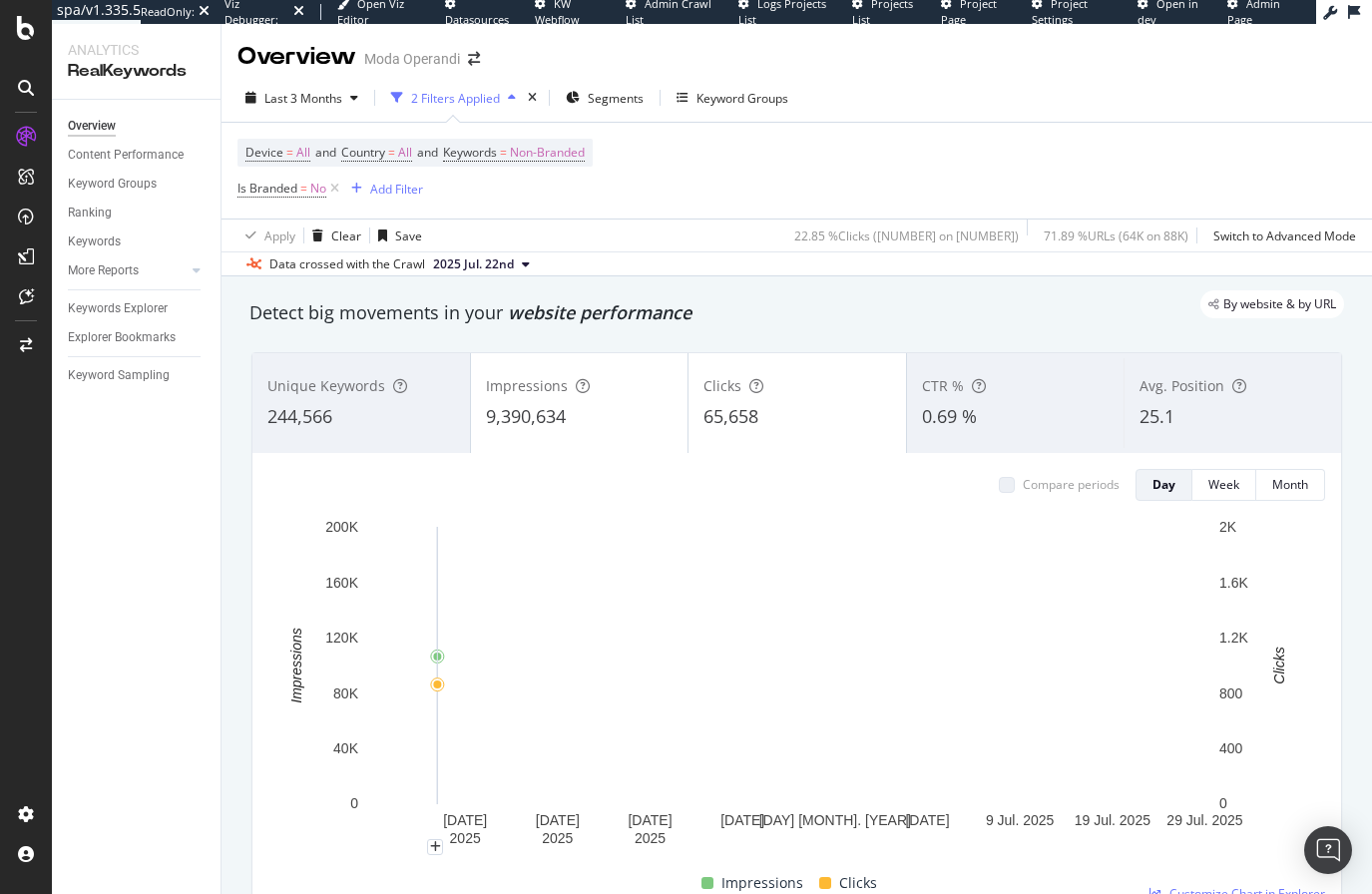 scroll, scrollTop: 200, scrollLeft: 0, axis: vertical 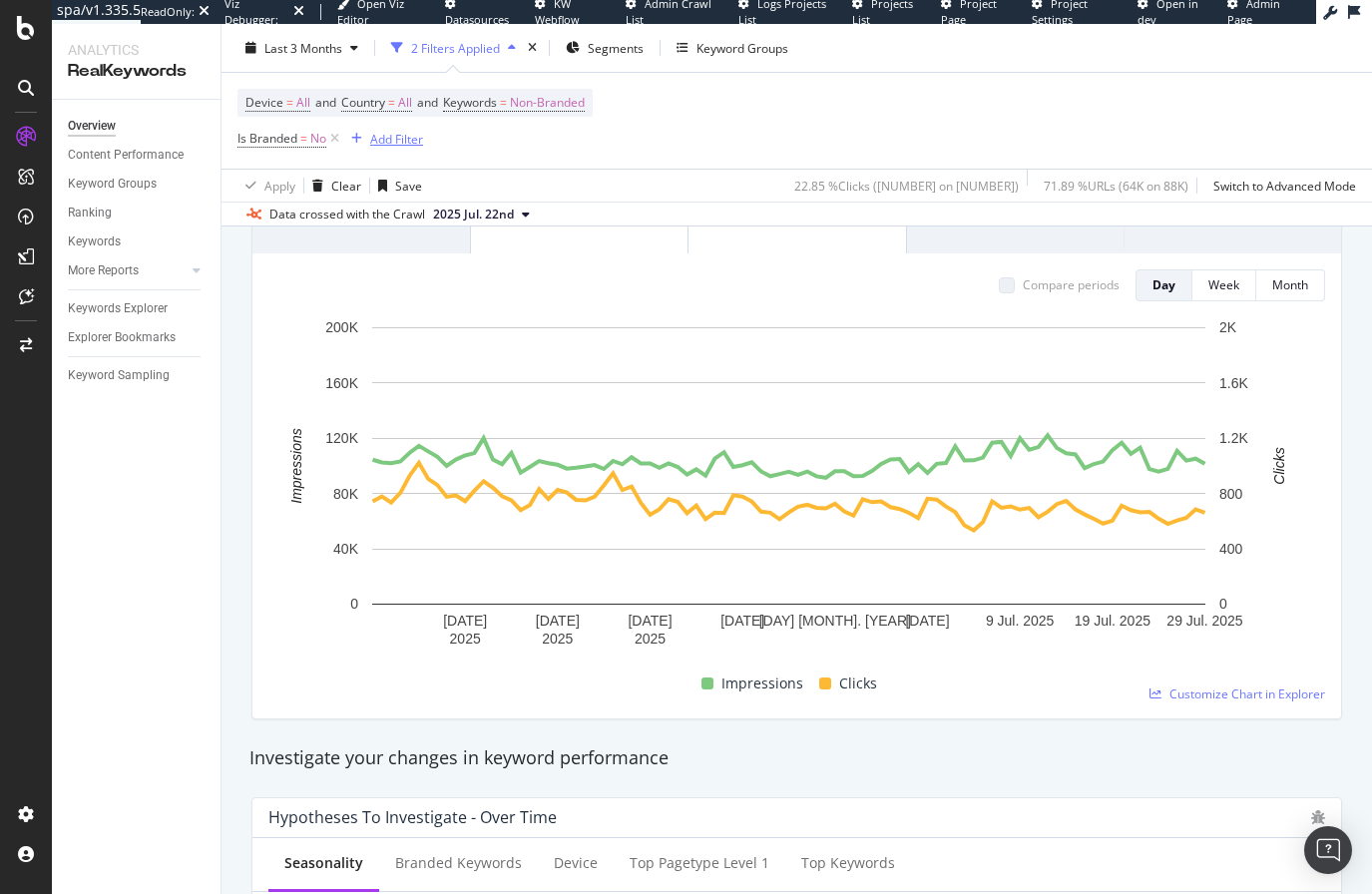 click on "Add Filter" at bounding box center [396, 138] 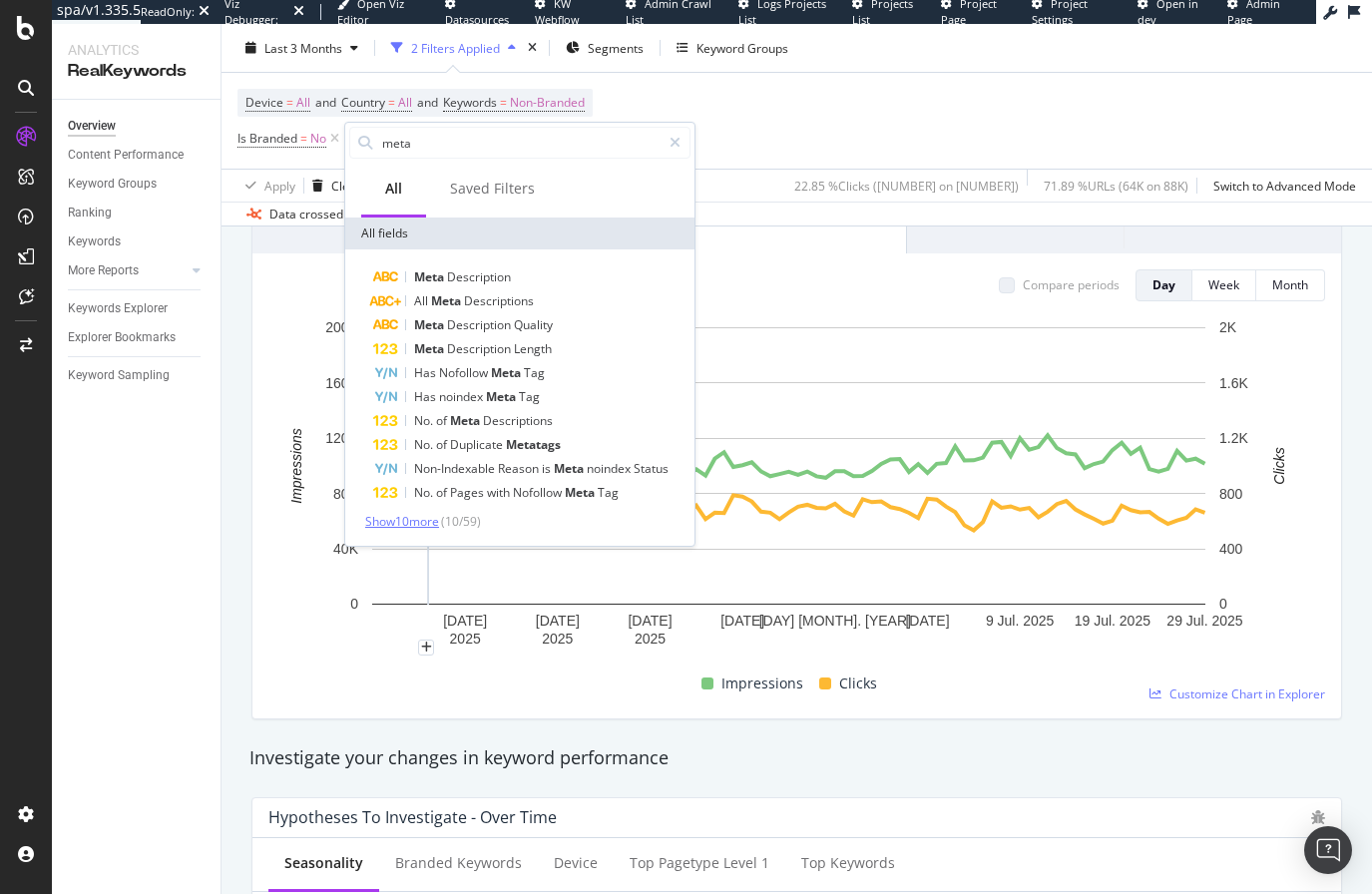 click on "Show  10  more" at bounding box center (402, 521) 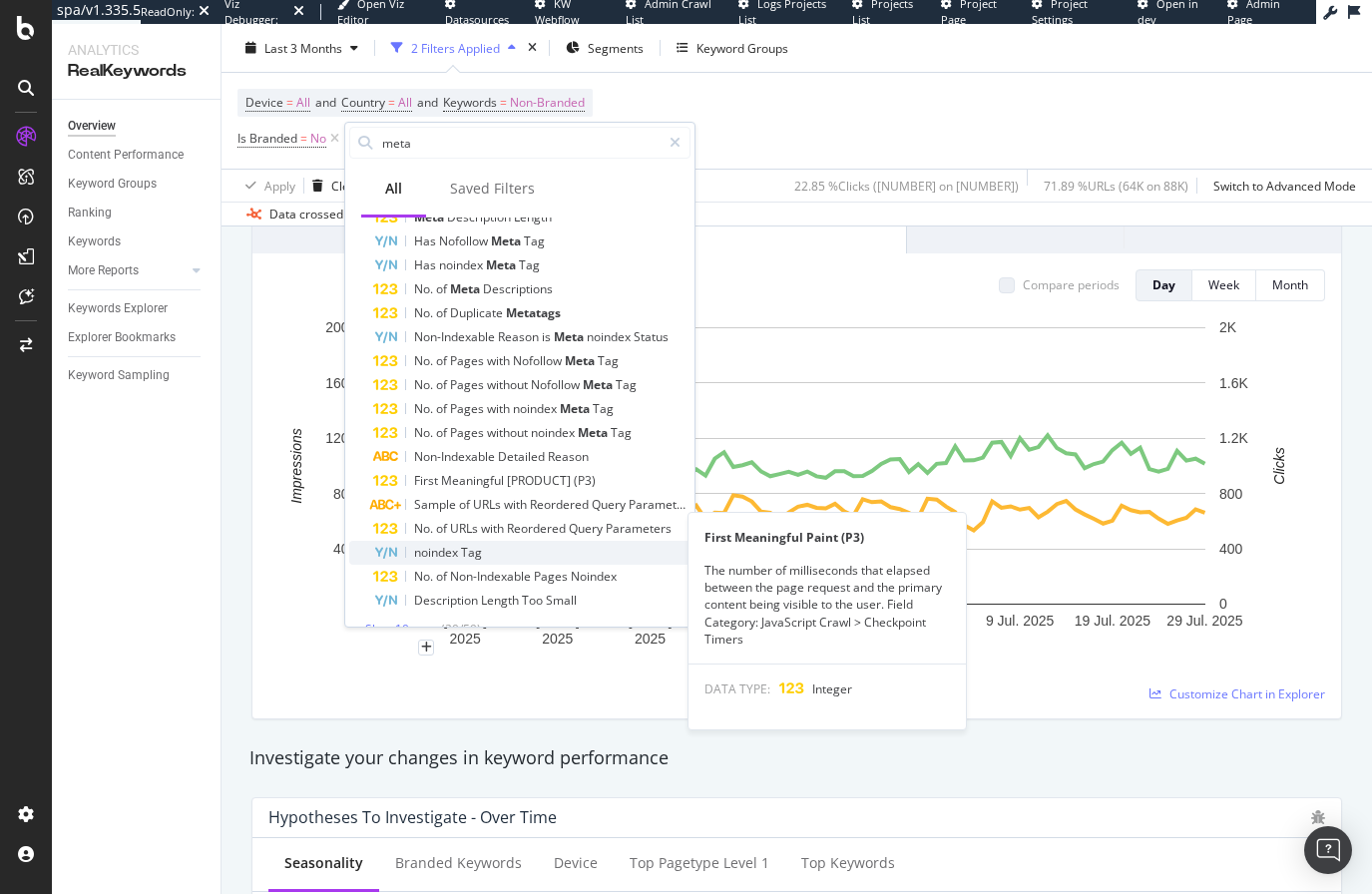 scroll, scrollTop: 159, scrollLeft: 0, axis: vertical 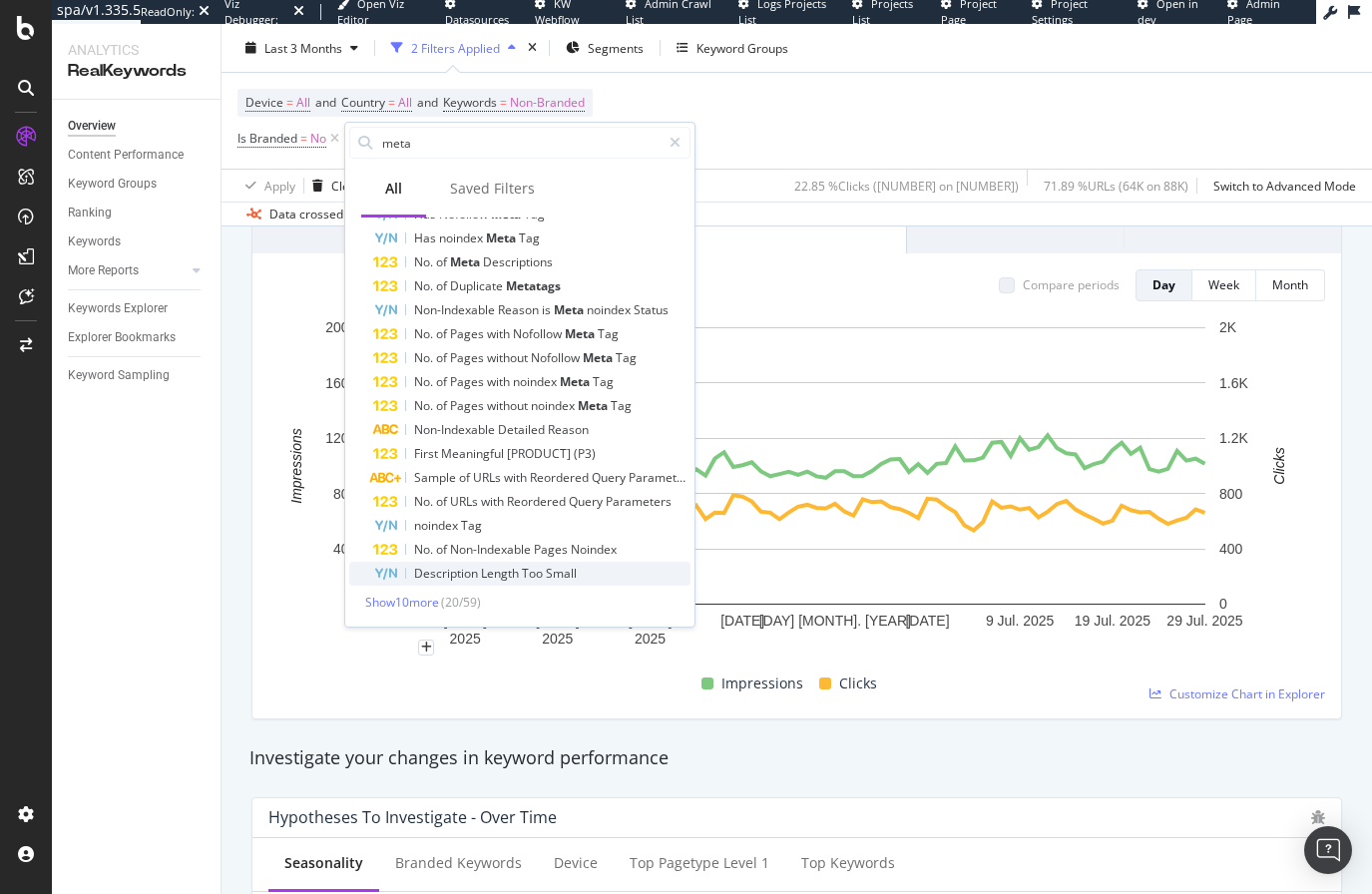 click on "Description" at bounding box center [447, 573] 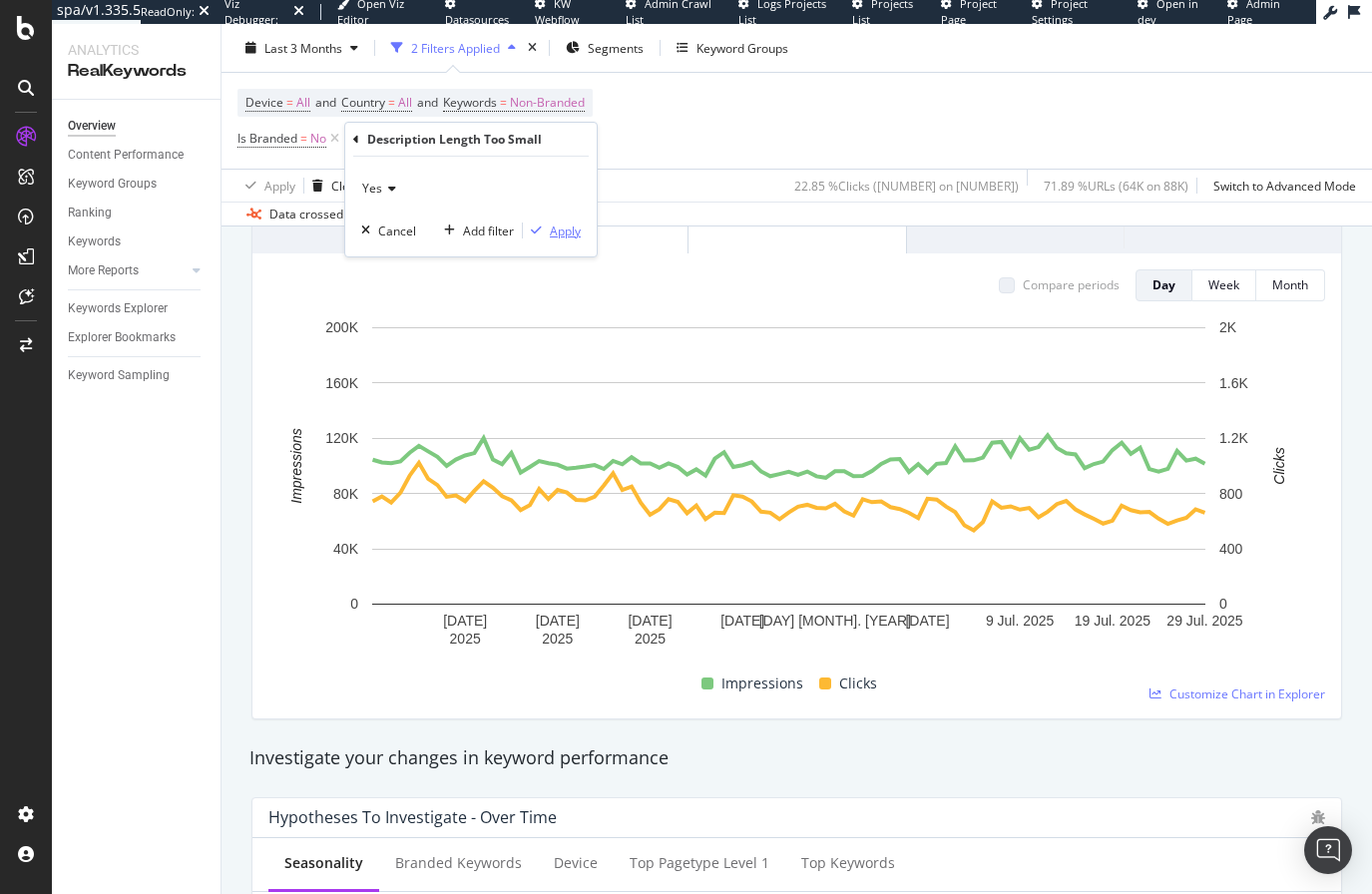 click on "Apply" at bounding box center (565, 230) 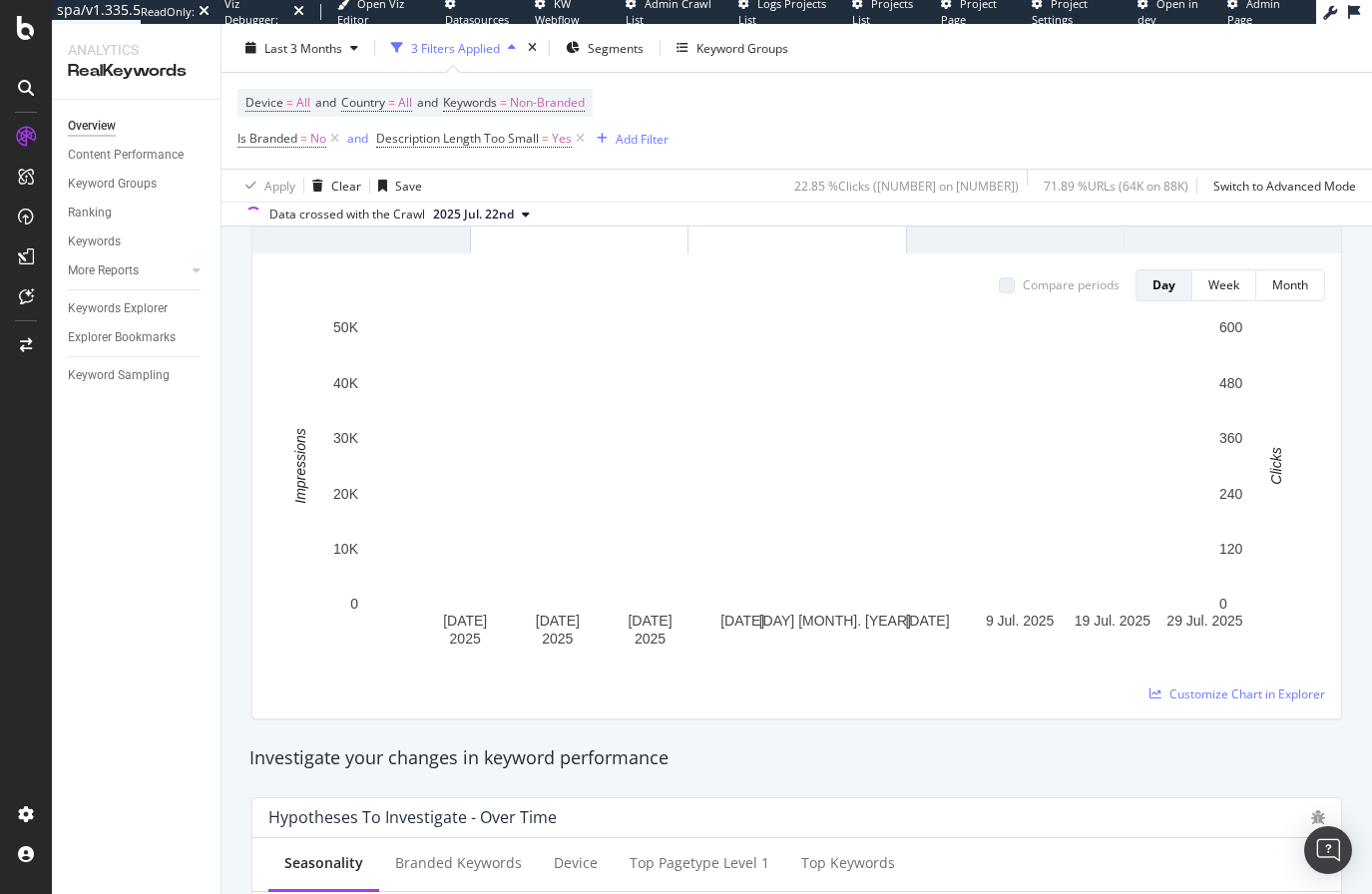 scroll, scrollTop: 0, scrollLeft: 0, axis: both 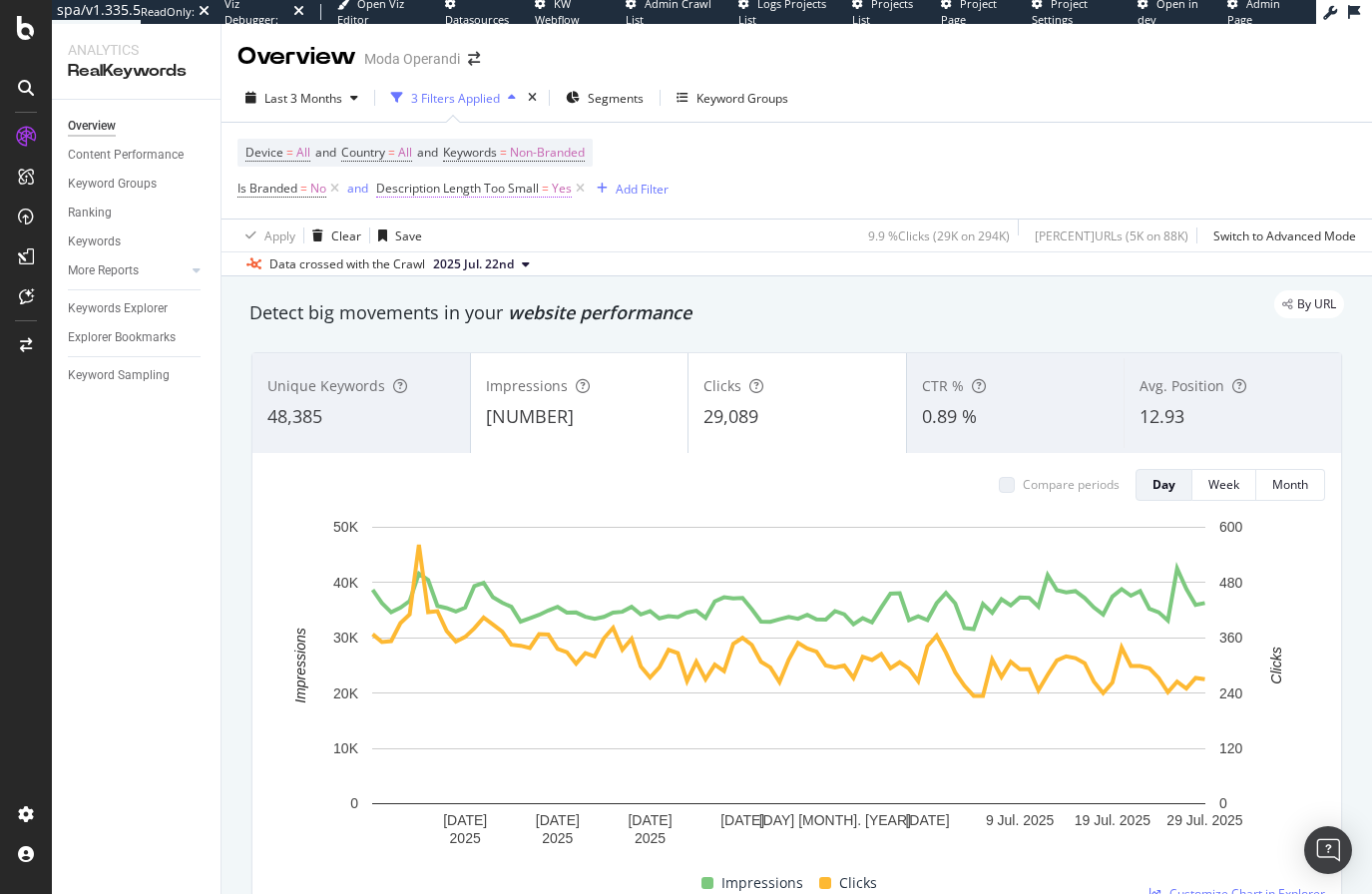 click on "Yes" at bounding box center [562, 189] 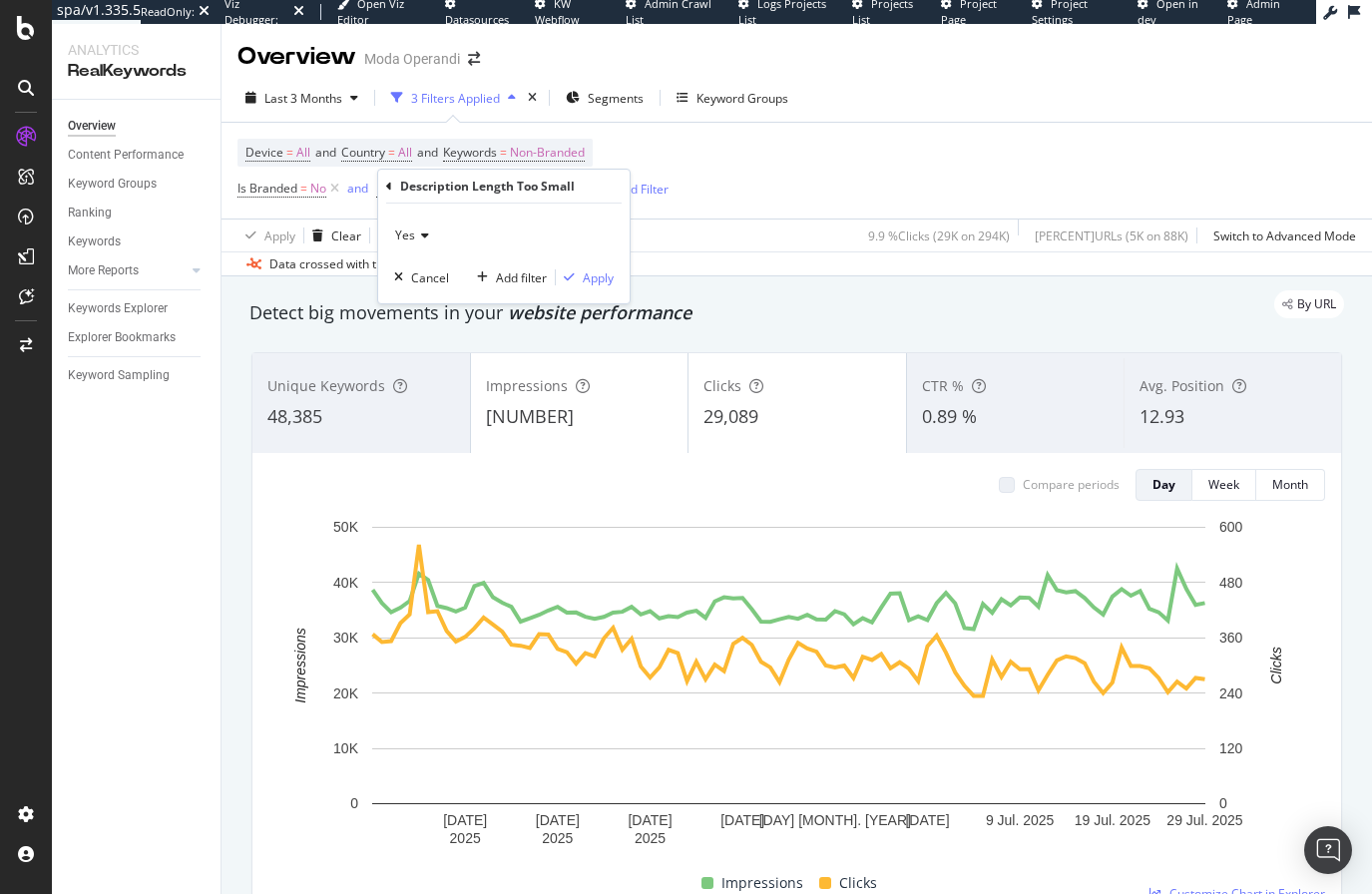 click on "Yes" at bounding box center [504, 235] 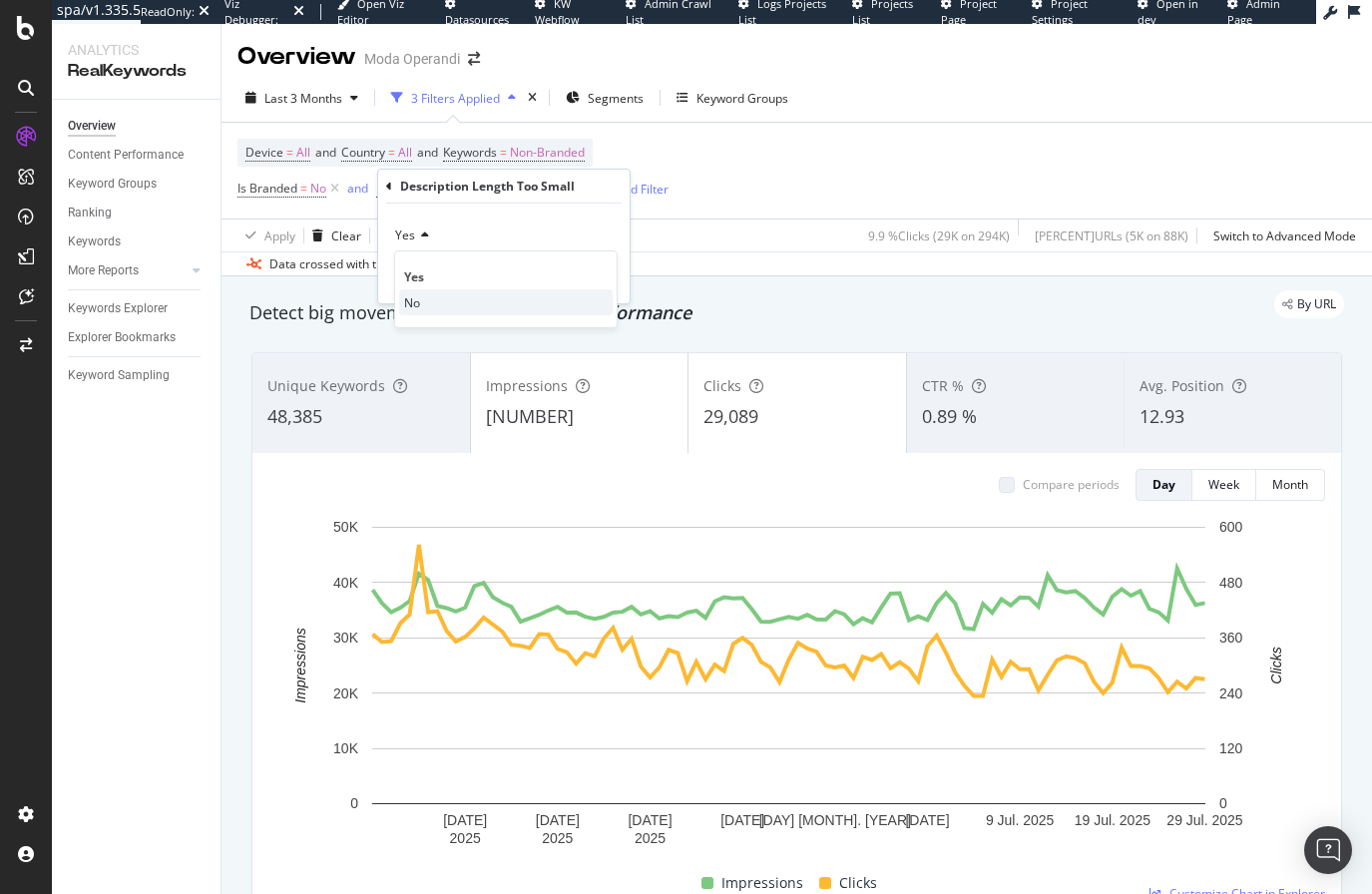 click on "No" at bounding box center [412, 302] 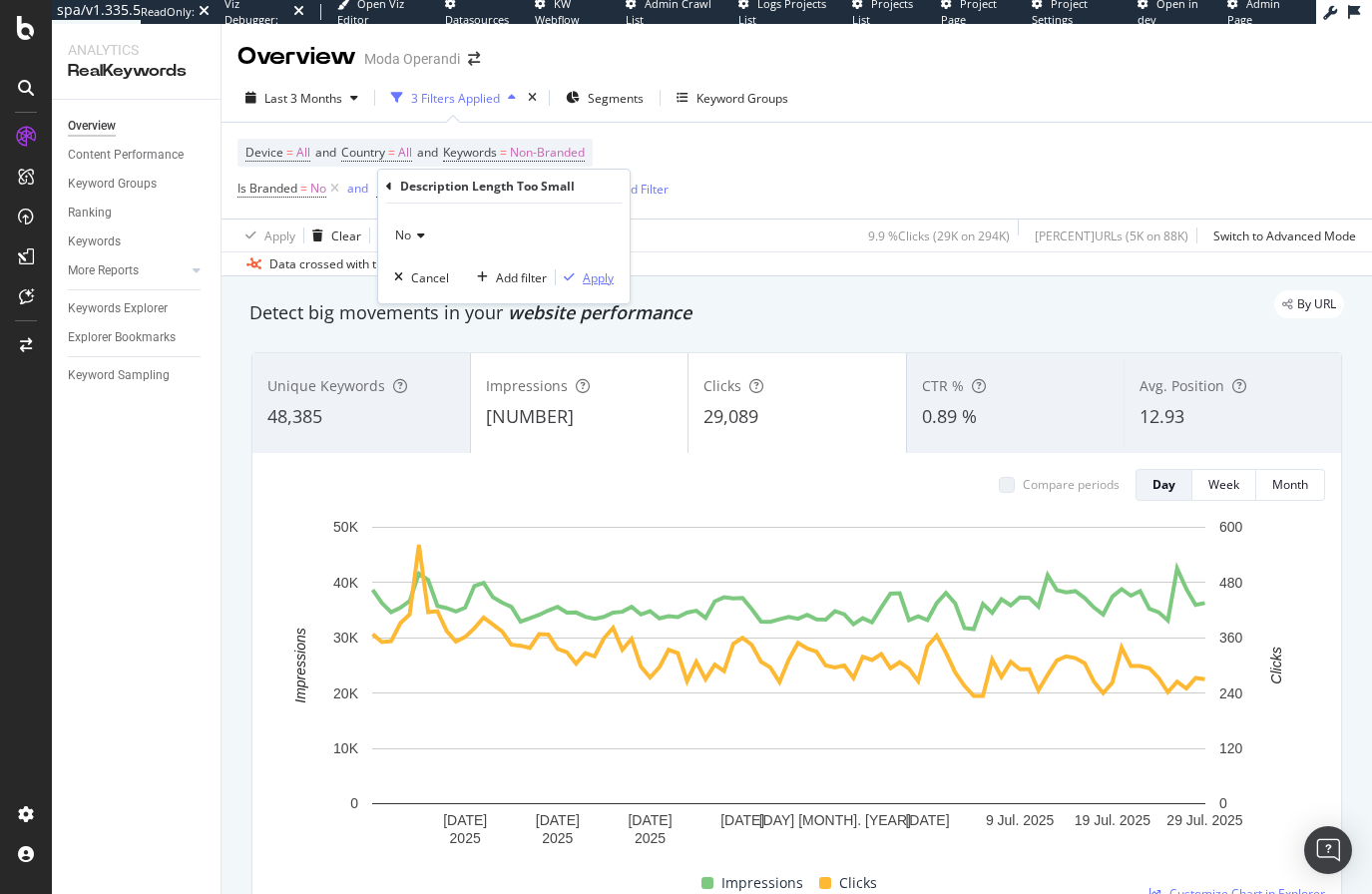 click on "Apply" at bounding box center (598, 277) 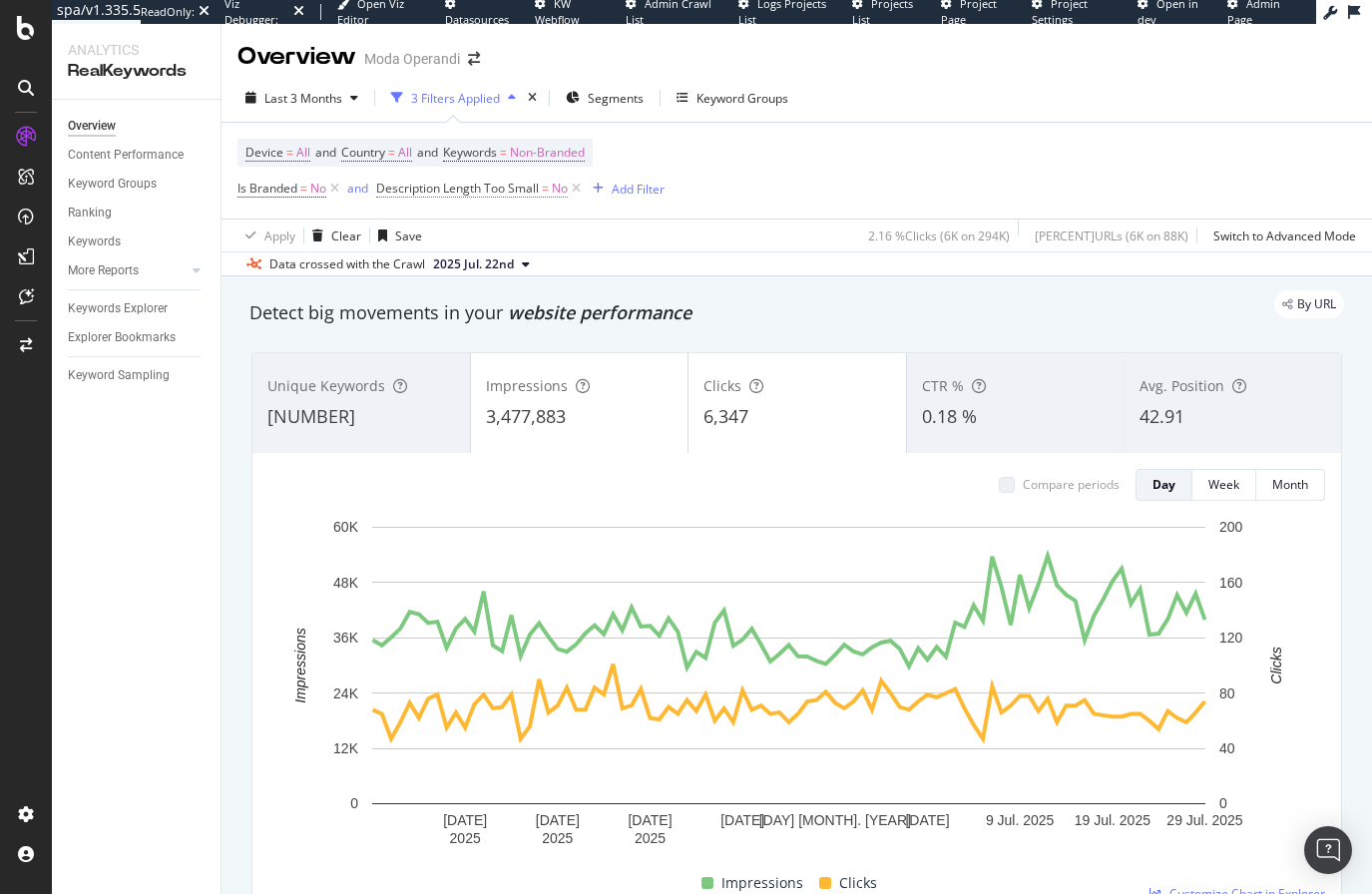 click on "Description Length Too Small" at bounding box center [457, 188] 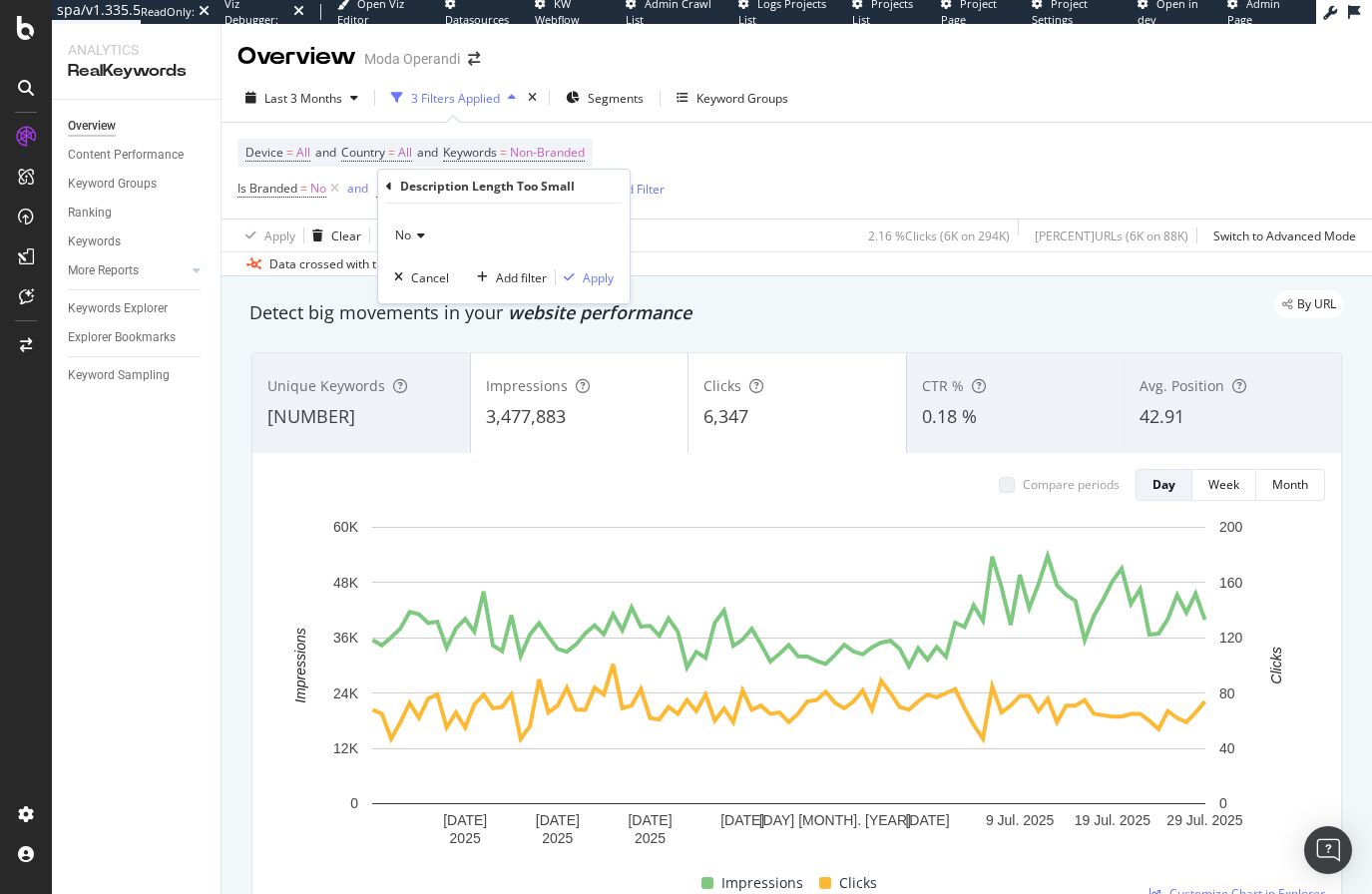 click at bounding box center [418, 235] 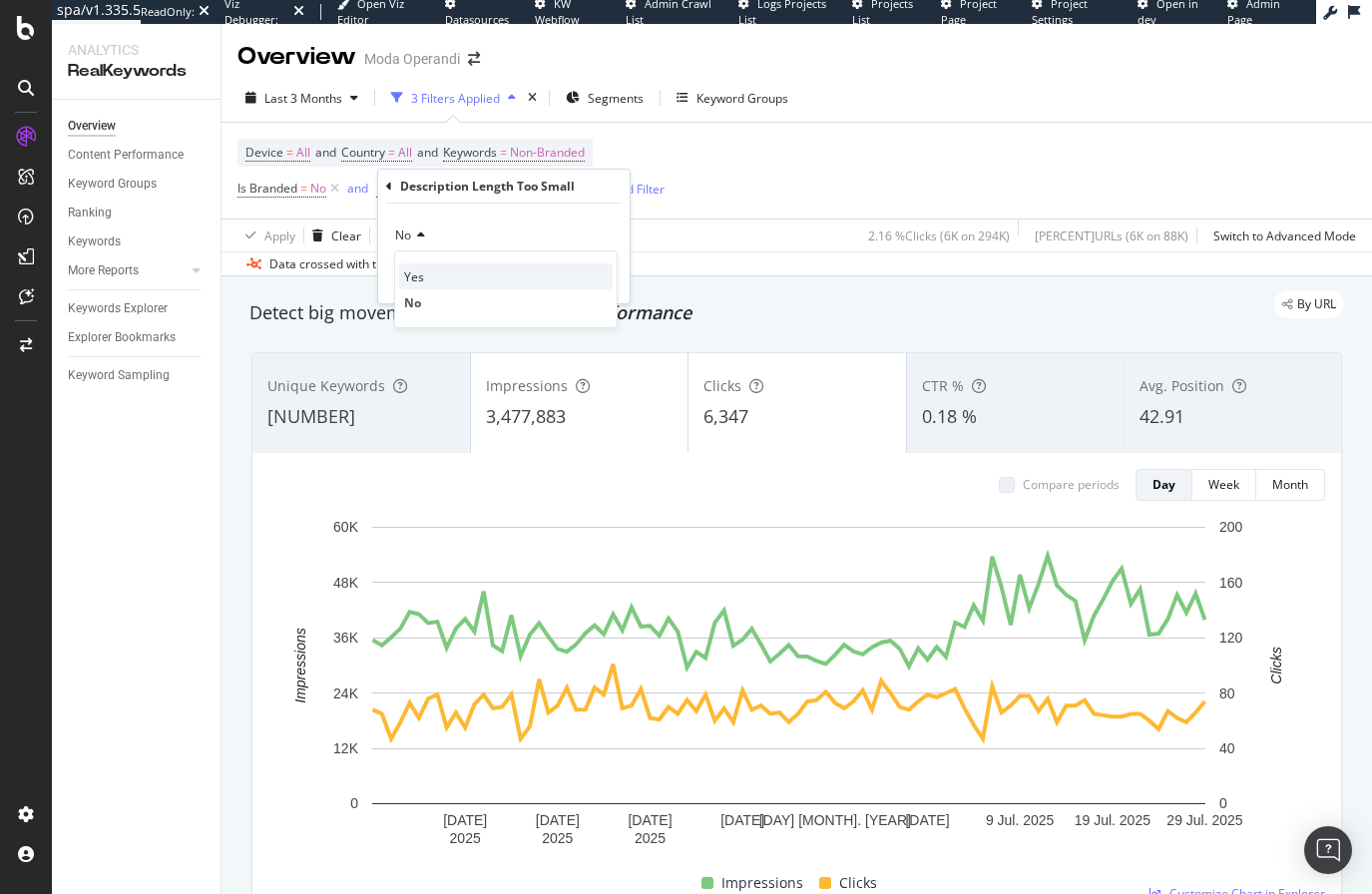 click on "Yes" at bounding box center [414, 276] 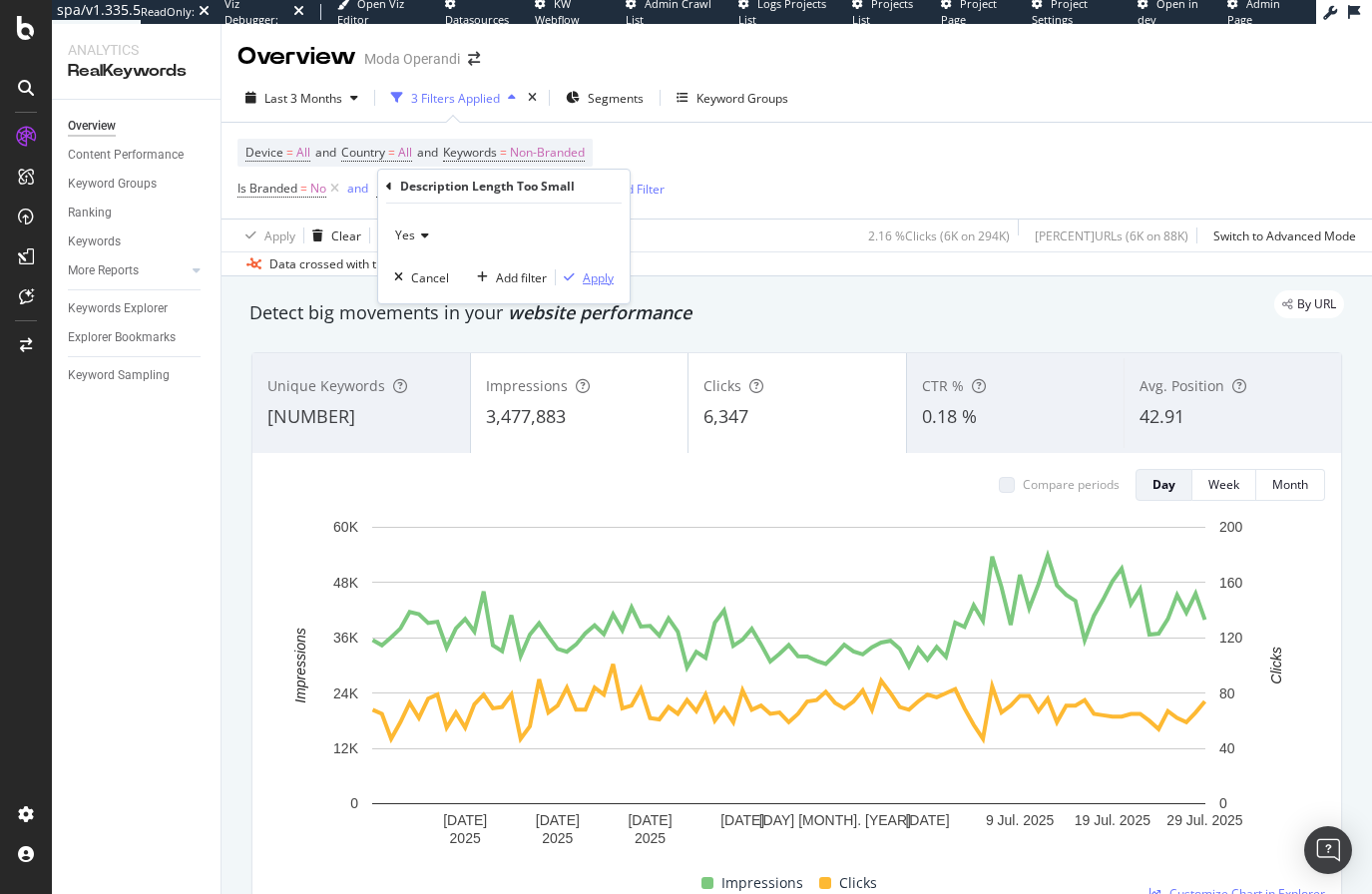 click on "Apply" at bounding box center (598, 277) 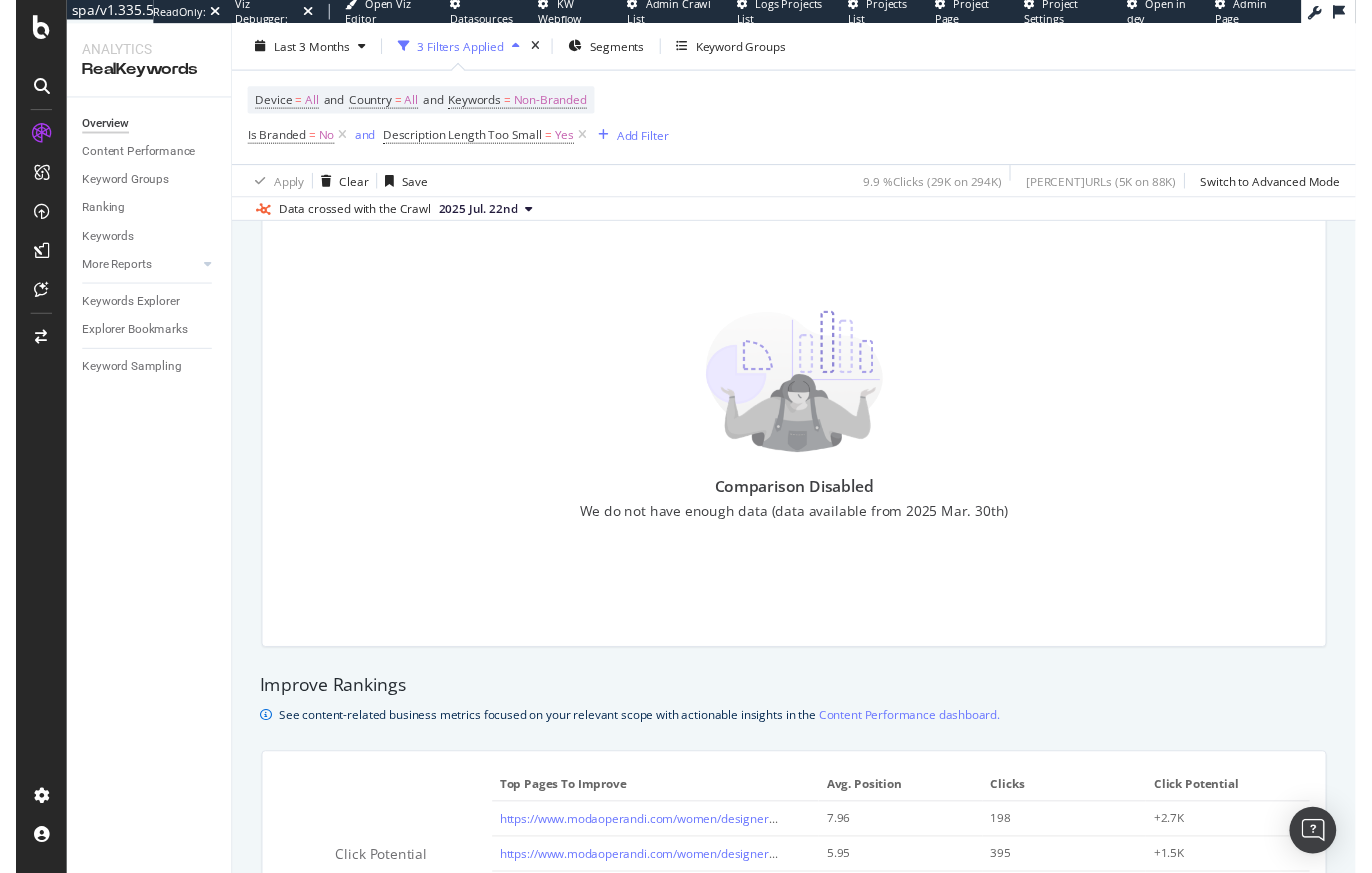 scroll, scrollTop: 700, scrollLeft: 0, axis: vertical 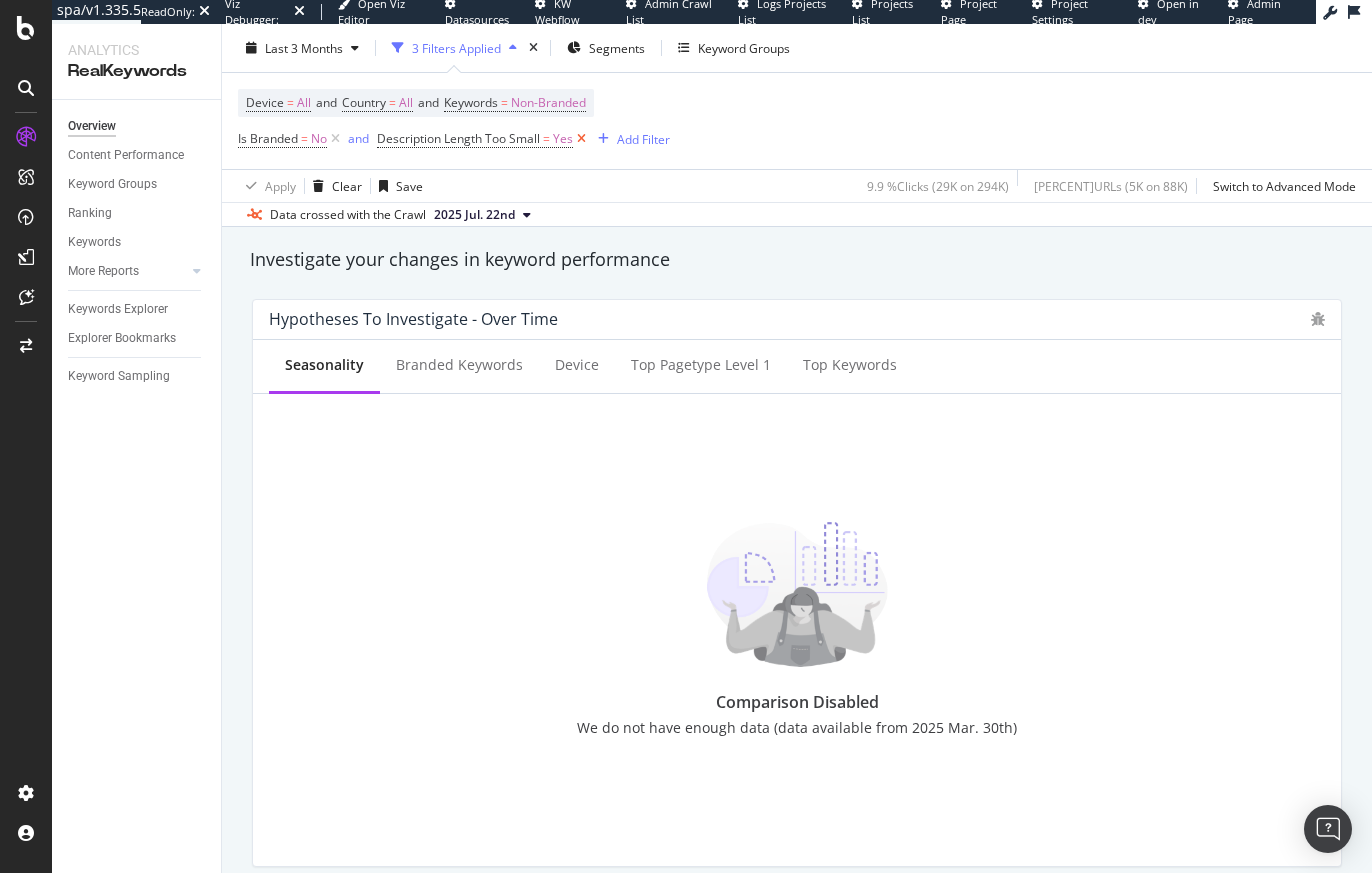 click at bounding box center [581, 139] 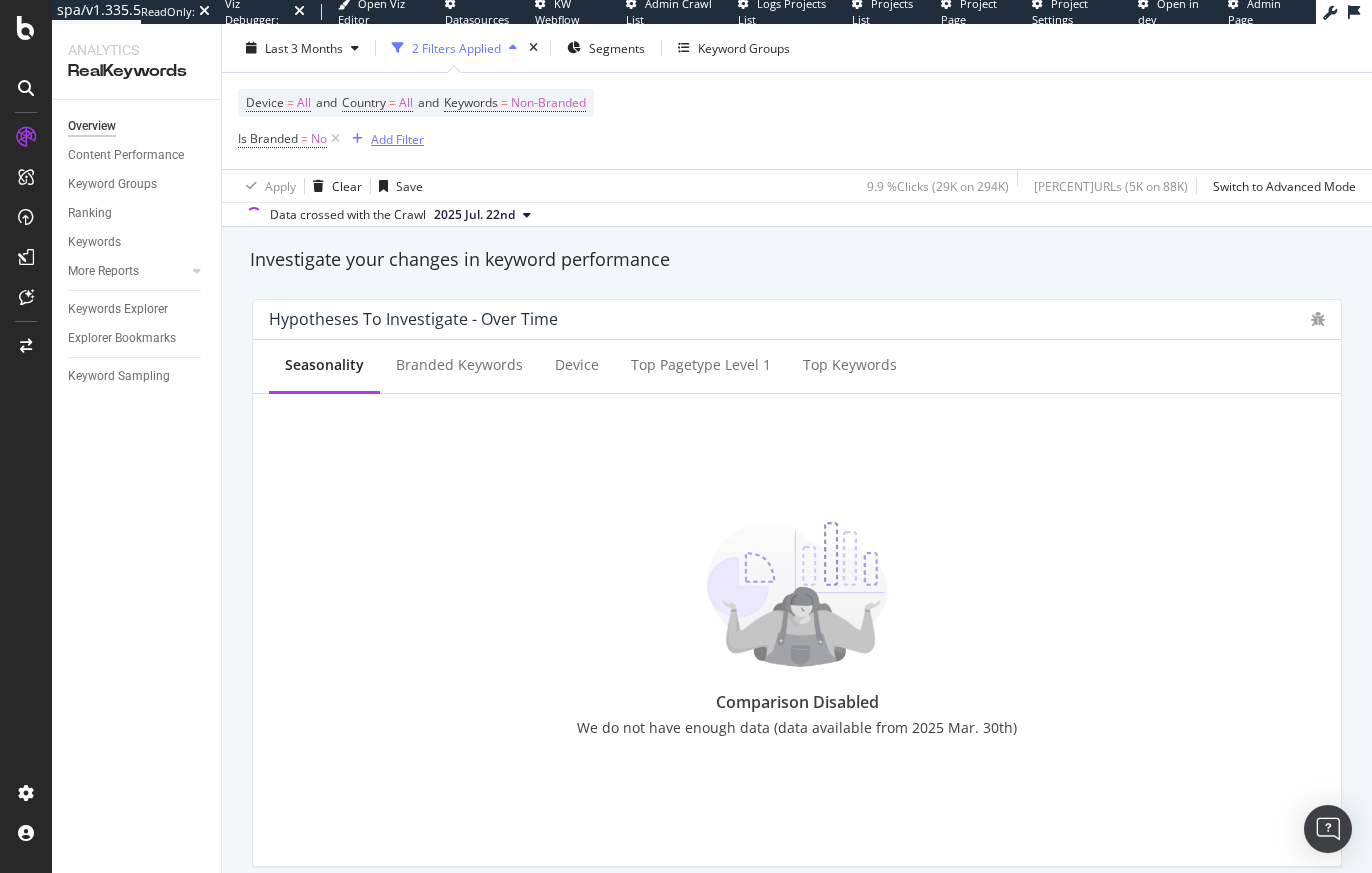click on "Add Filter" at bounding box center [397, 138] 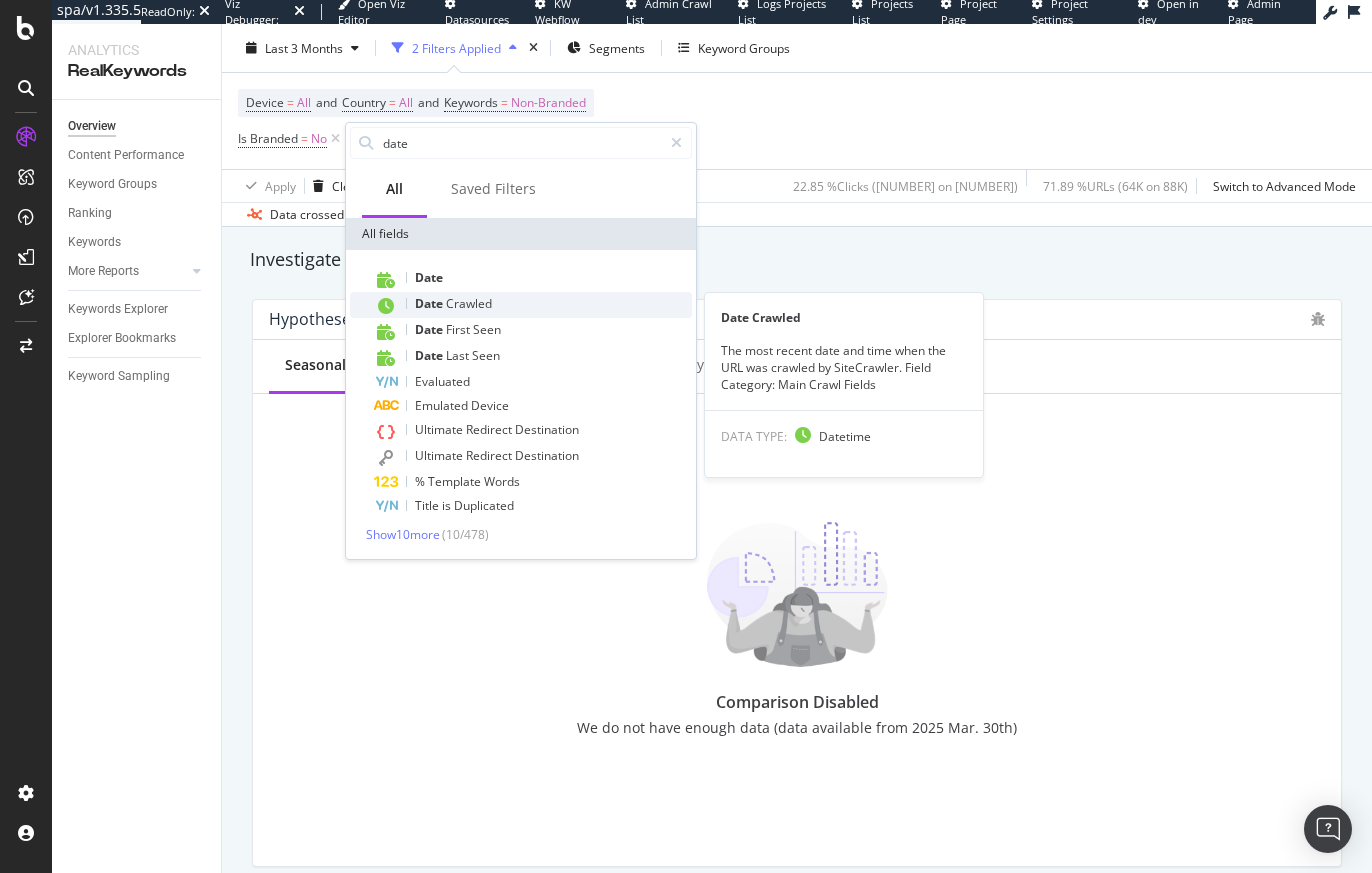 type on "date" 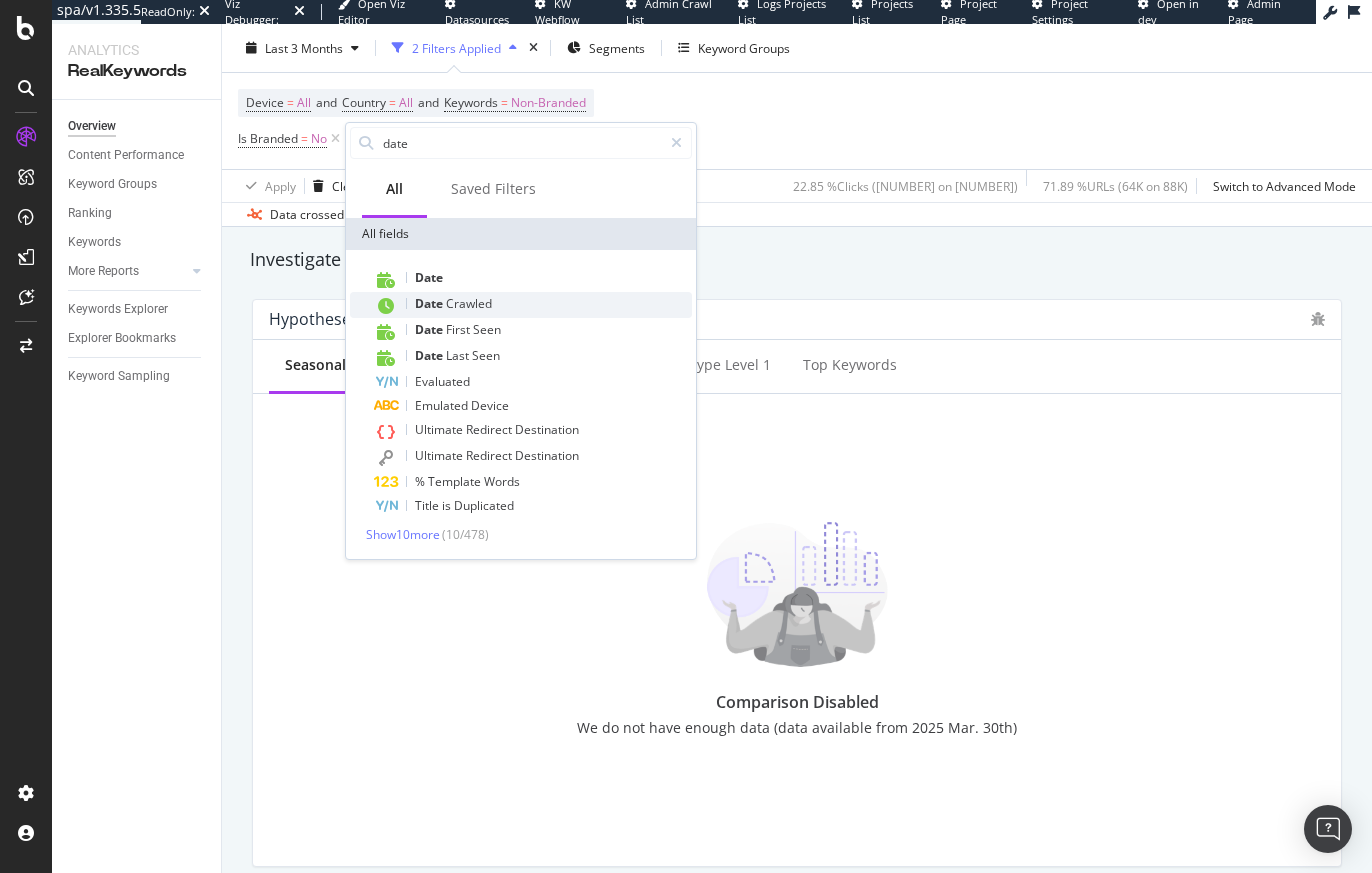 click on "Date" at bounding box center (430, 303) 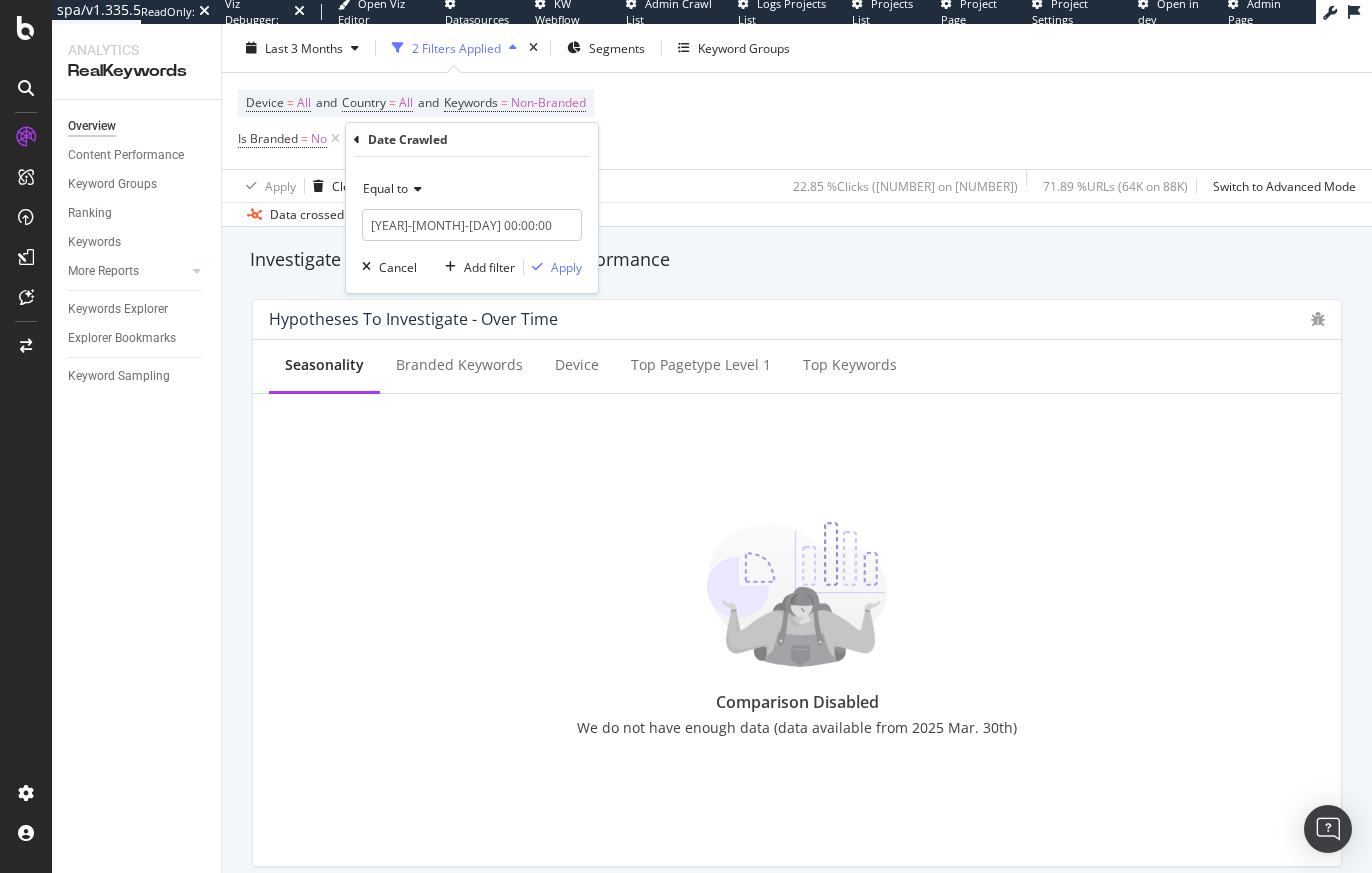 click on "Equal to" at bounding box center (385, 188) 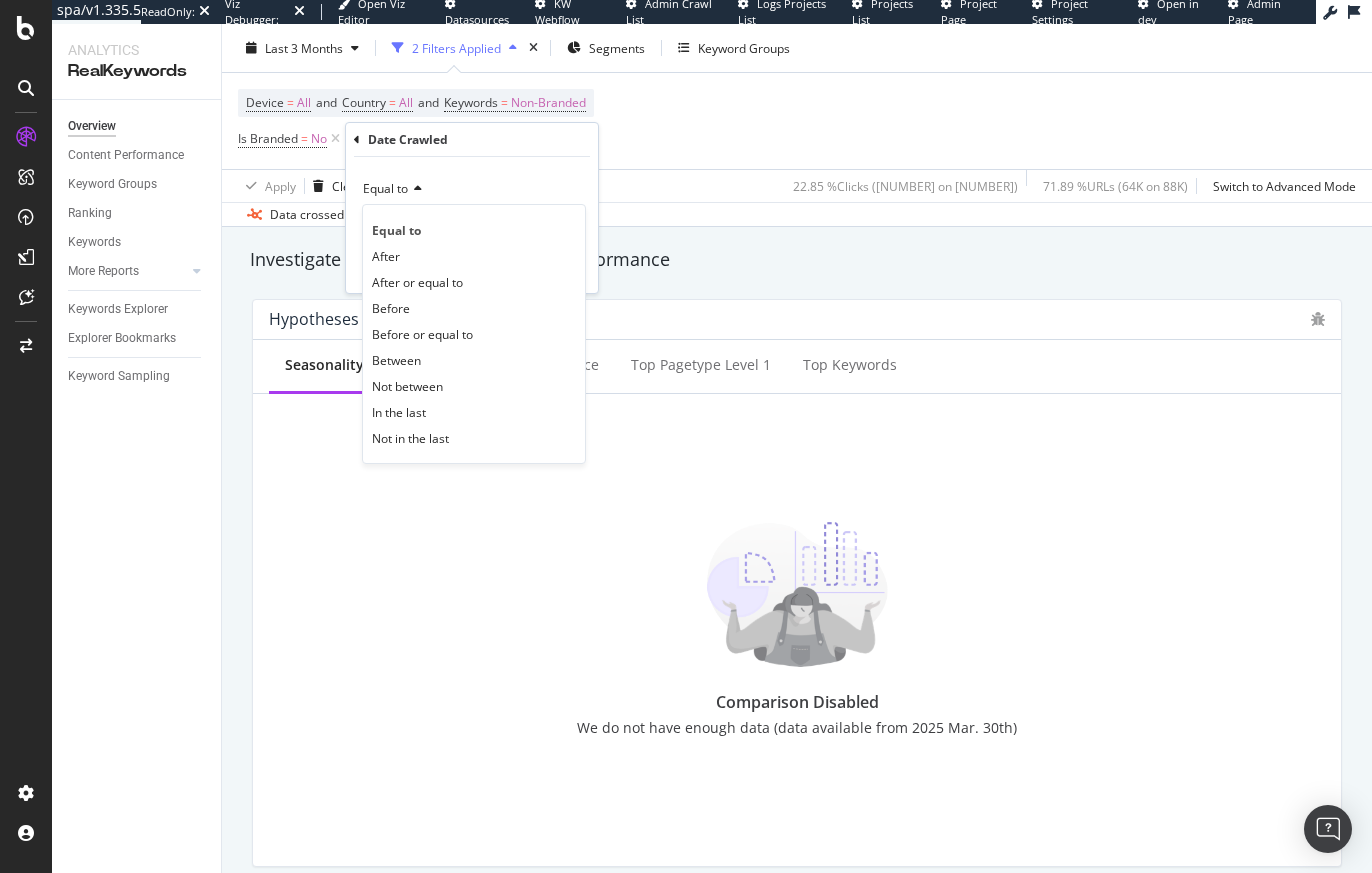 click on "Date Crawled Equal to Equal to After After or equal to Before Before or equal to Between Not between In the last Not in the last 2025-08-01 00:00:00 Cancel Add filter Apply" at bounding box center [472, 208] 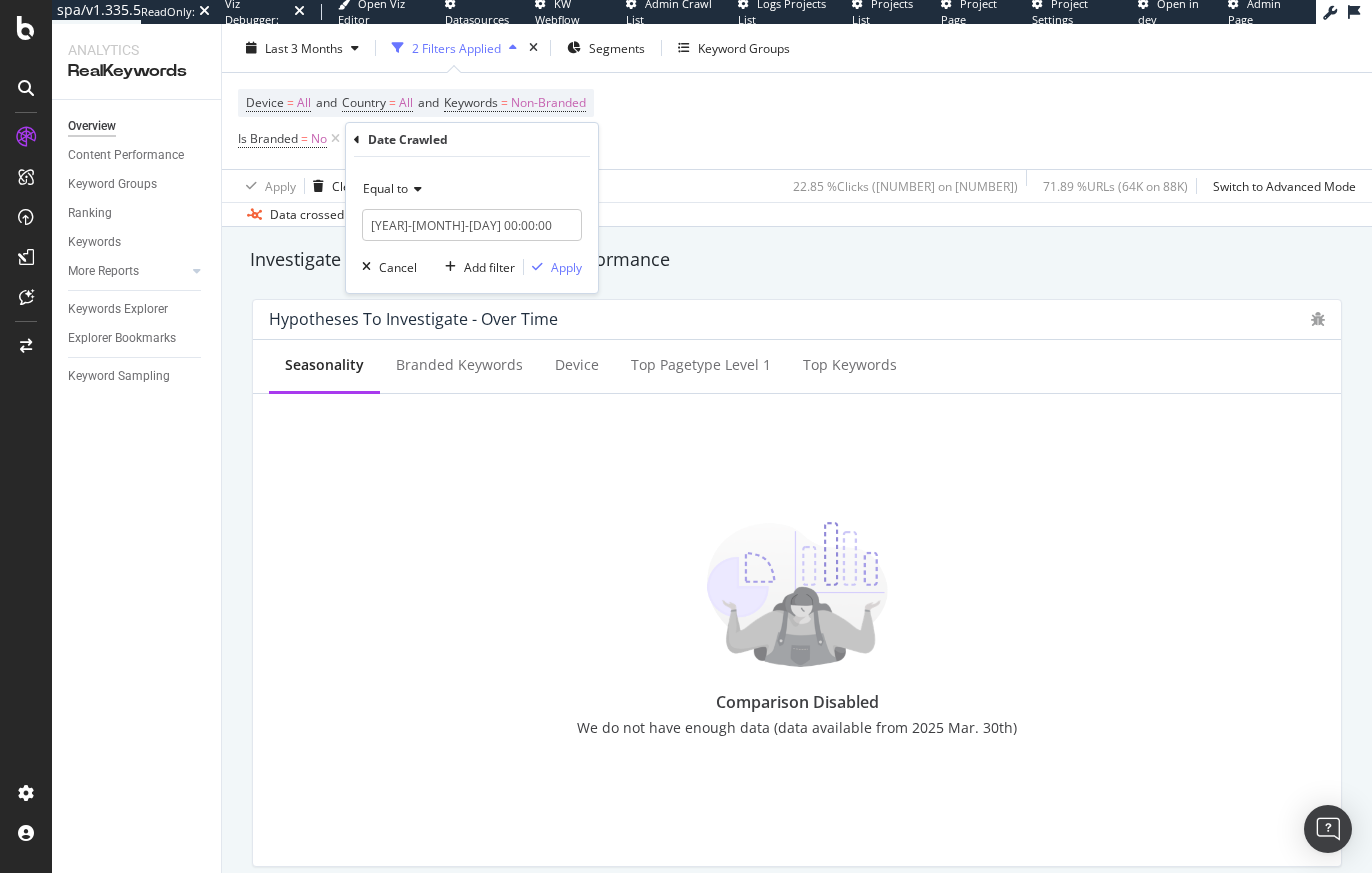 click on "Date Crawled Equal to 2025-08-01 00:00:00 Cancel Add filter Apply" at bounding box center [472, 208] 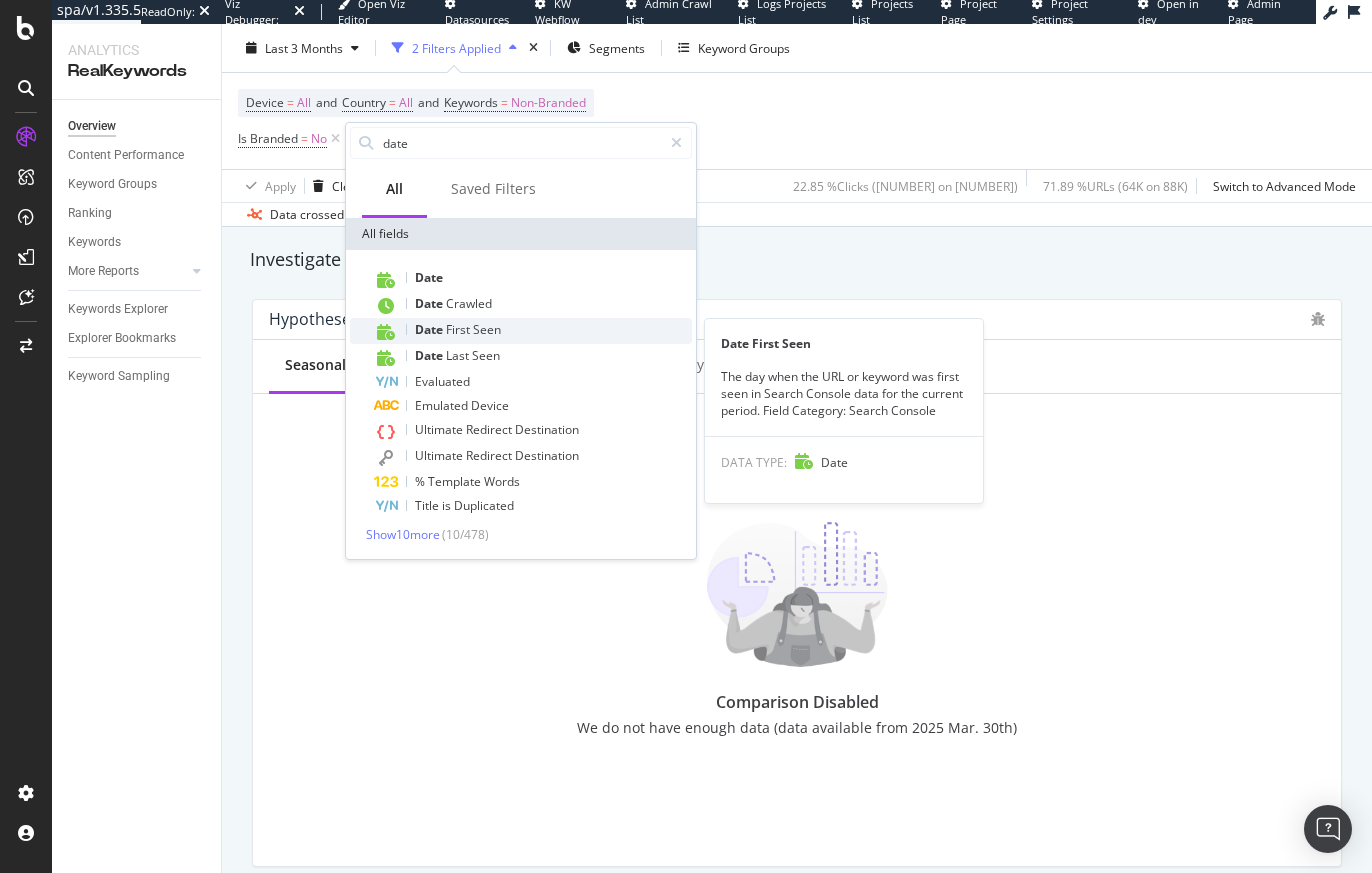 click on "First" at bounding box center [459, 329] 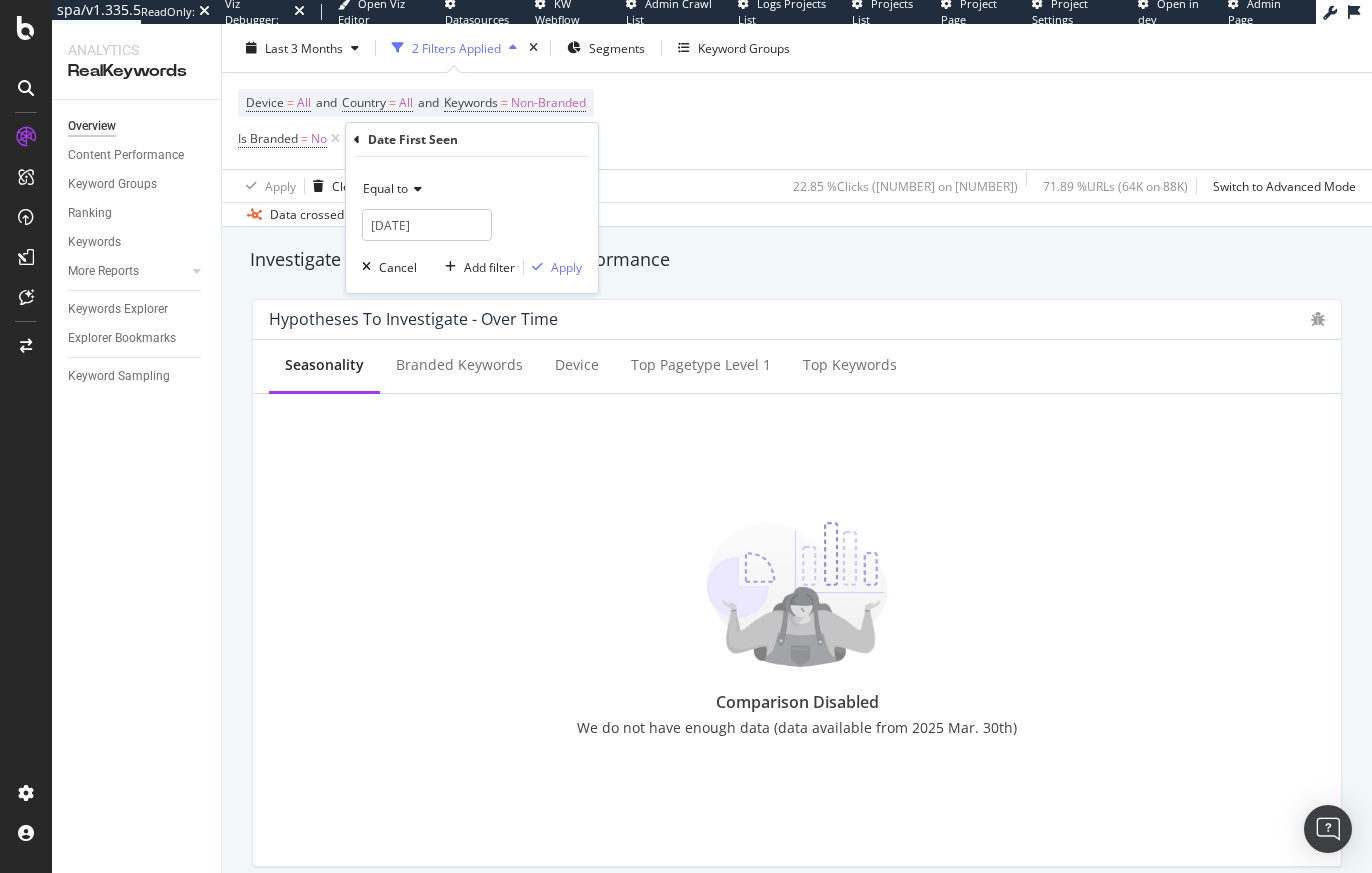 click on "Equal to" at bounding box center [385, 188] 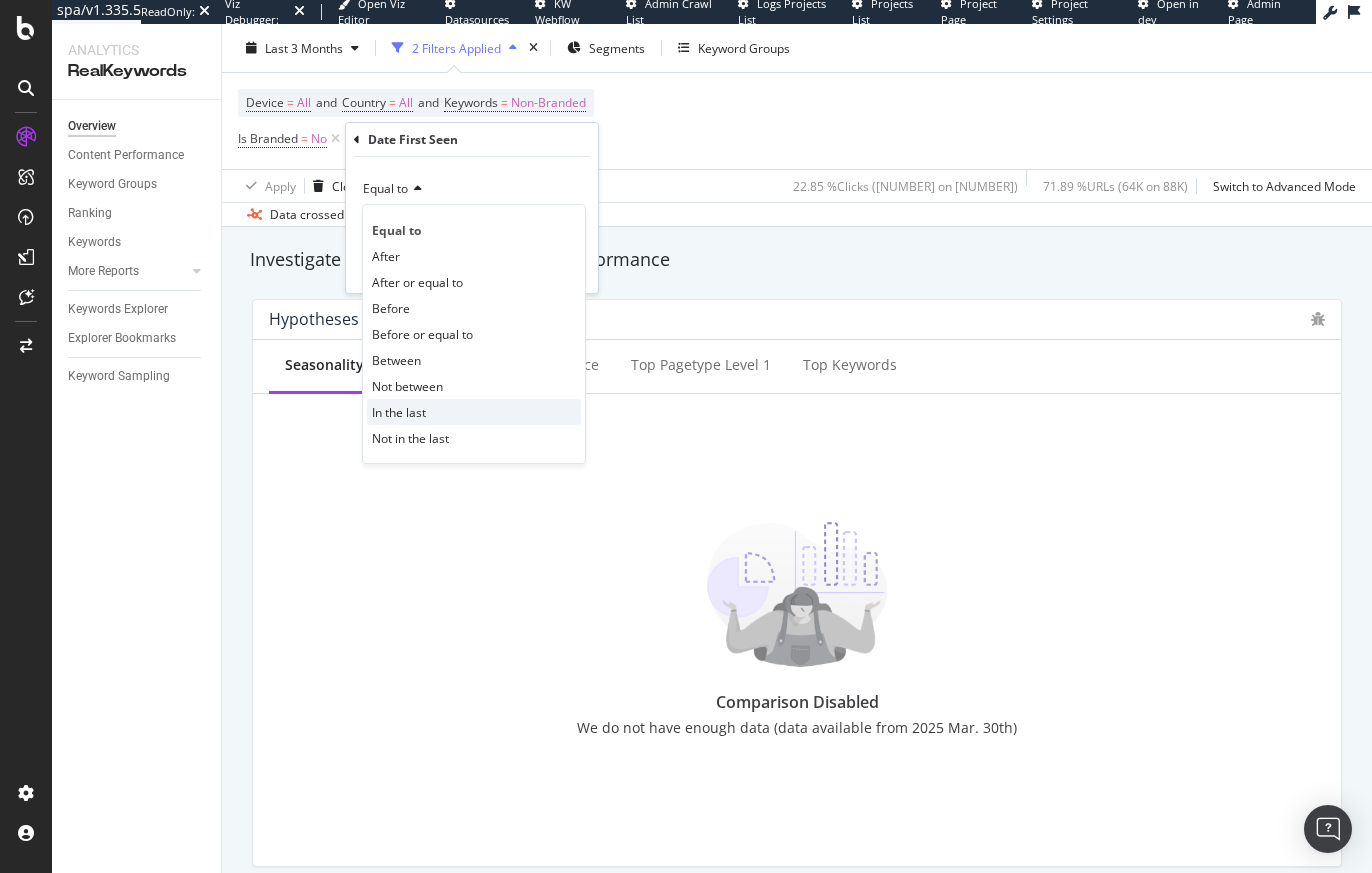 click on "In the last" at bounding box center [399, 412] 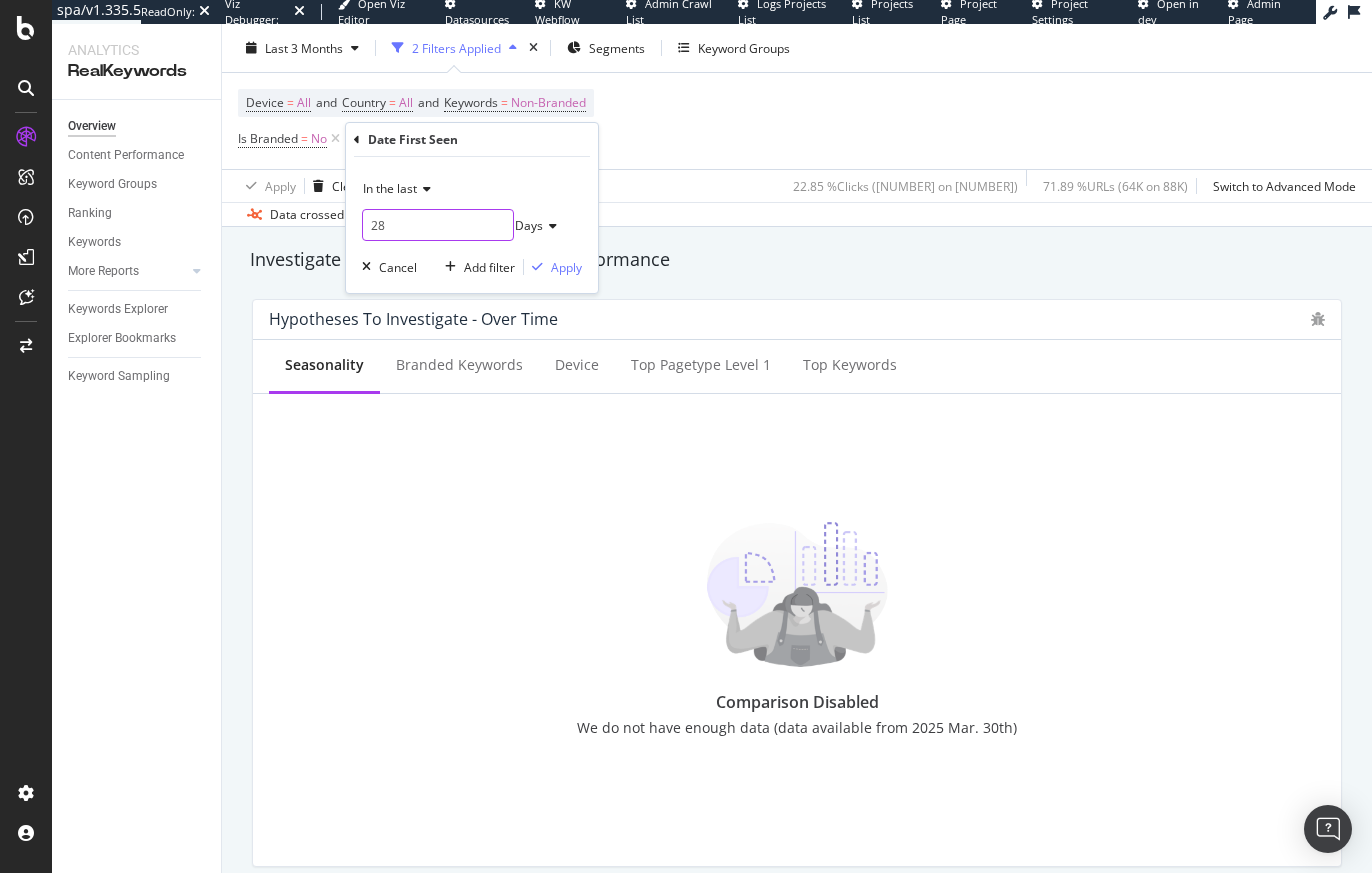 click on "28" at bounding box center [438, 225] 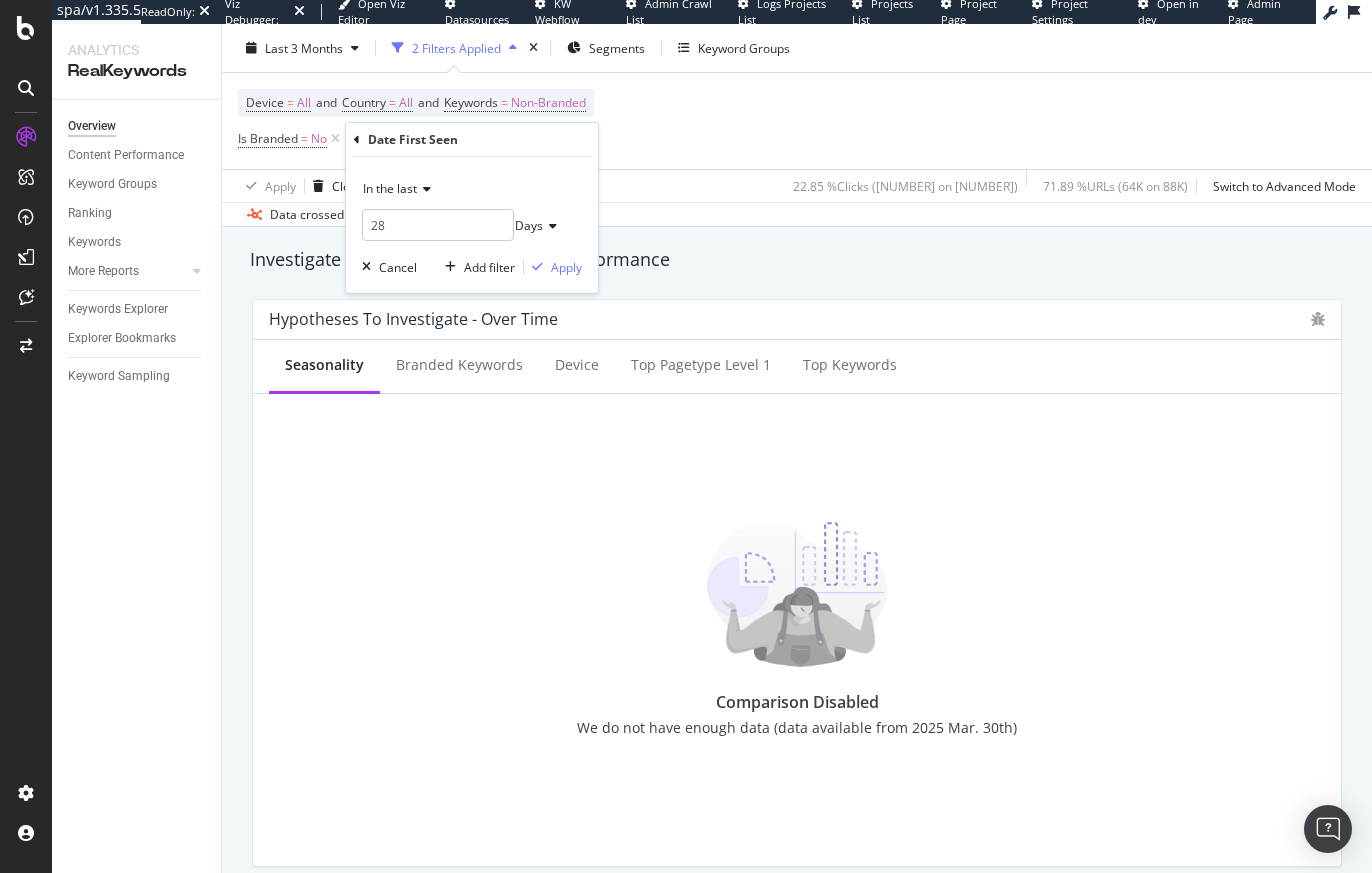 click at bounding box center (550, 226) 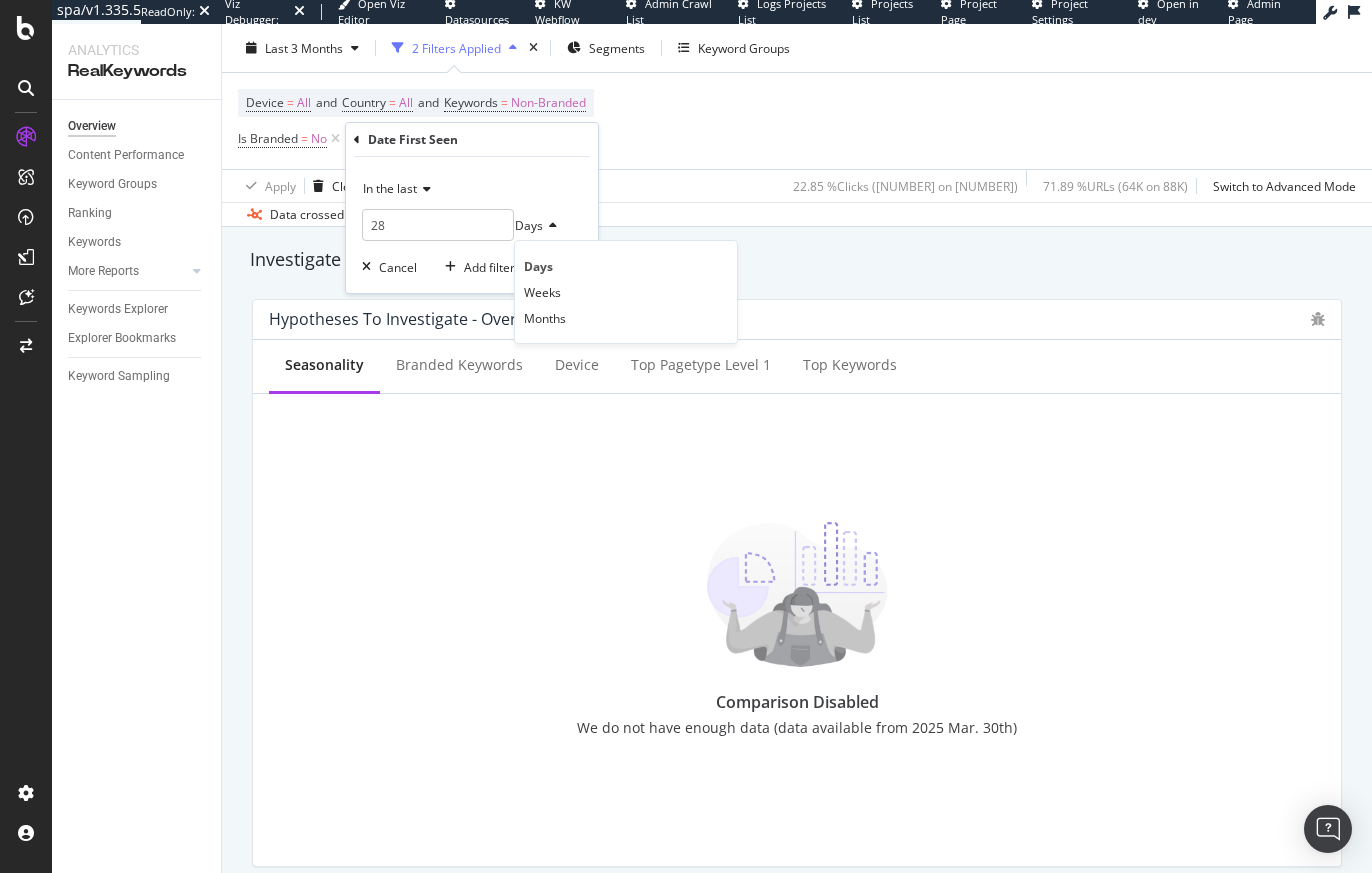 drag, startPoint x: 547, startPoint y: 316, endPoint x: 478, endPoint y: 278, distance: 78.77182 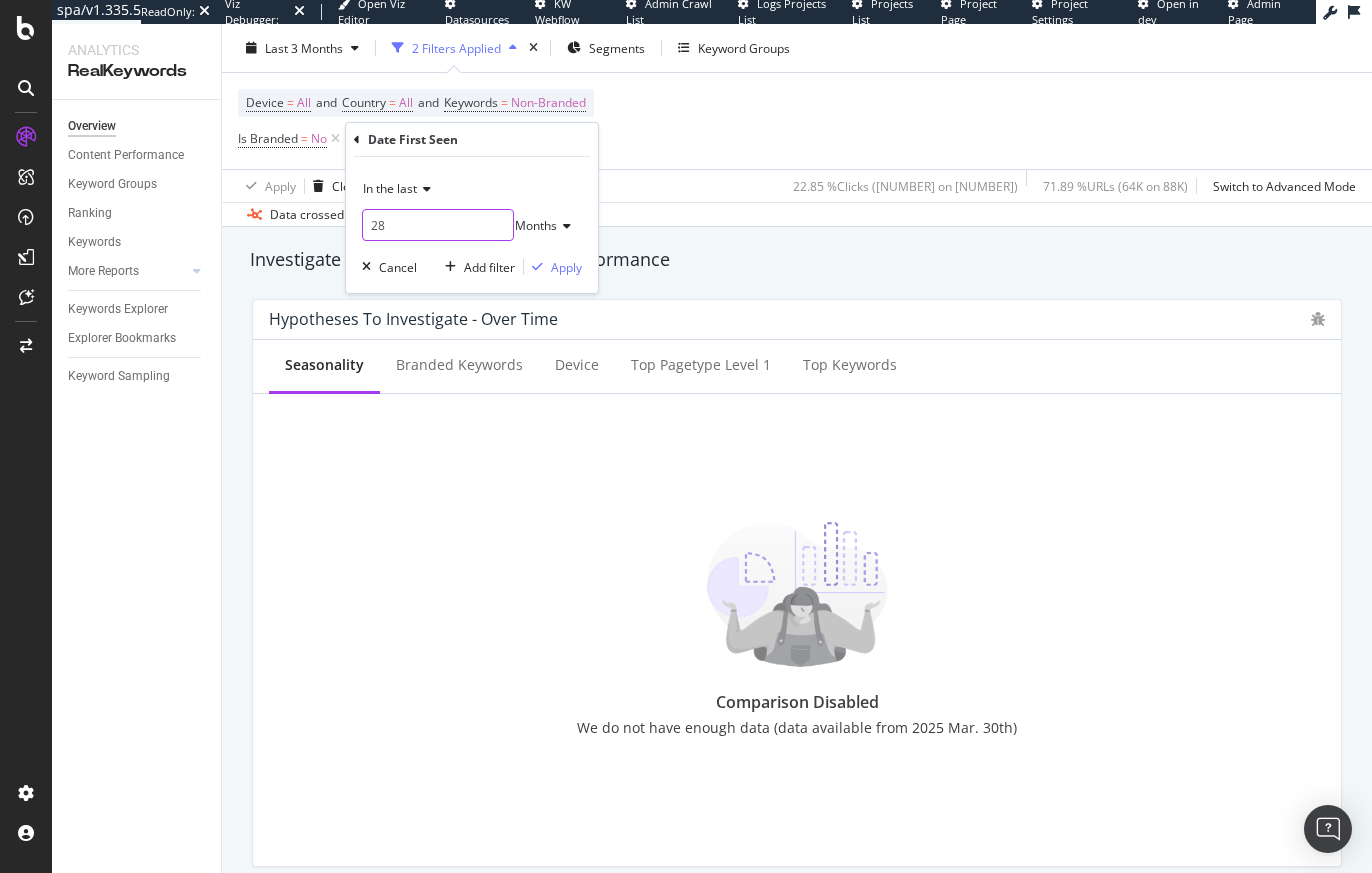 drag, startPoint x: 409, startPoint y: 223, endPoint x: 367, endPoint y: 224, distance: 42.0119 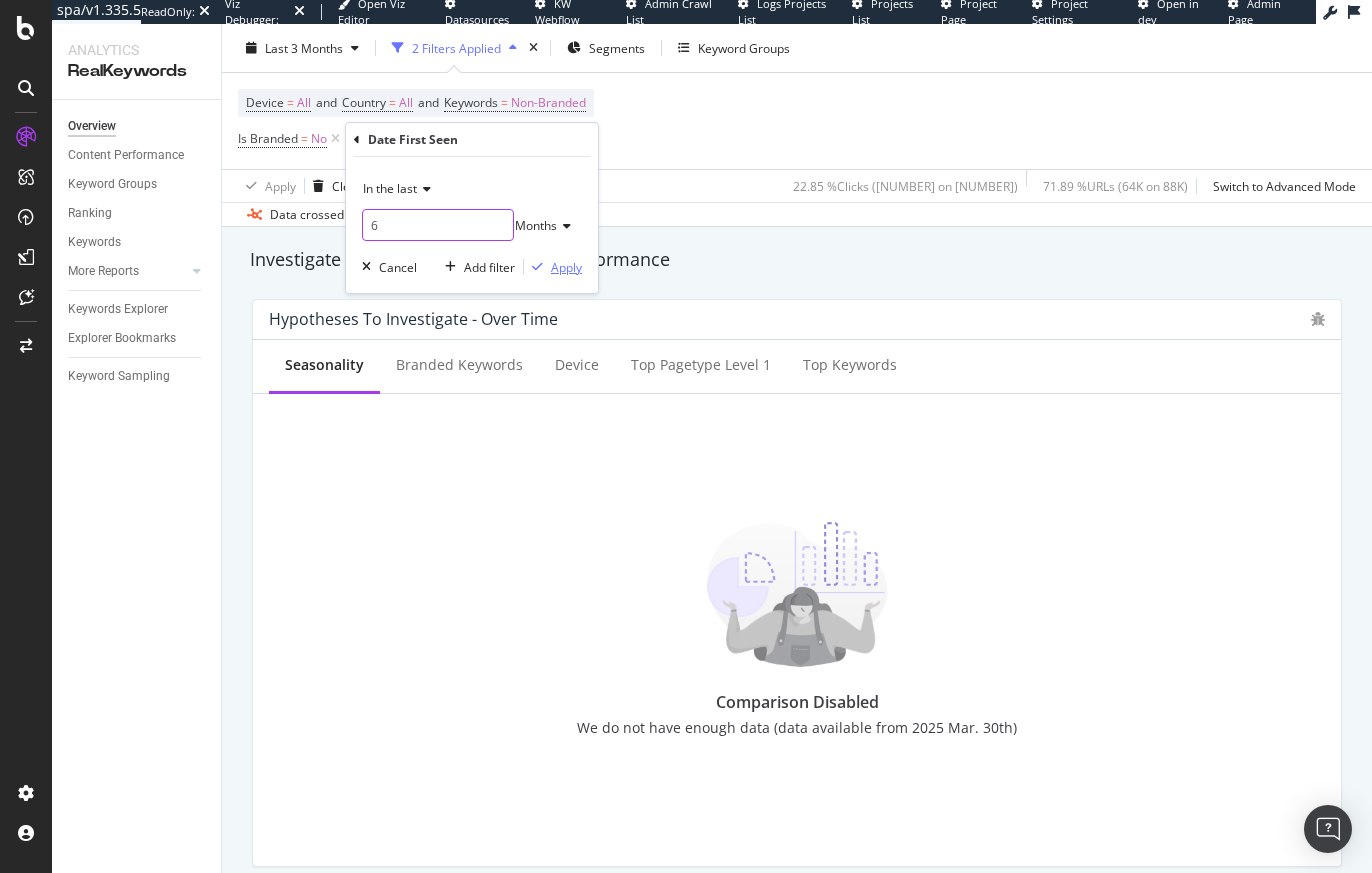 type on "6" 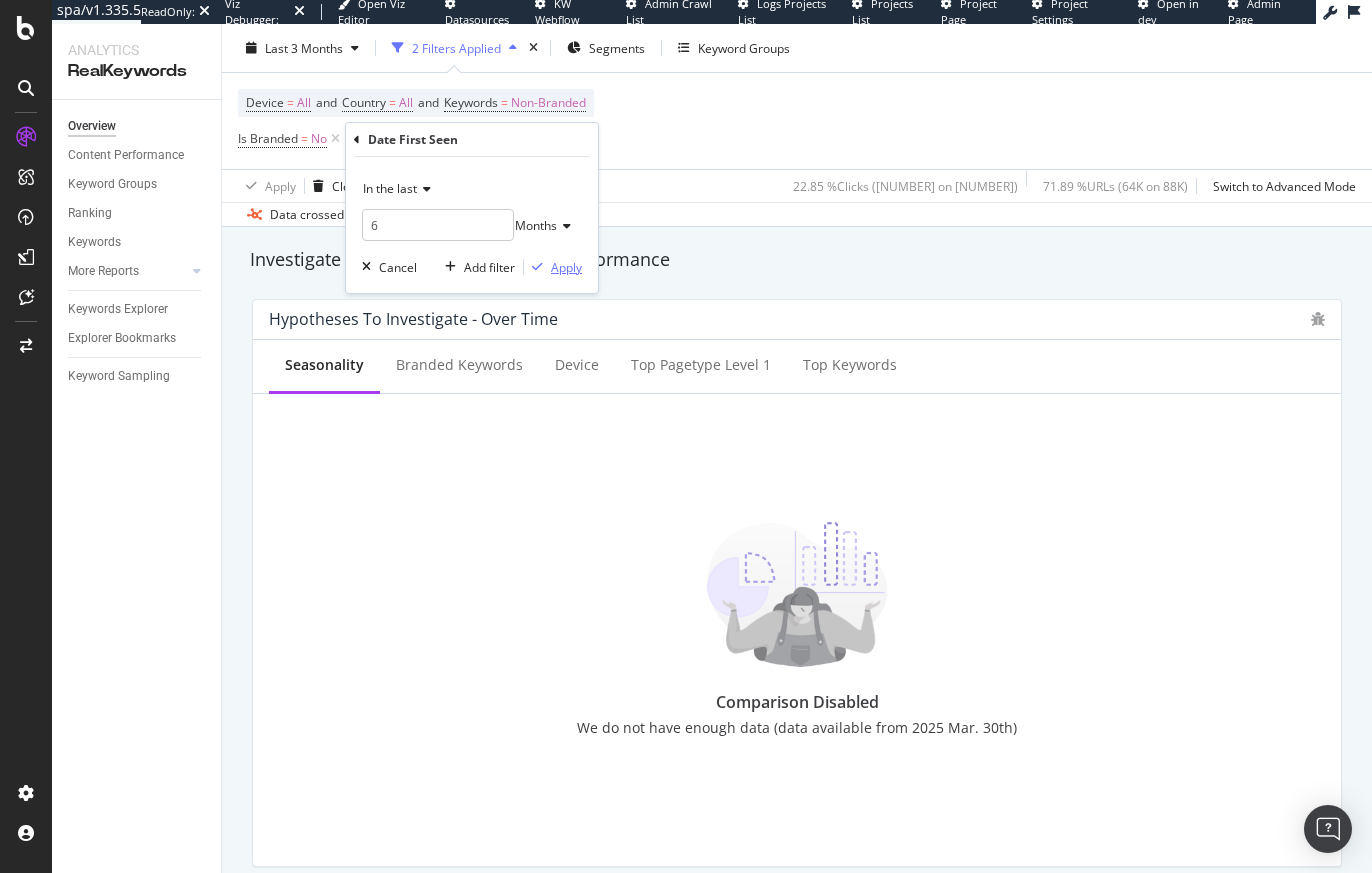 click on "Apply" at bounding box center (566, 267) 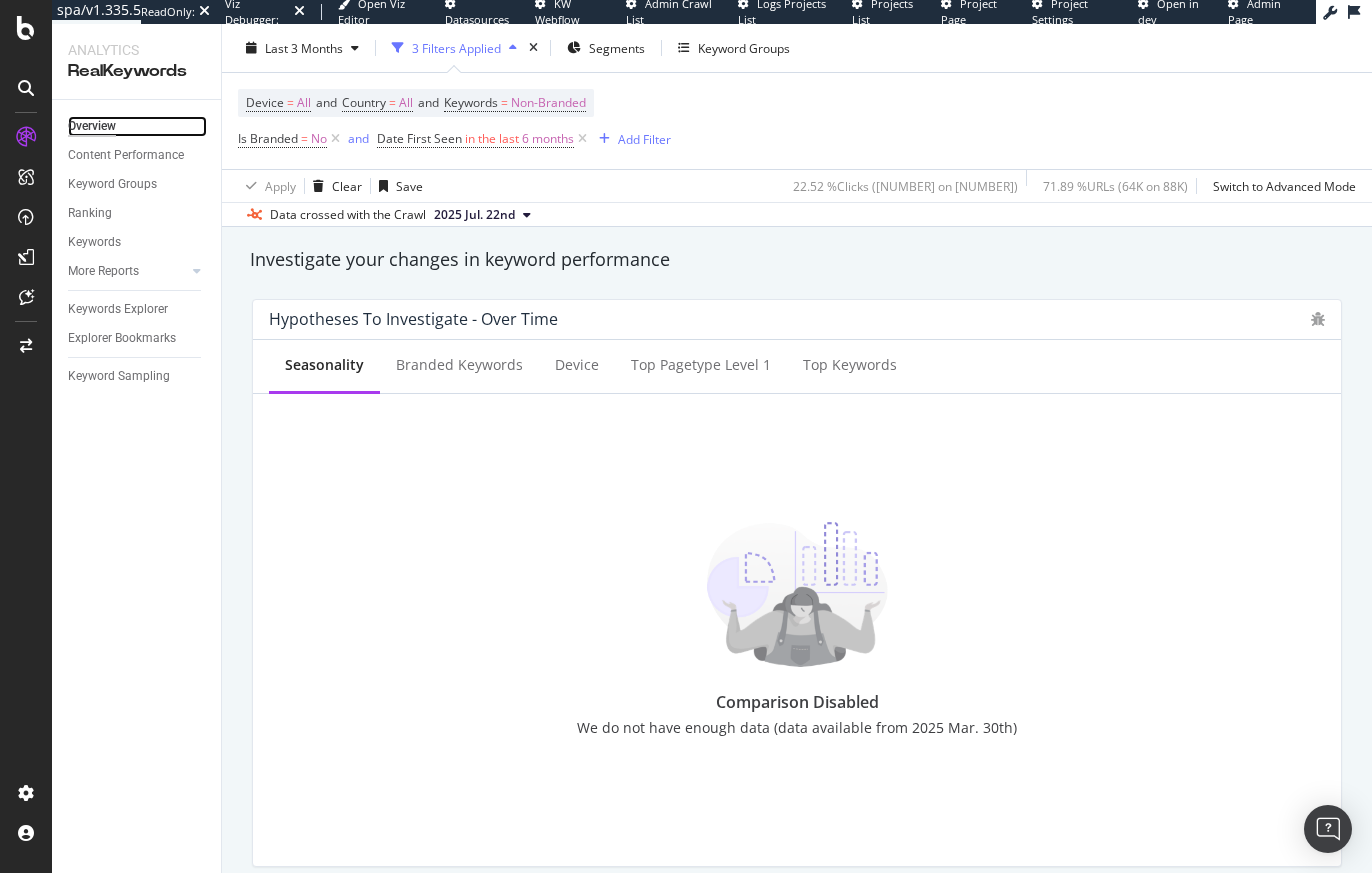 click on "Overview" at bounding box center (92, 126) 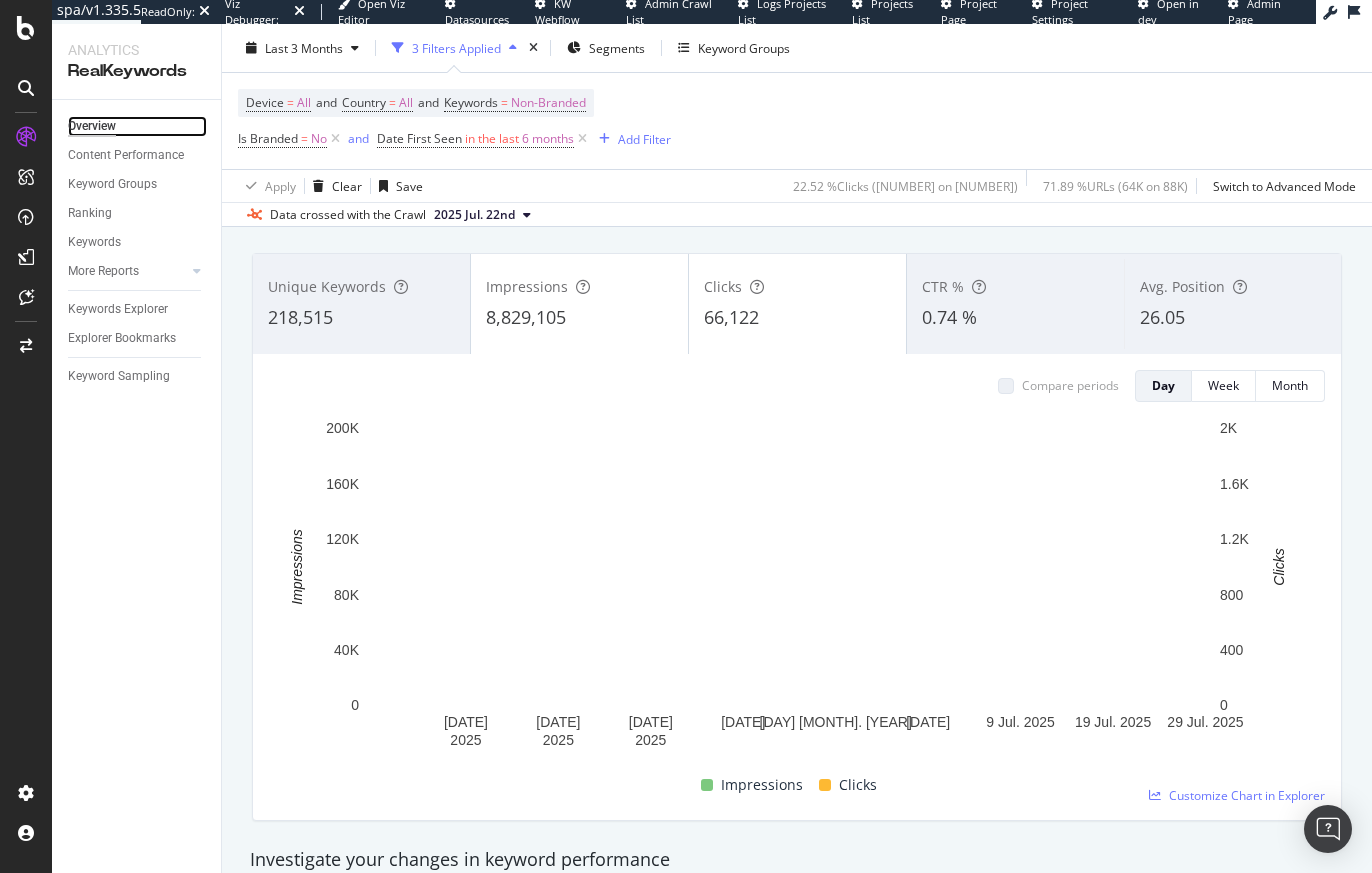 scroll, scrollTop: 0, scrollLeft: 0, axis: both 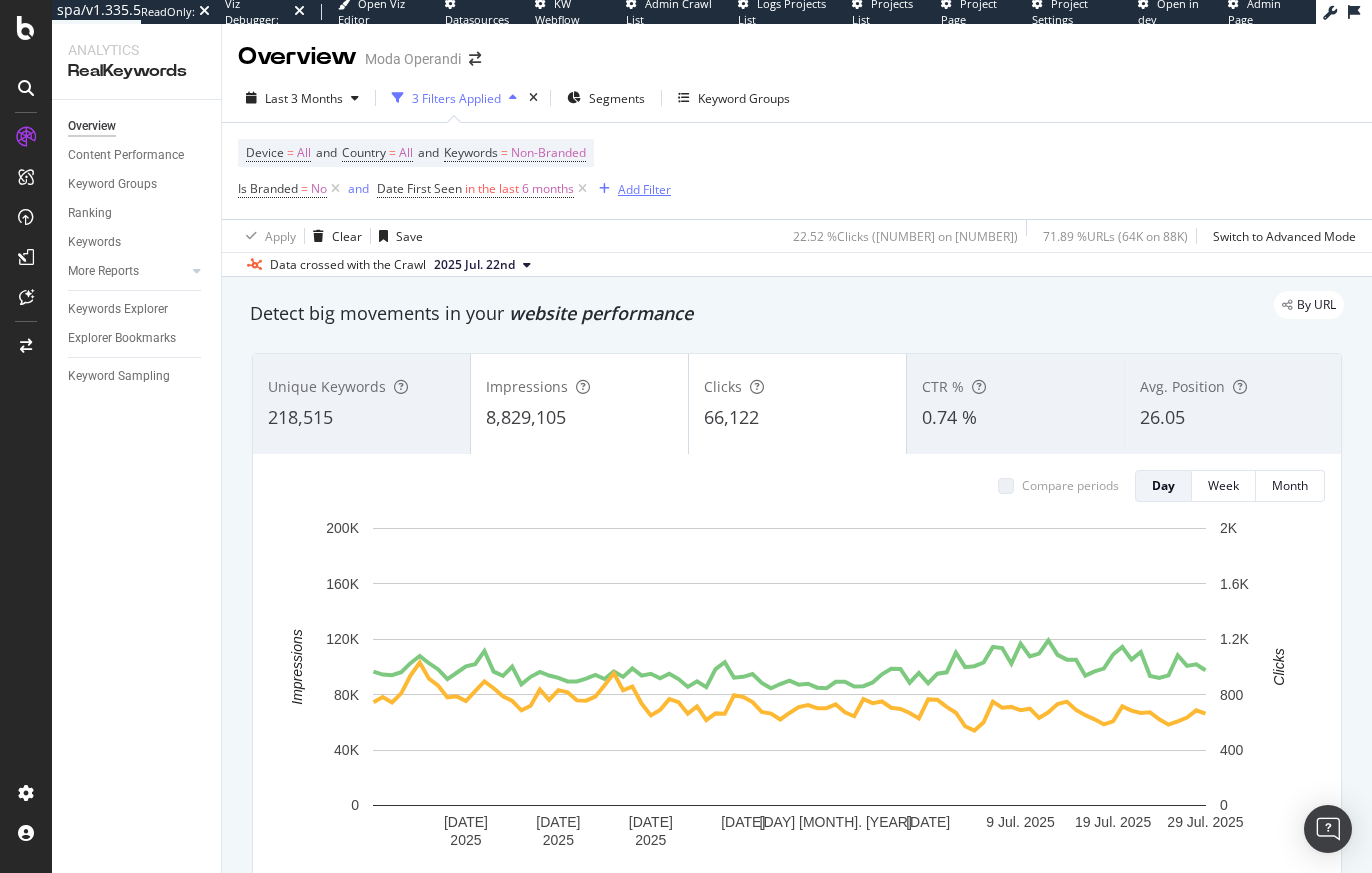 click on "Add Filter" at bounding box center (644, 189) 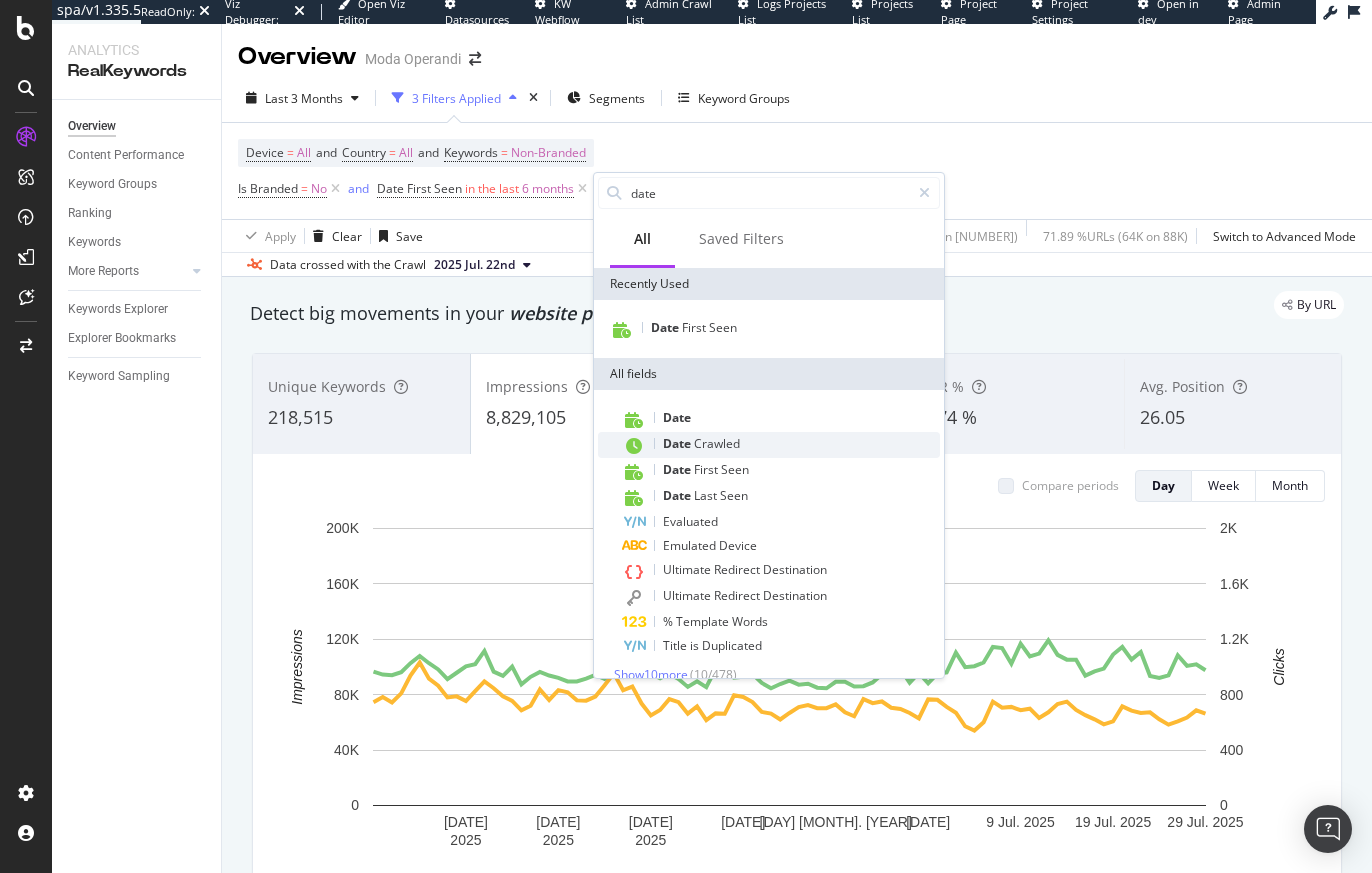 click on "Crawled" at bounding box center [717, 443] 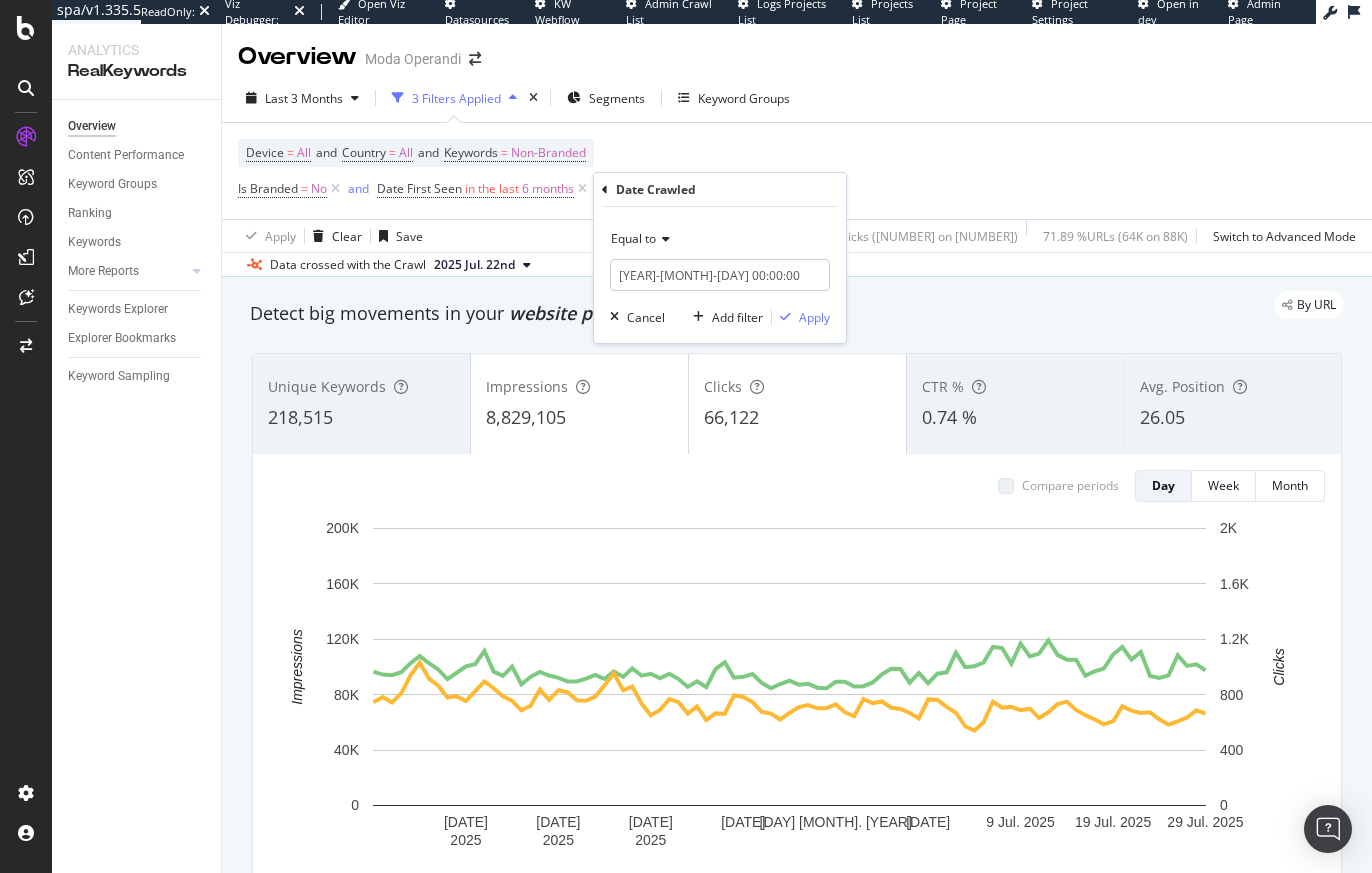 click on "Equal to" at bounding box center (633, 238) 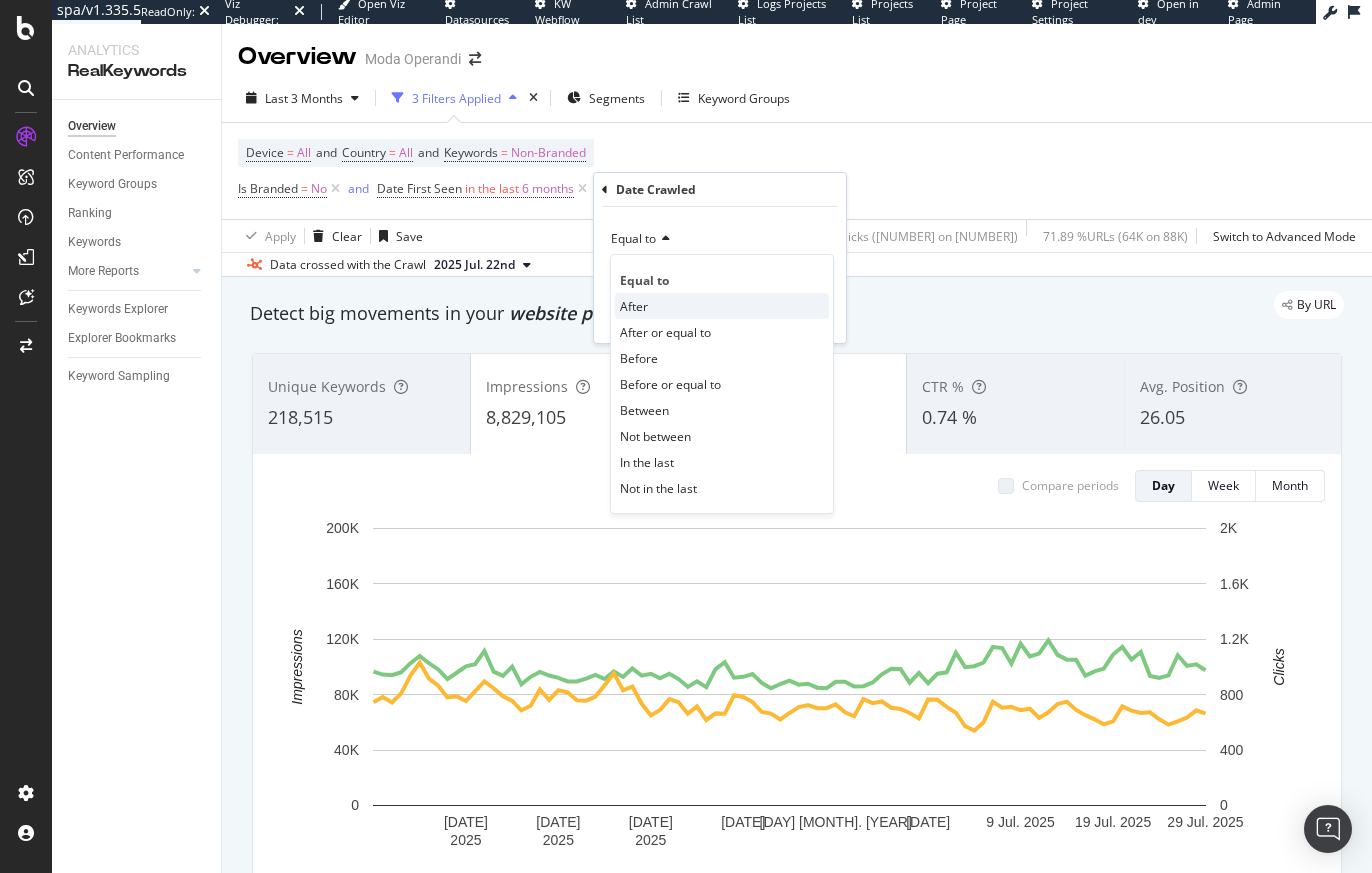 click on "After" at bounding box center [722, 306] 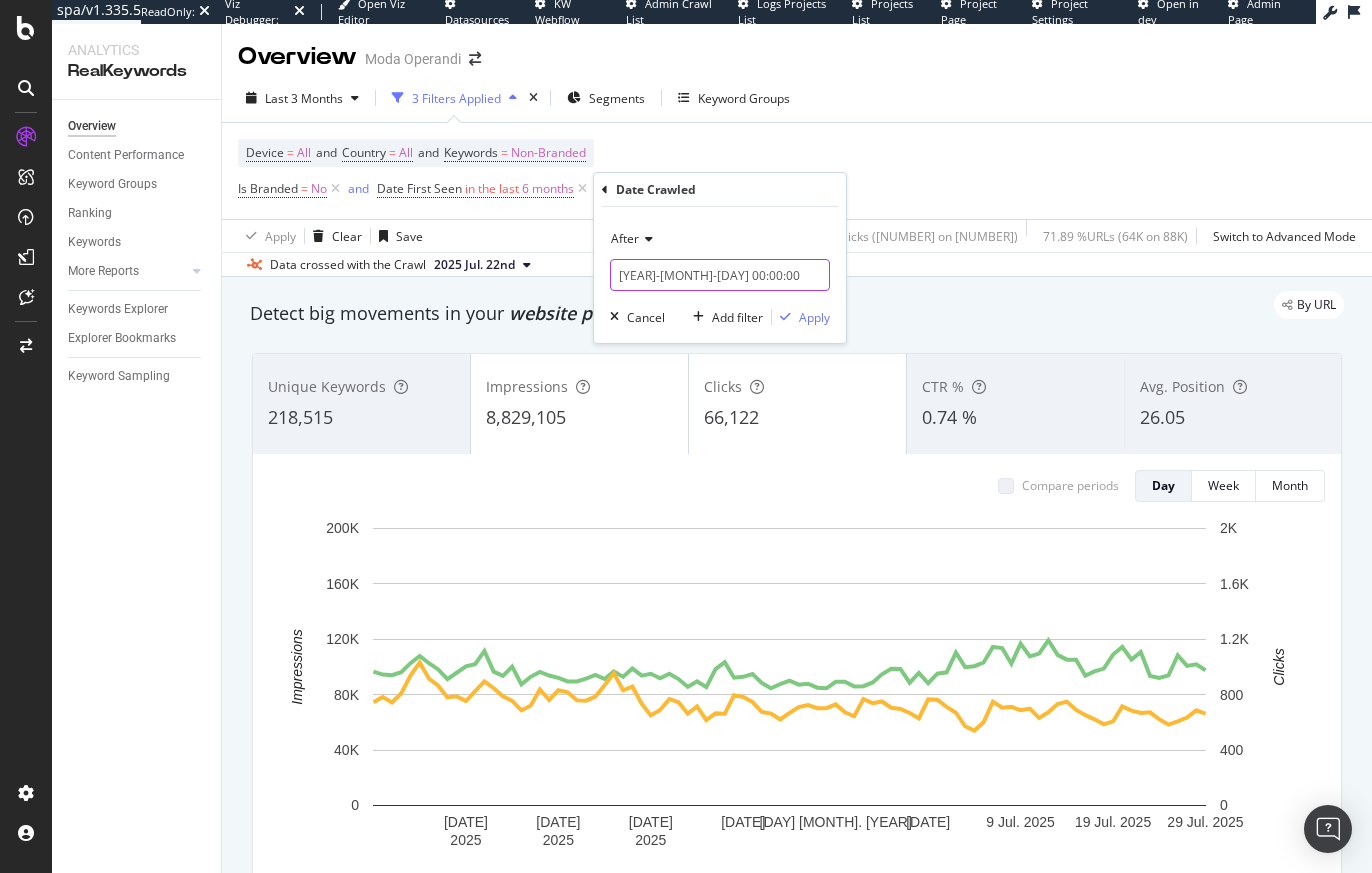 click on "2025-08-01 00:00:00" at bounding box center [720, 275] 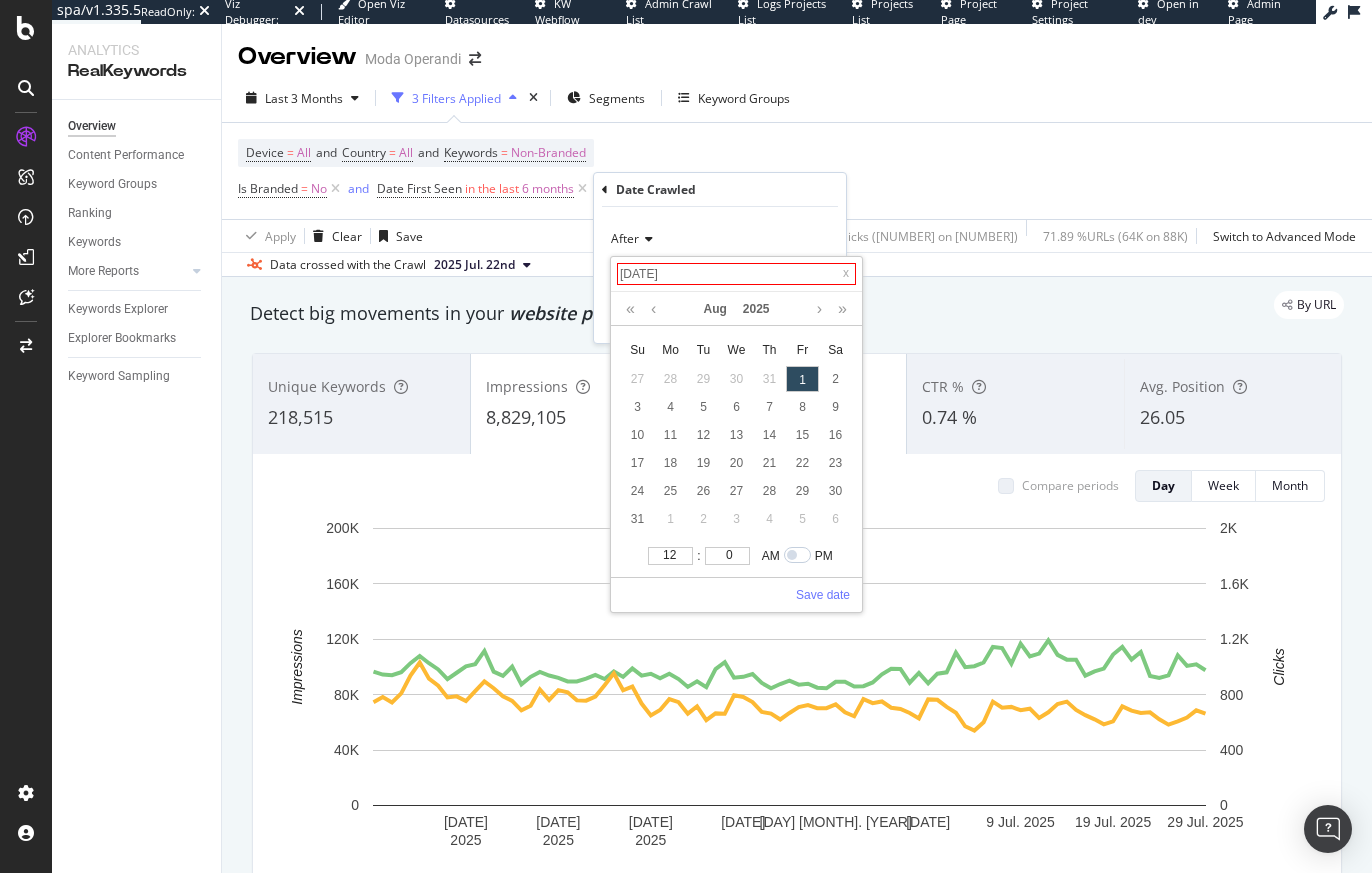 drag, startPoint x: 684, startPoint y: 274, endPoint x: 746, endPoint y: 274, distance: 62 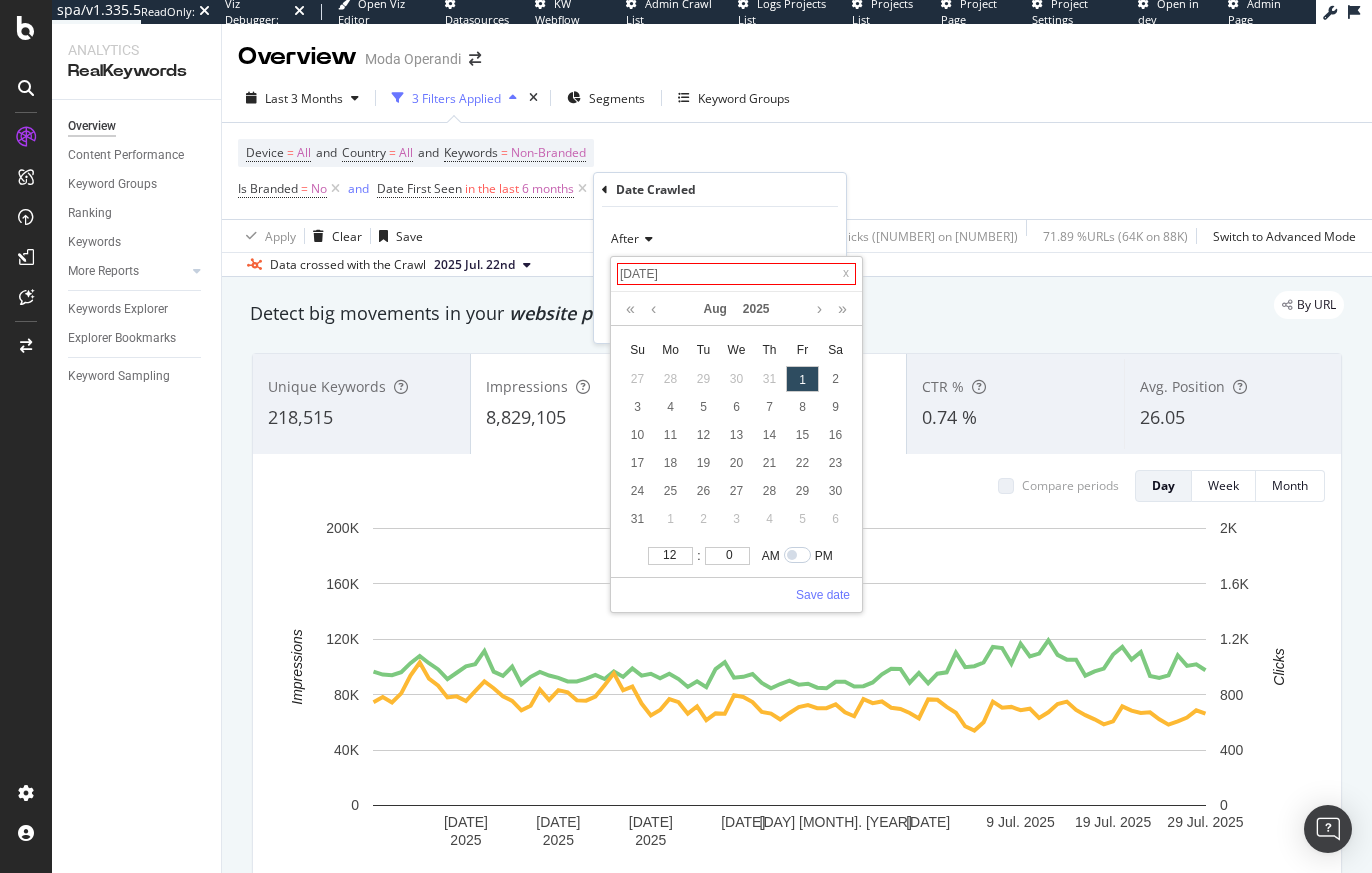click on "2025-08-01 00:00:007" at bounding box center (736, 274) 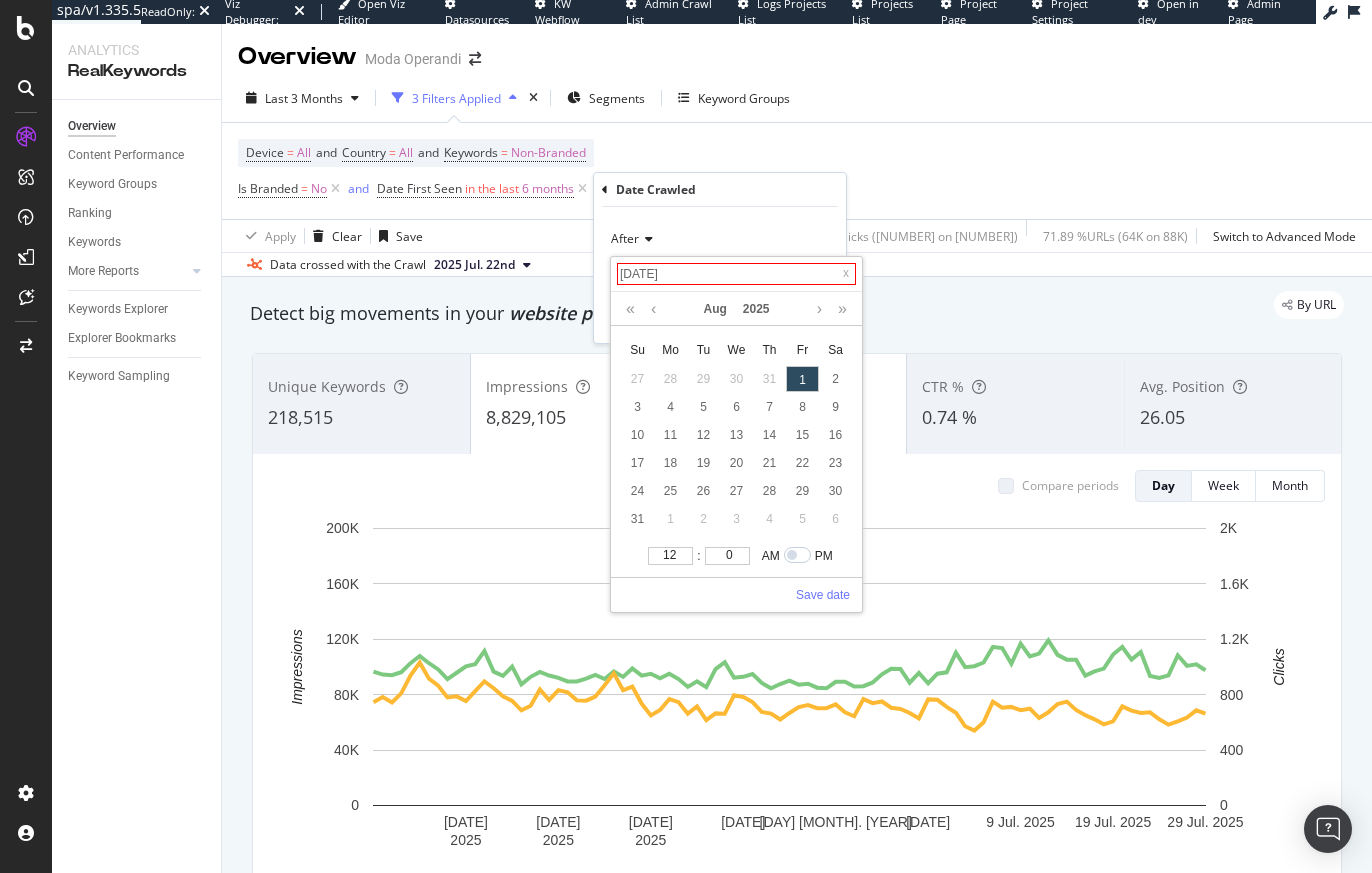 click on "2025-08-01" at bounding box center (736, 274) 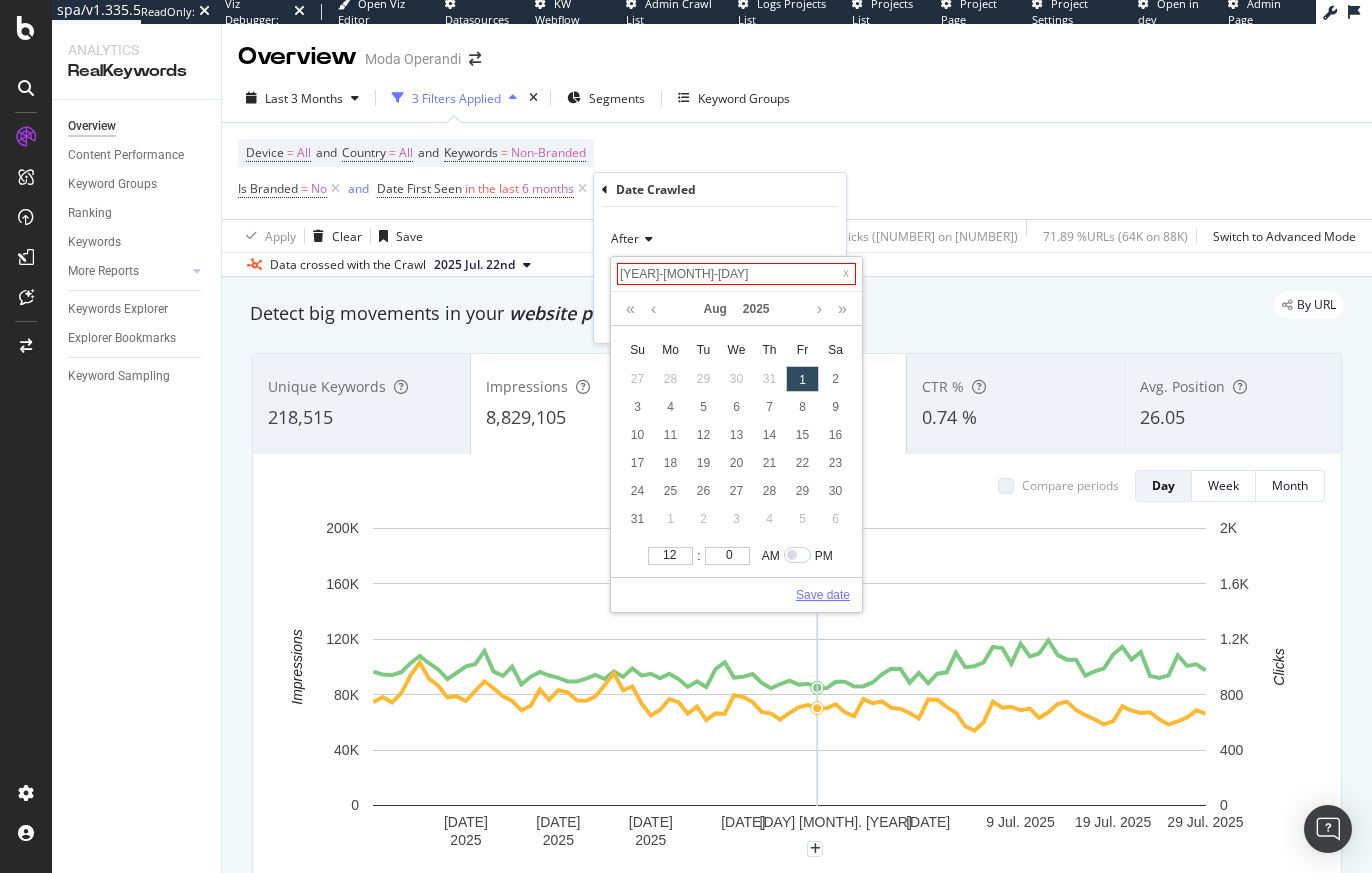 type on "2025-08-01 00:00:00" 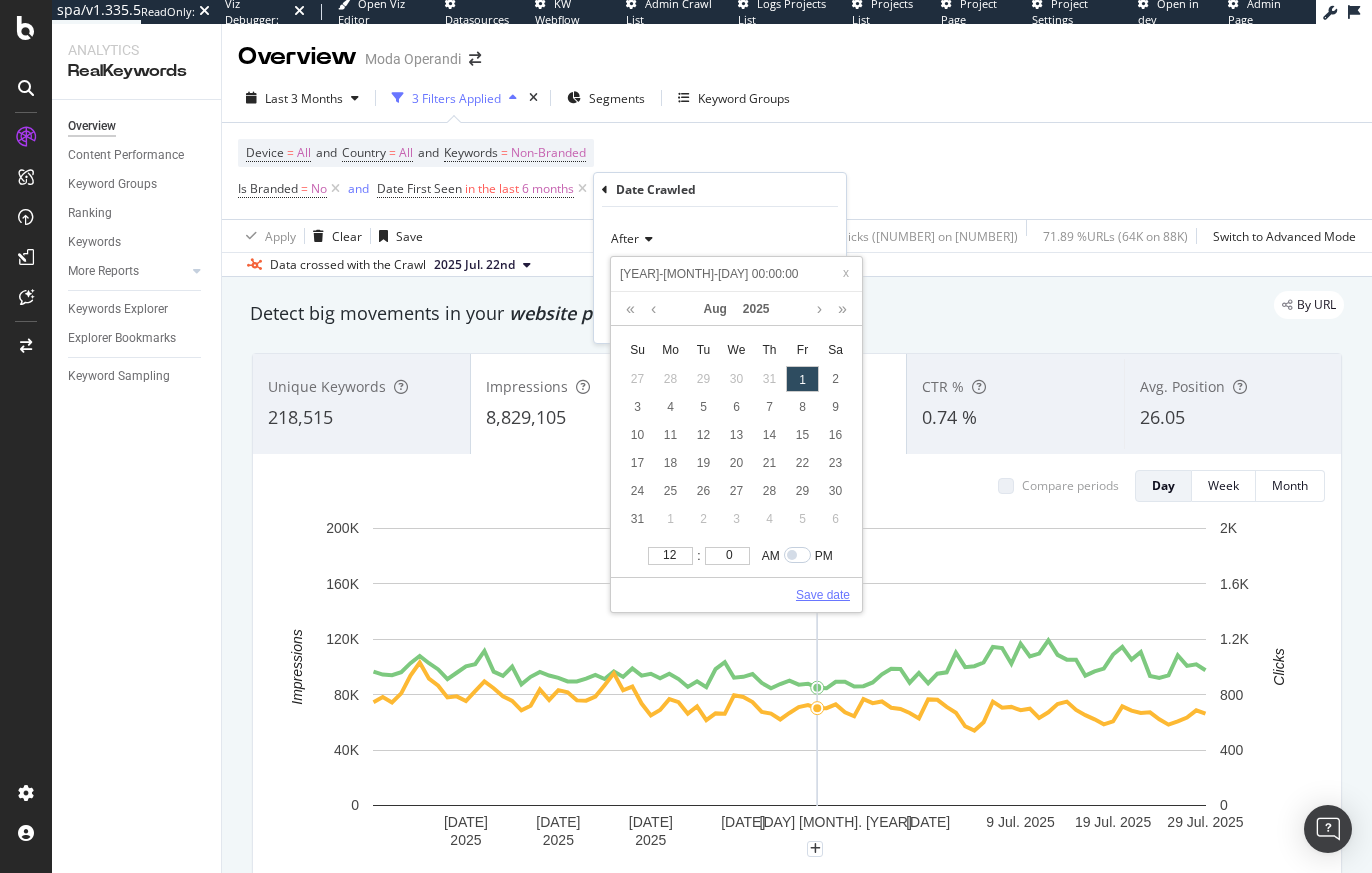 click on "Save date" at bounding box center [823, 595] 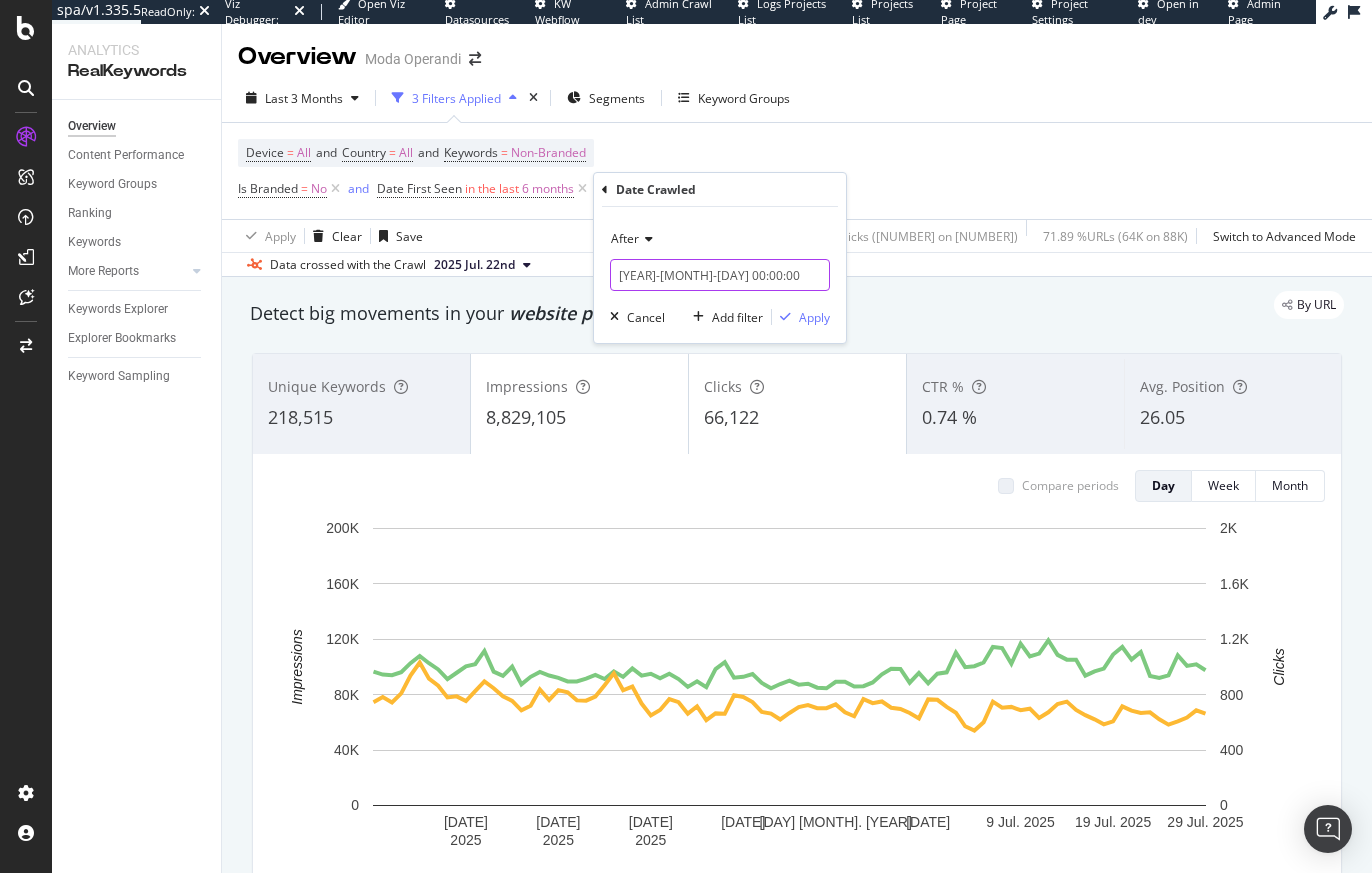 click on "2025-08-01 00:00:00" at bounding box center (720, 275) 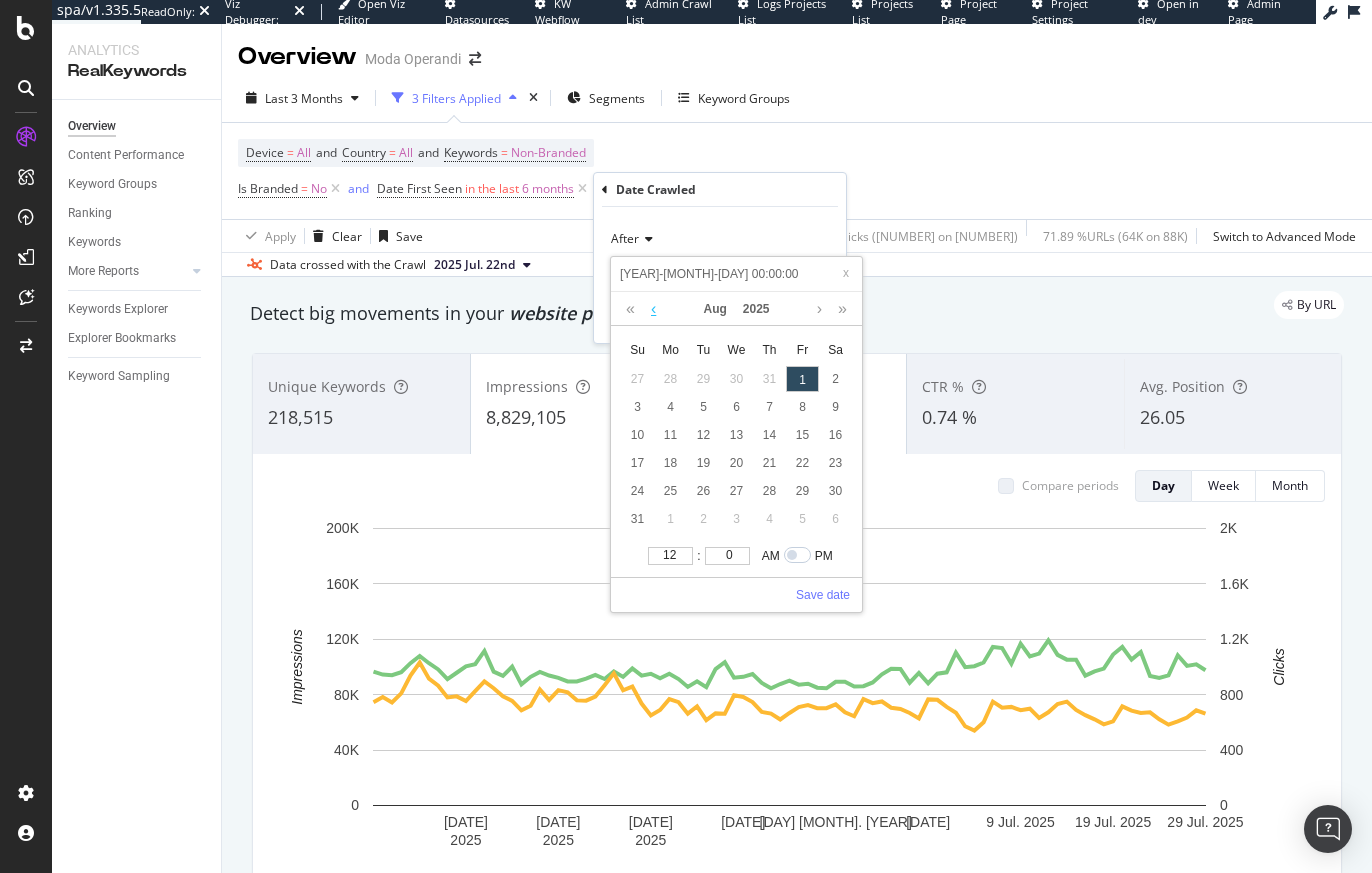 click at bounding box center [653, 309] 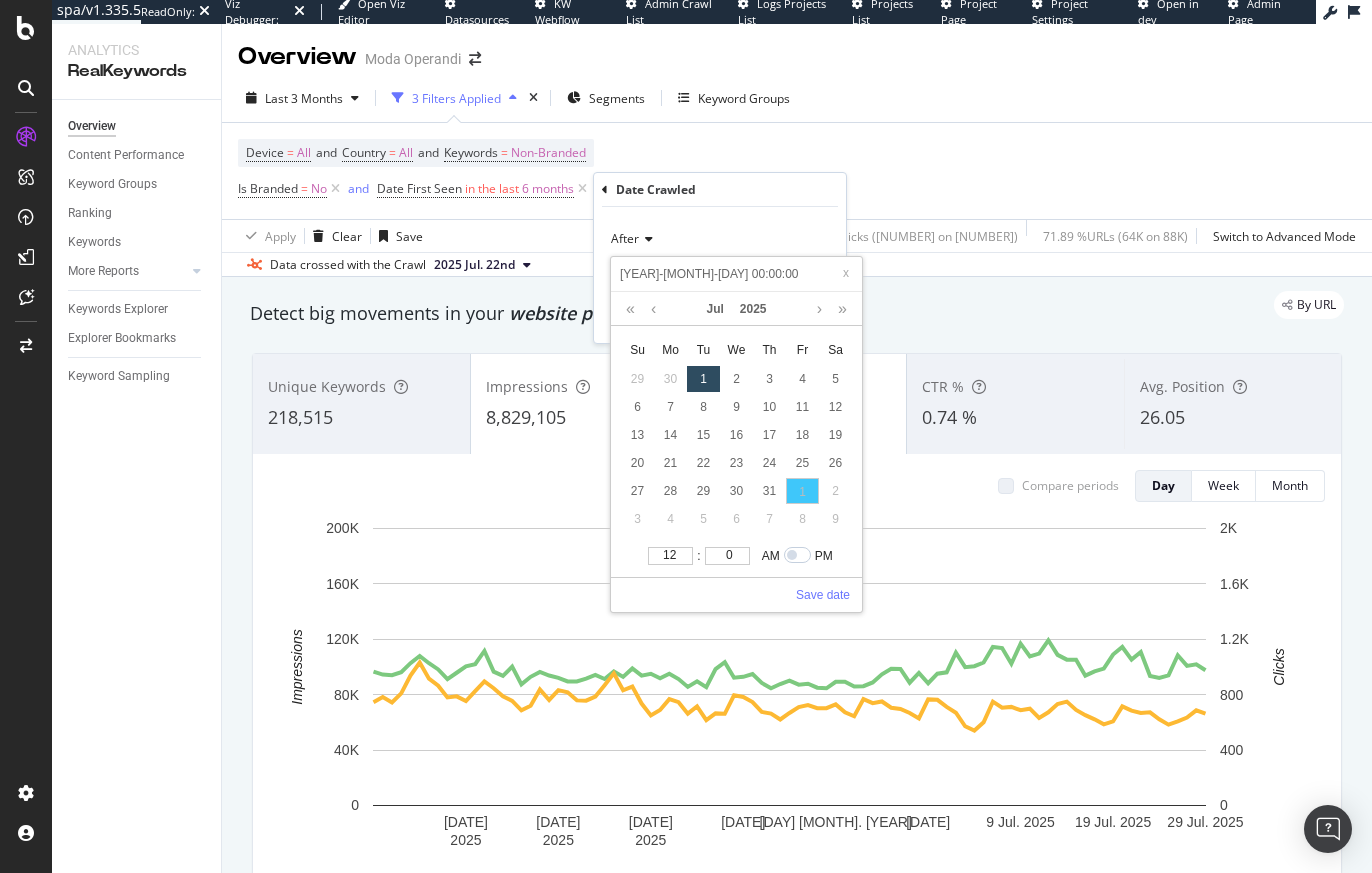 click on "1" at bounding box center (703, 379) 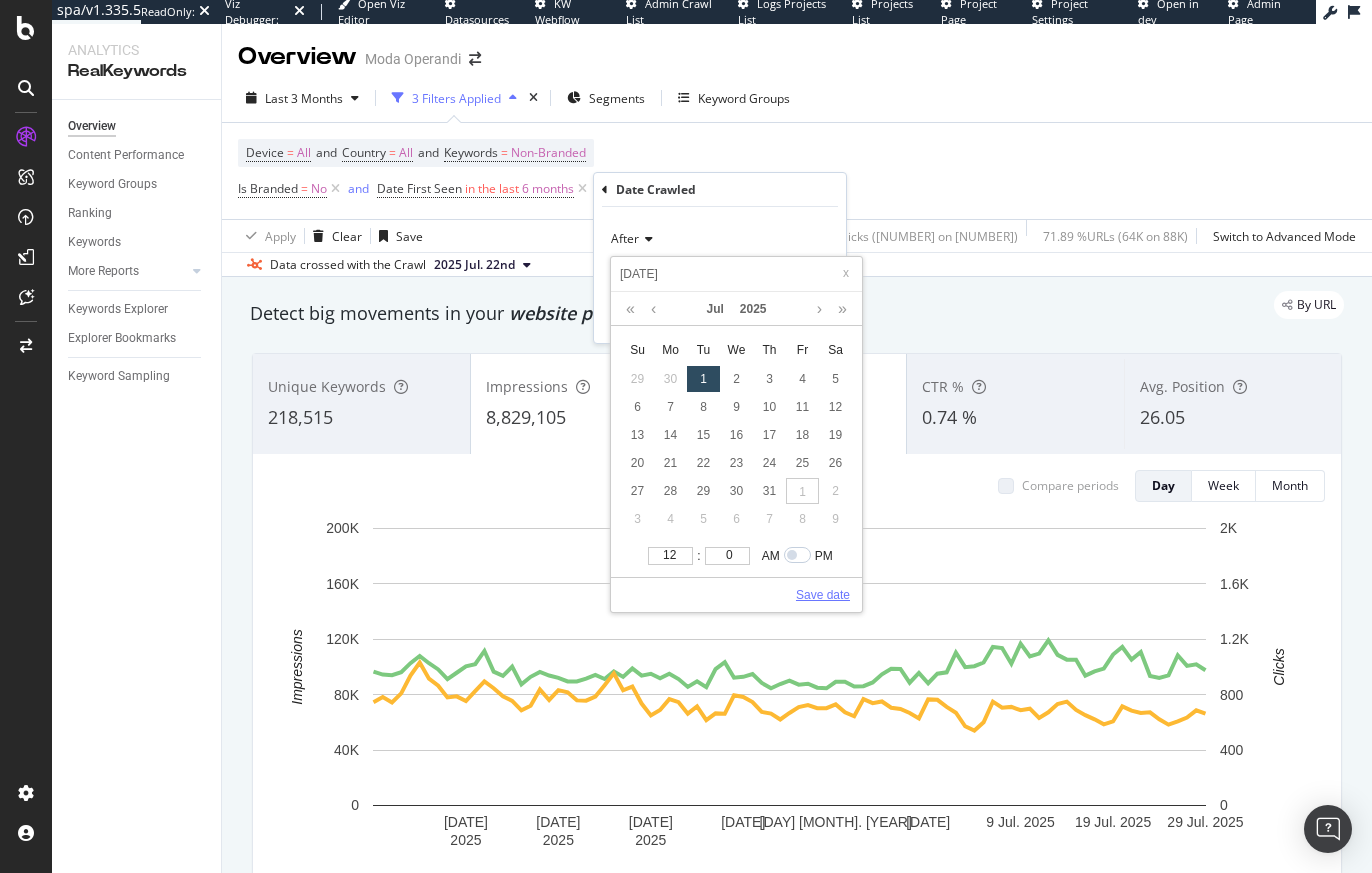 click on "Save date" at bounding box center [823, 595] 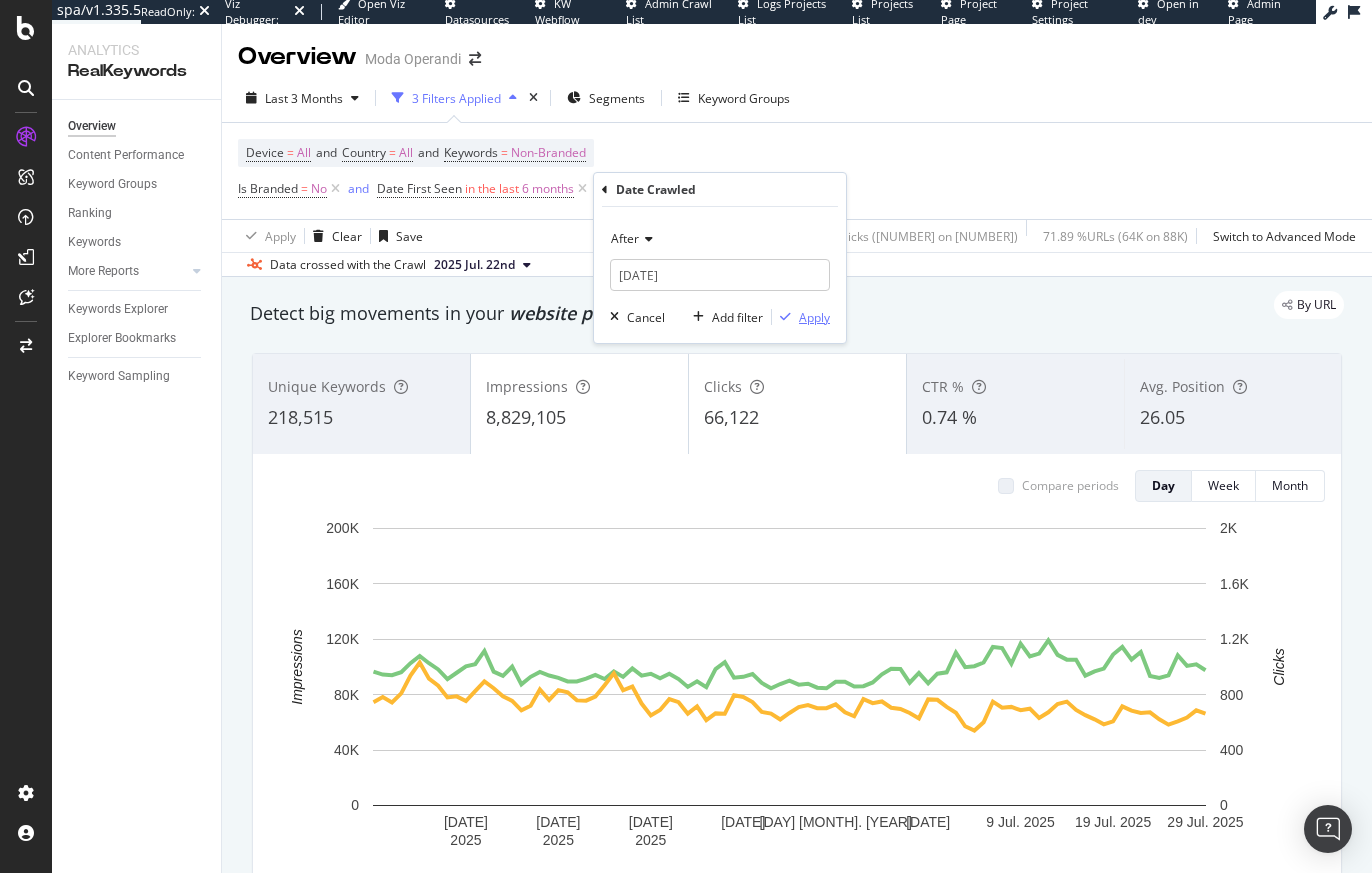 click on "Apply" at bounding box center (814, 317) 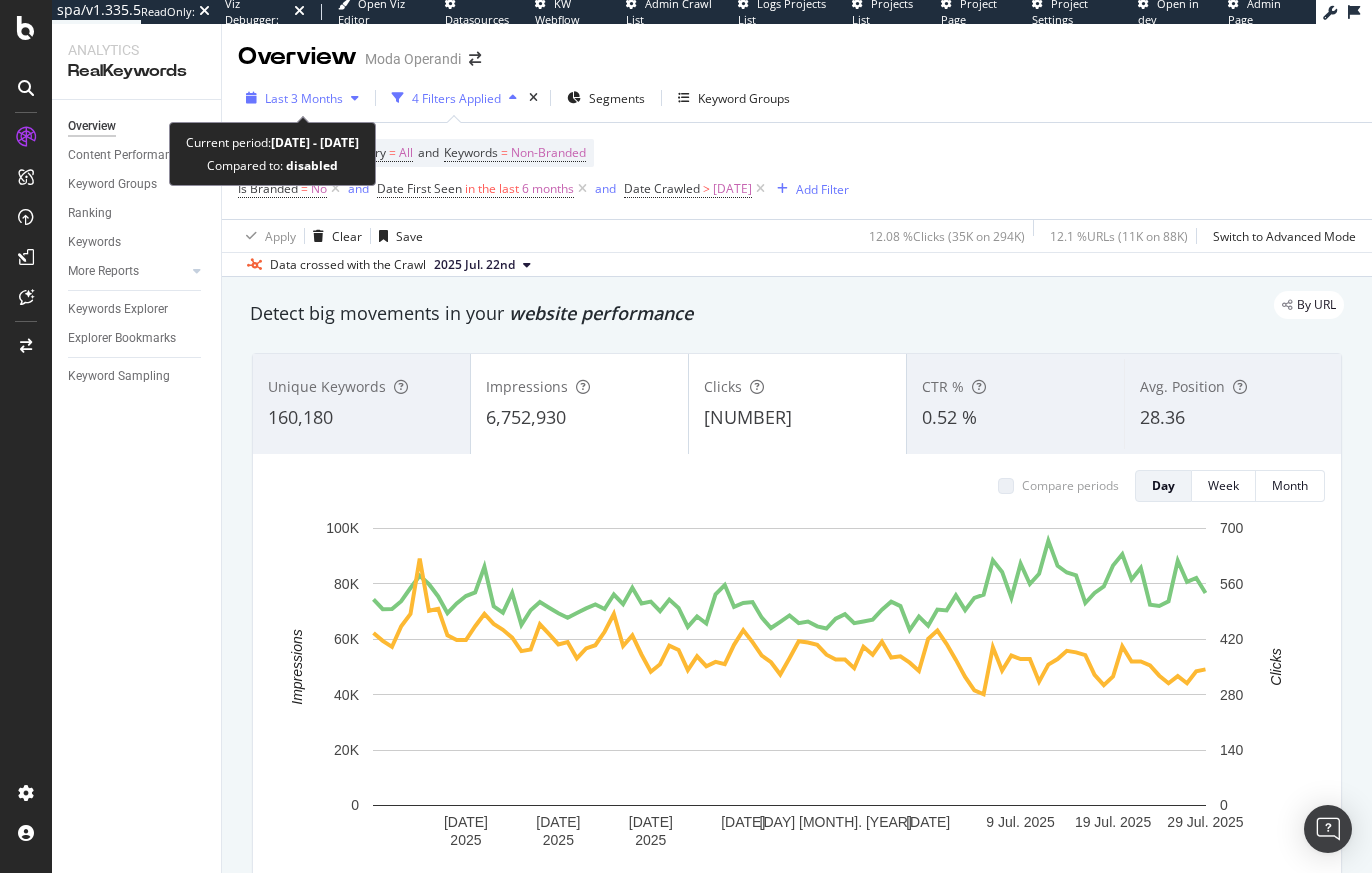 click on "Last 3 Months" at bounding box center [304, 98] 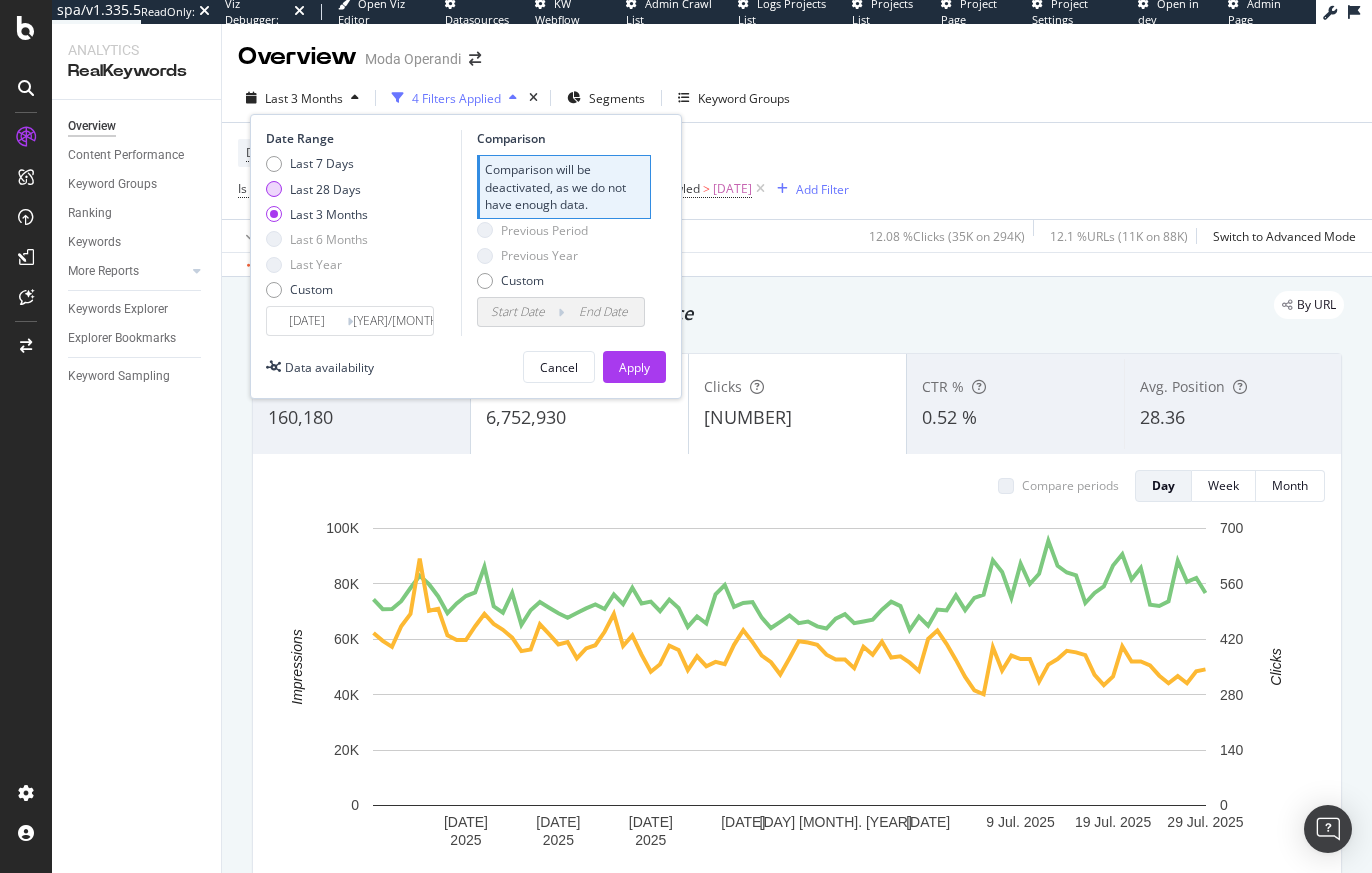 click on "Last 28 Days" at bounding box center (317, 189) 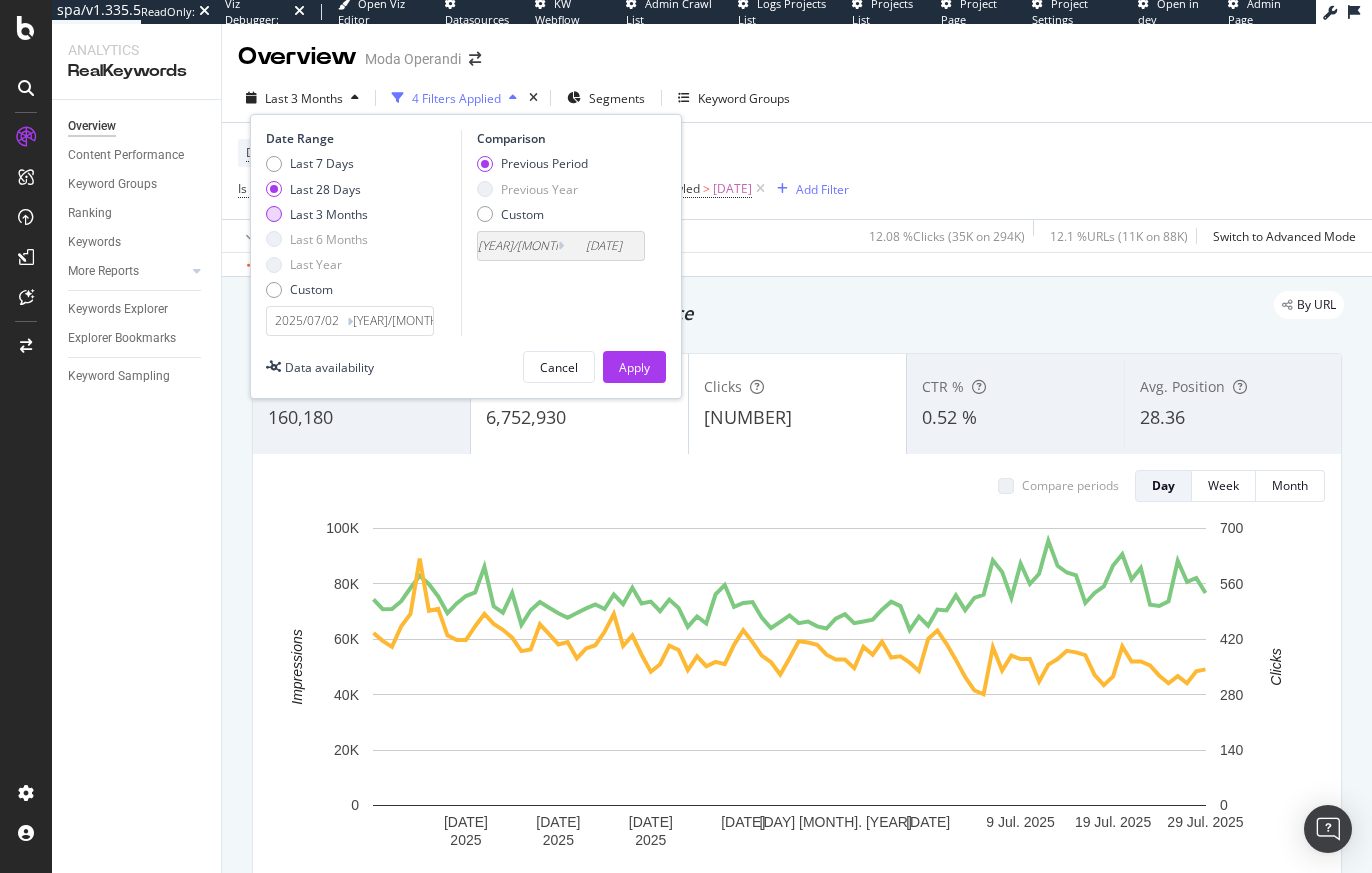 click at bounding box center [274, 214] 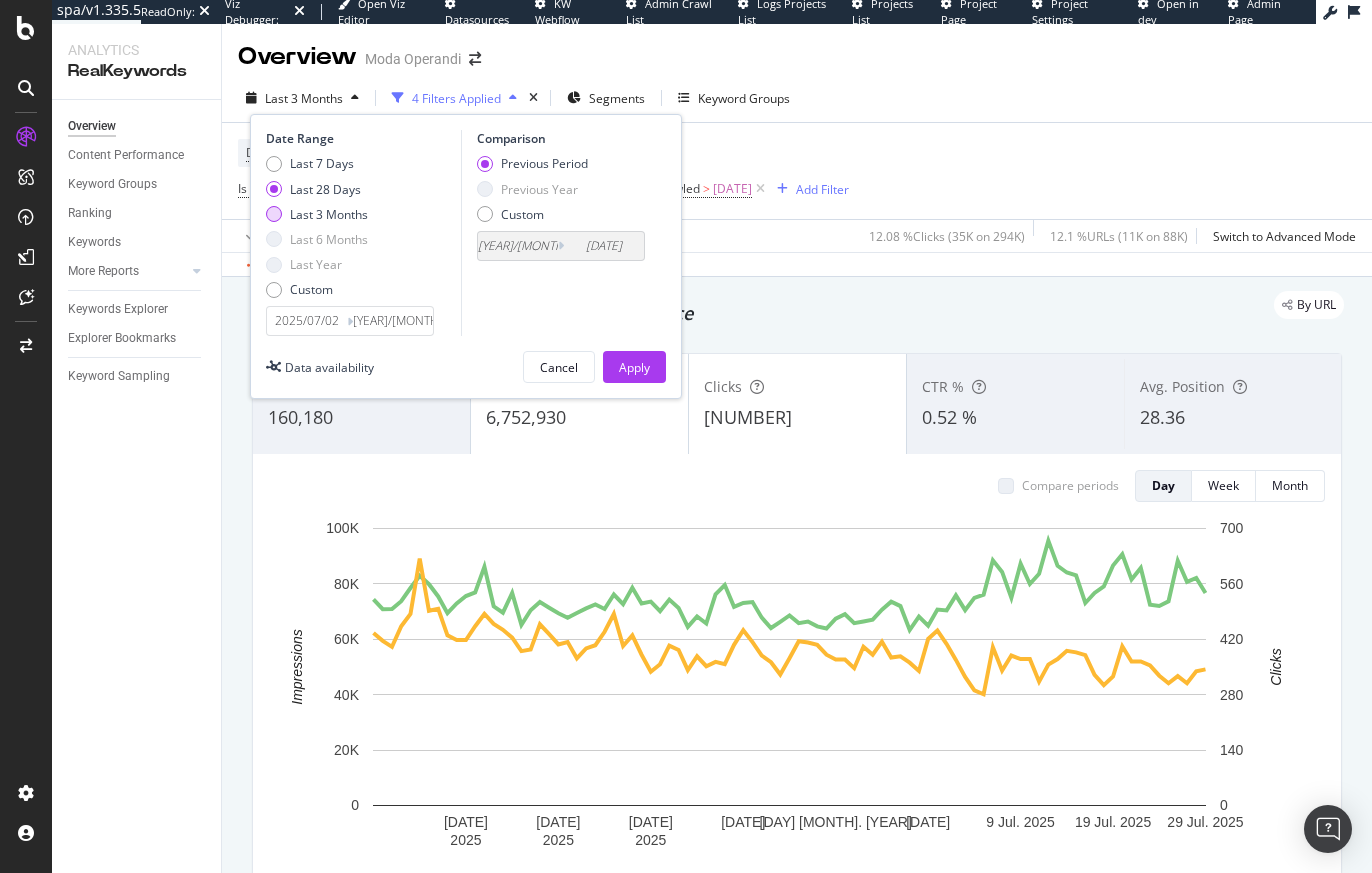 type on "2025/04/30" 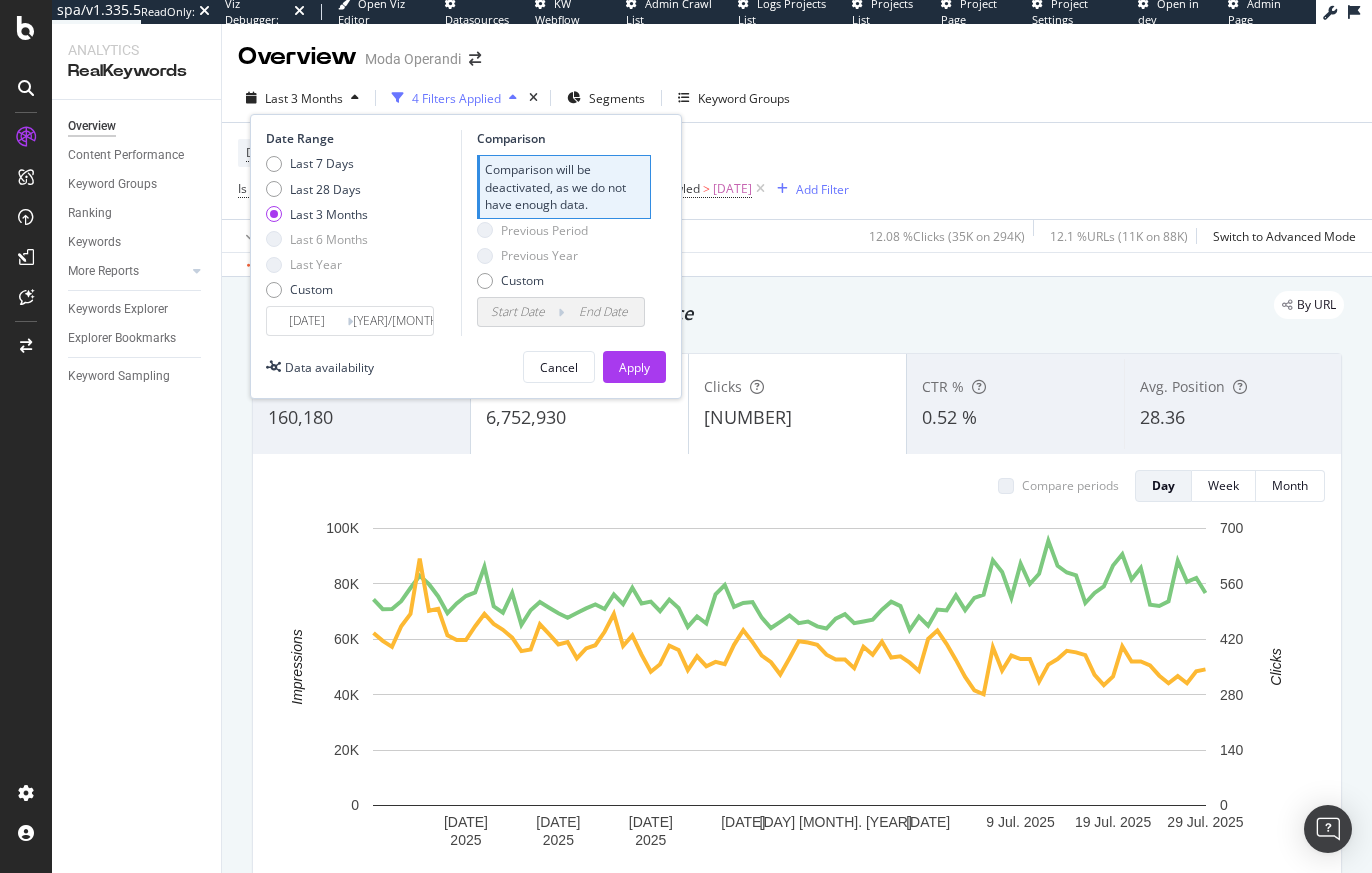 click on "Detect big movements in your   website performance" at bounding box center (797, 314) 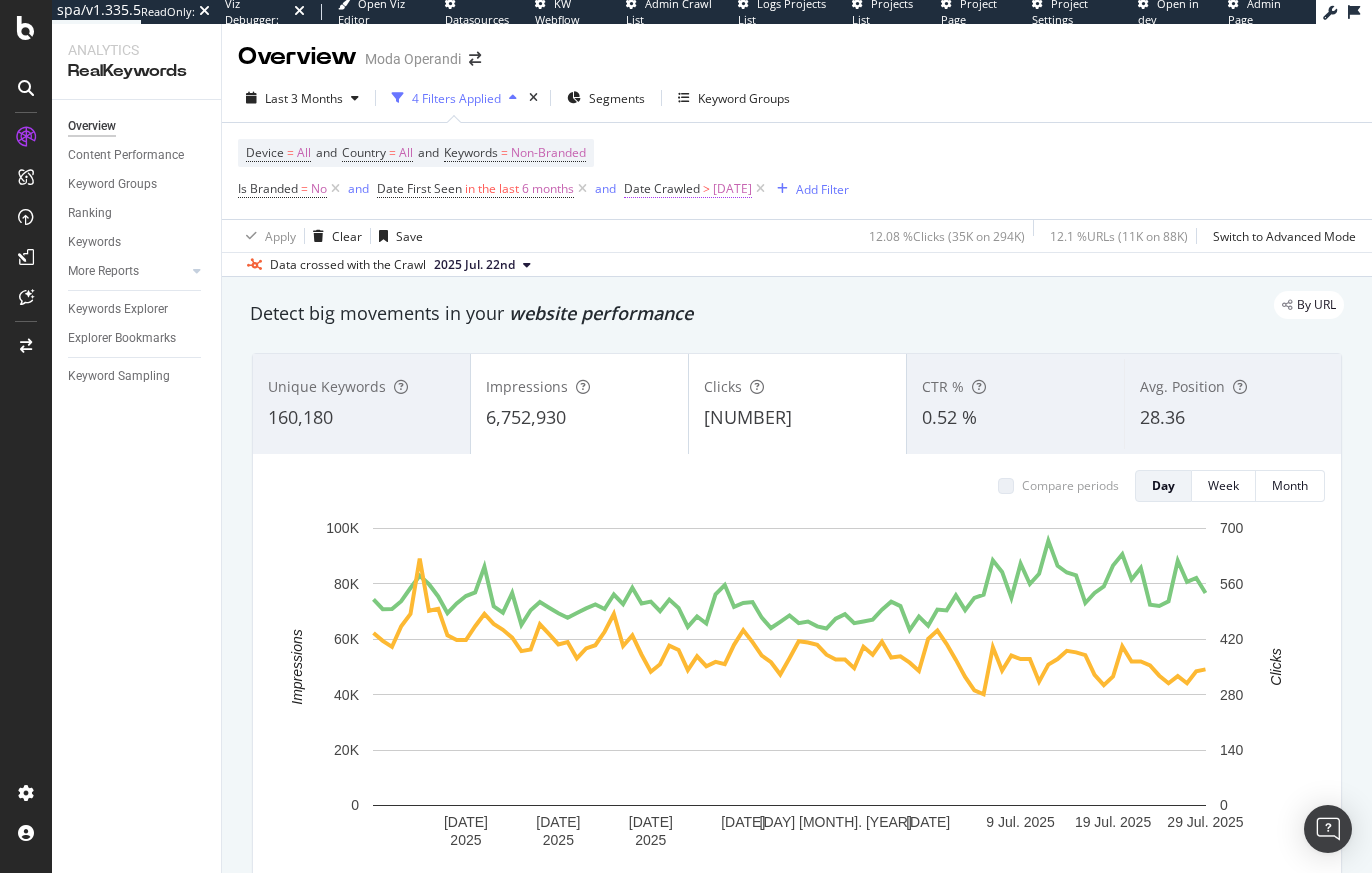 click on "Date Crawled" at bounding box center (662, 188) 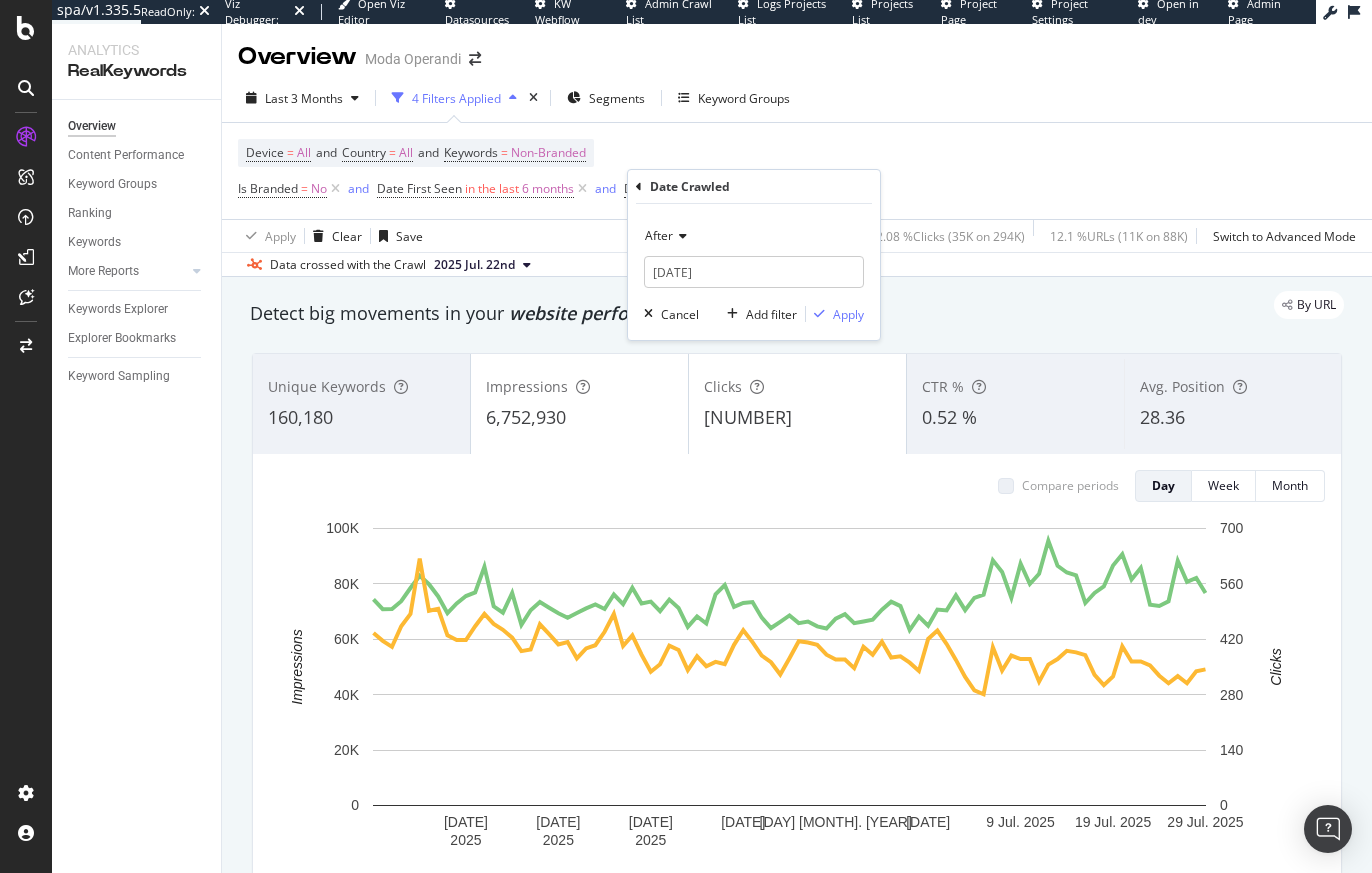 click on "After" at bounding box center [659, 235] 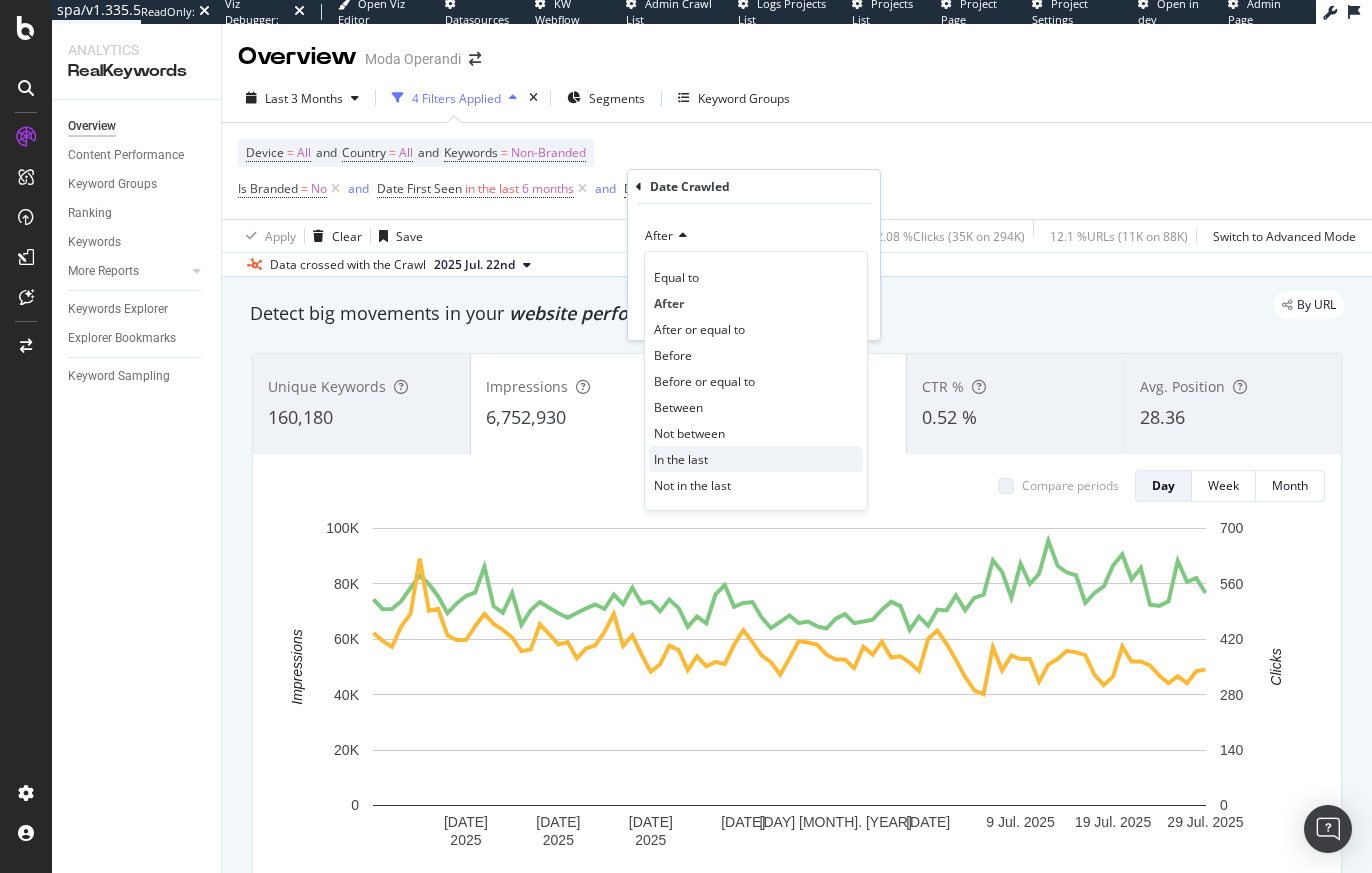 click on "In the last" at bounding box center (681, 459) 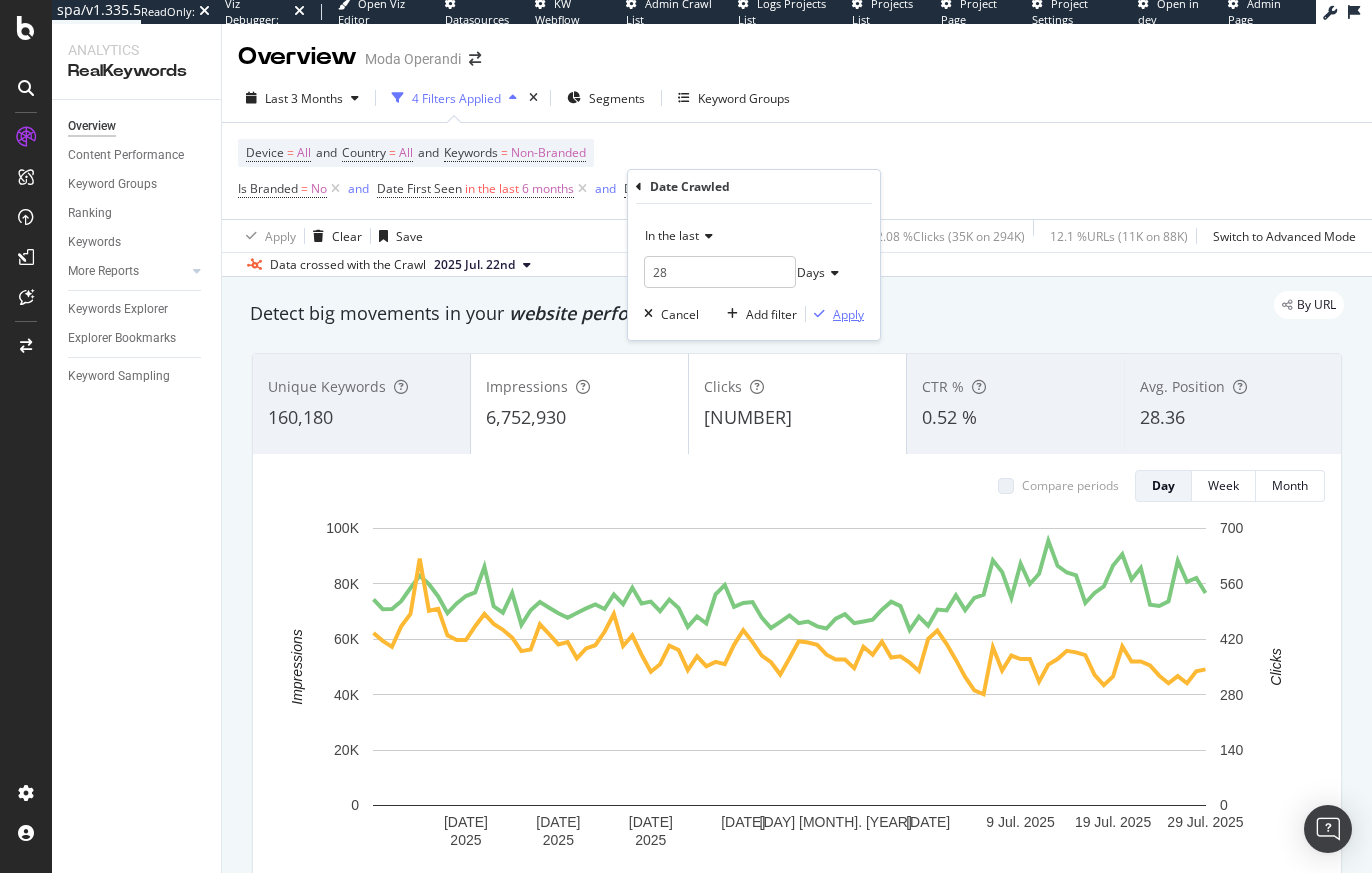 click on "Apply" at bounding box center (848, 314) 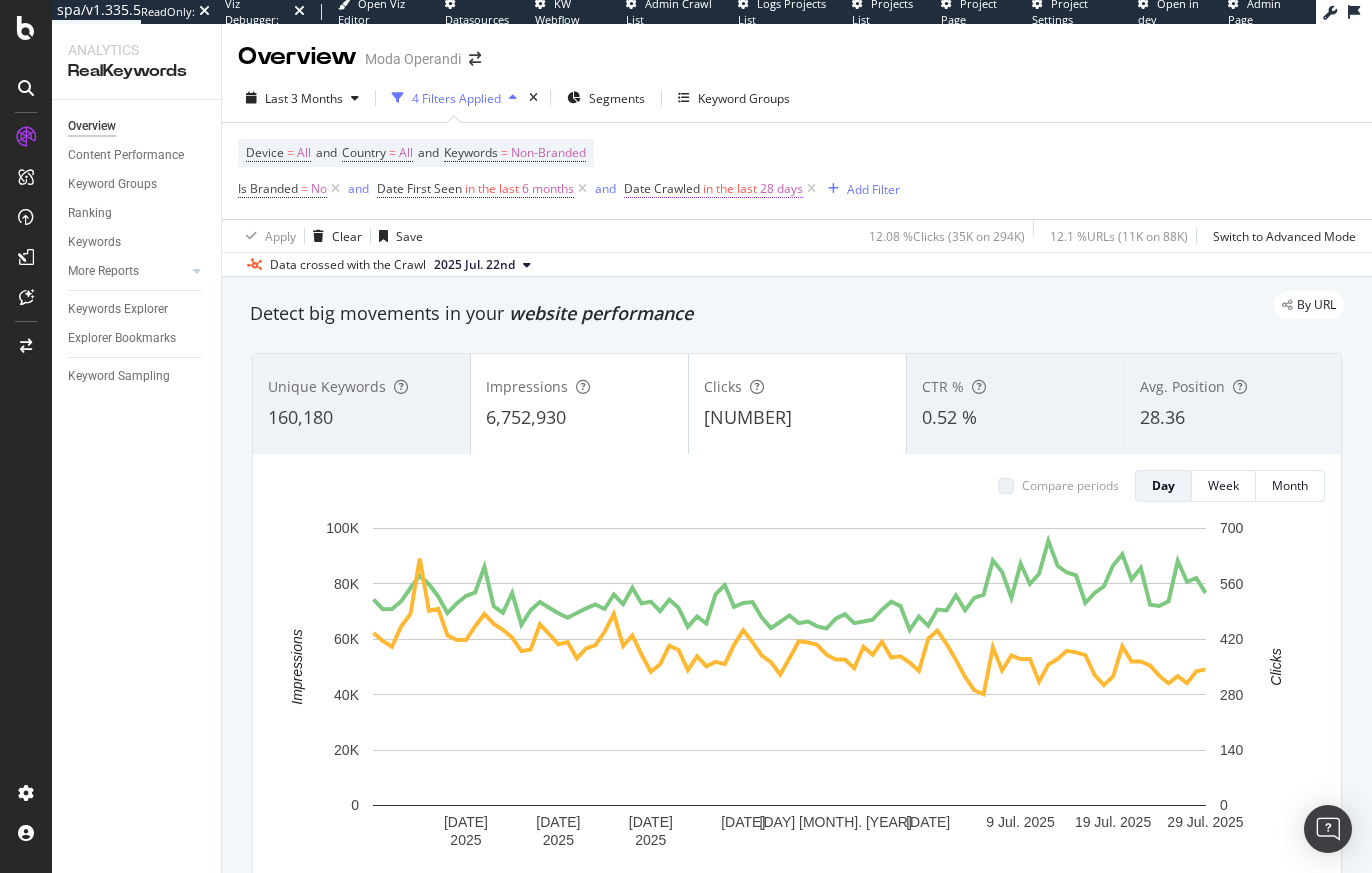 click on "in the last" at bounding box center [730, 188] 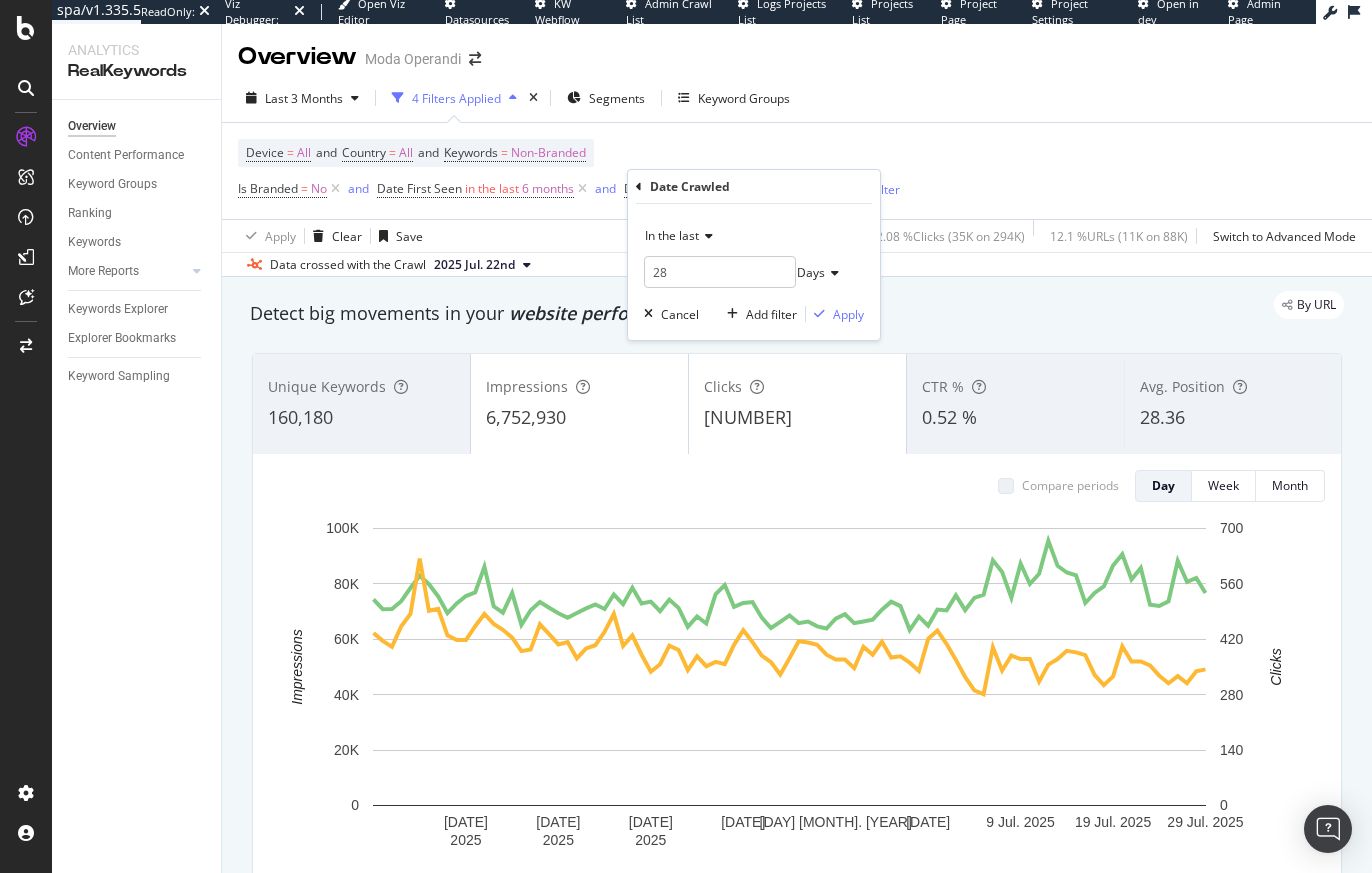 click on "In the last" at bounding box center [672, 235] 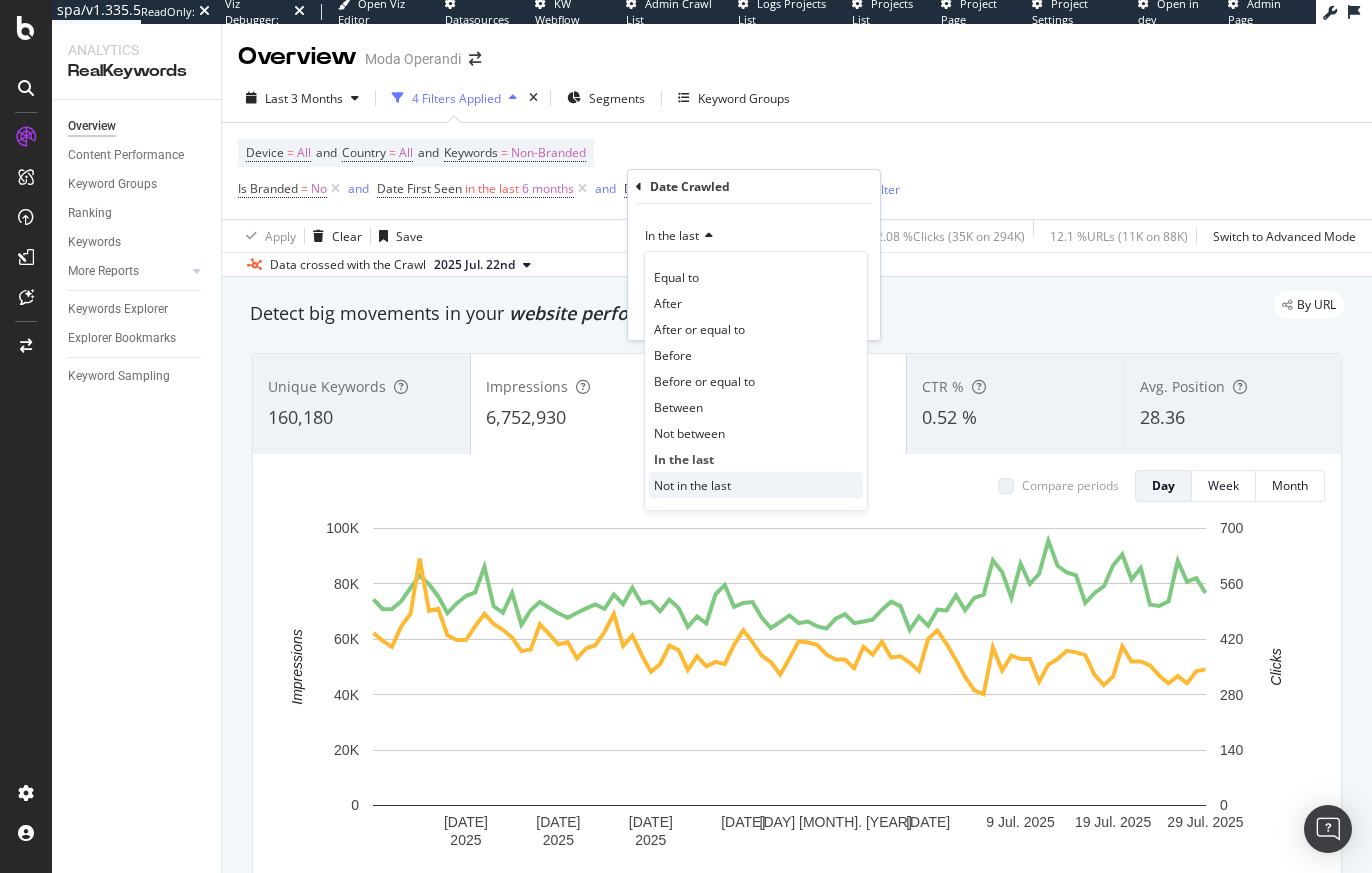 click on "Not in the last" at bounding box center [692, 485] 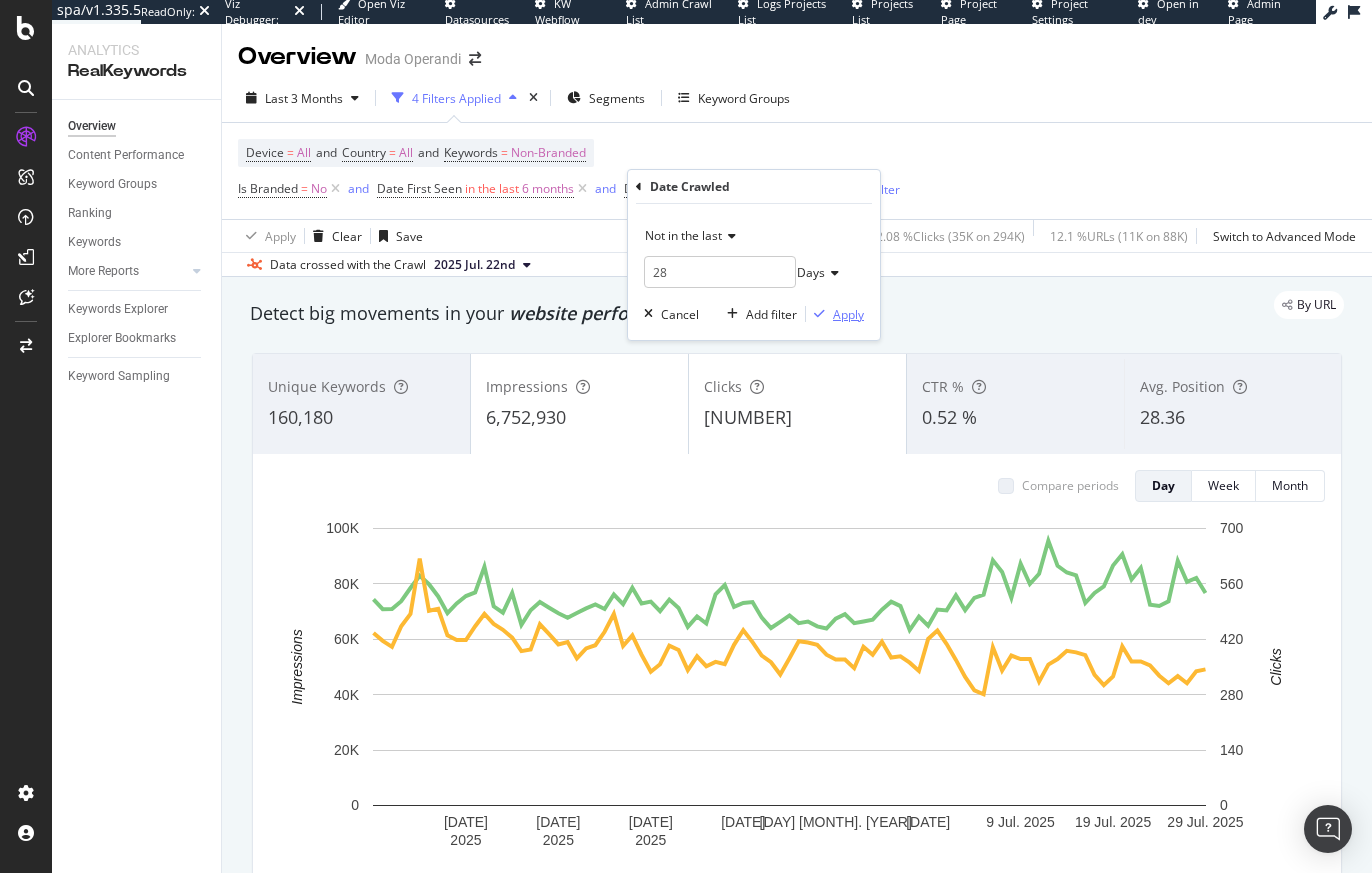 click on "Apply" at bounding box center (848, 314) 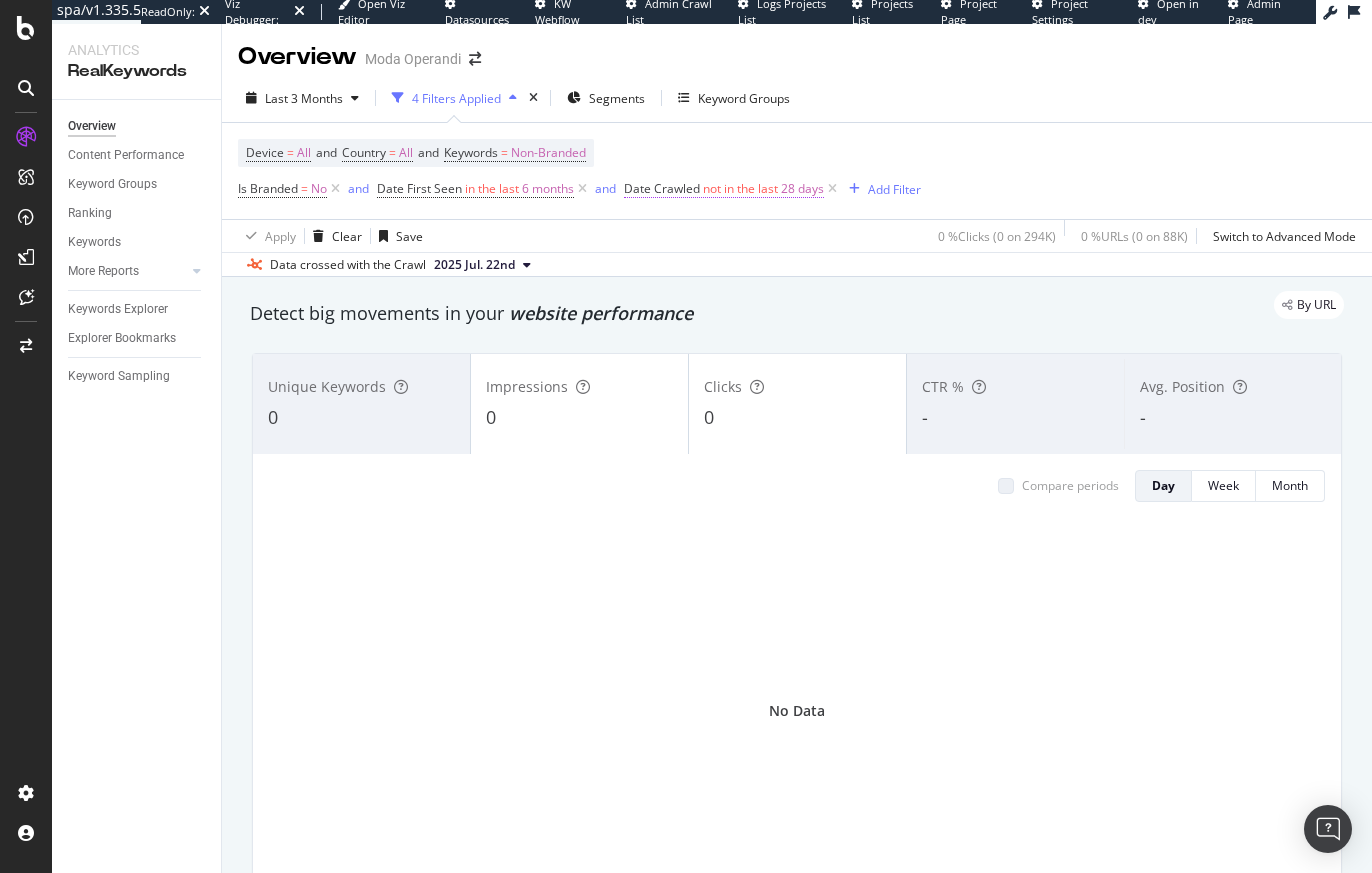 click on "not in the last" at bounding box center (740, 188) 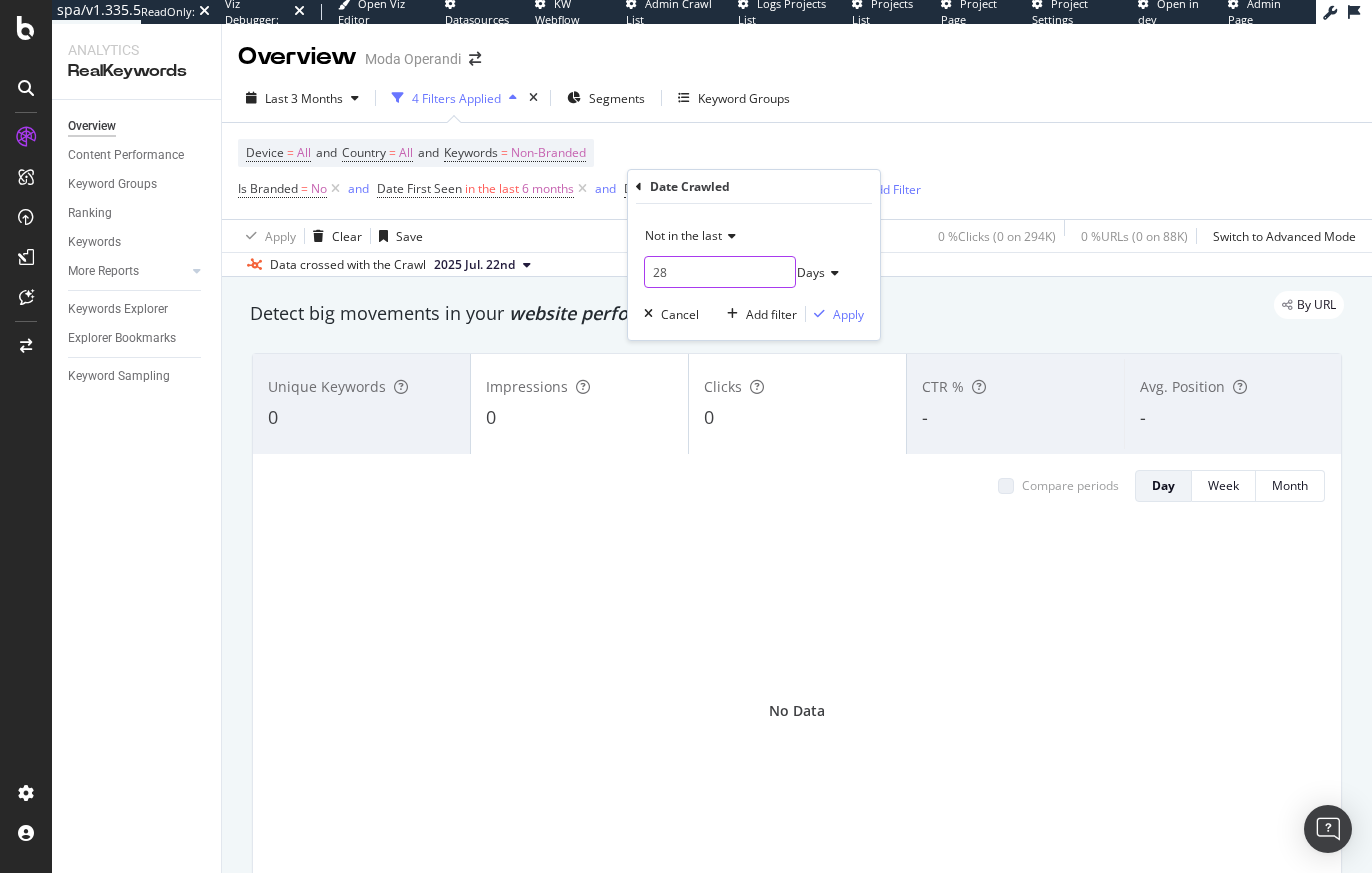 drag, startPoint x: 699, startPoint y: 268, endPoint x: 636, endPoint y: 267, distance: 63.007935 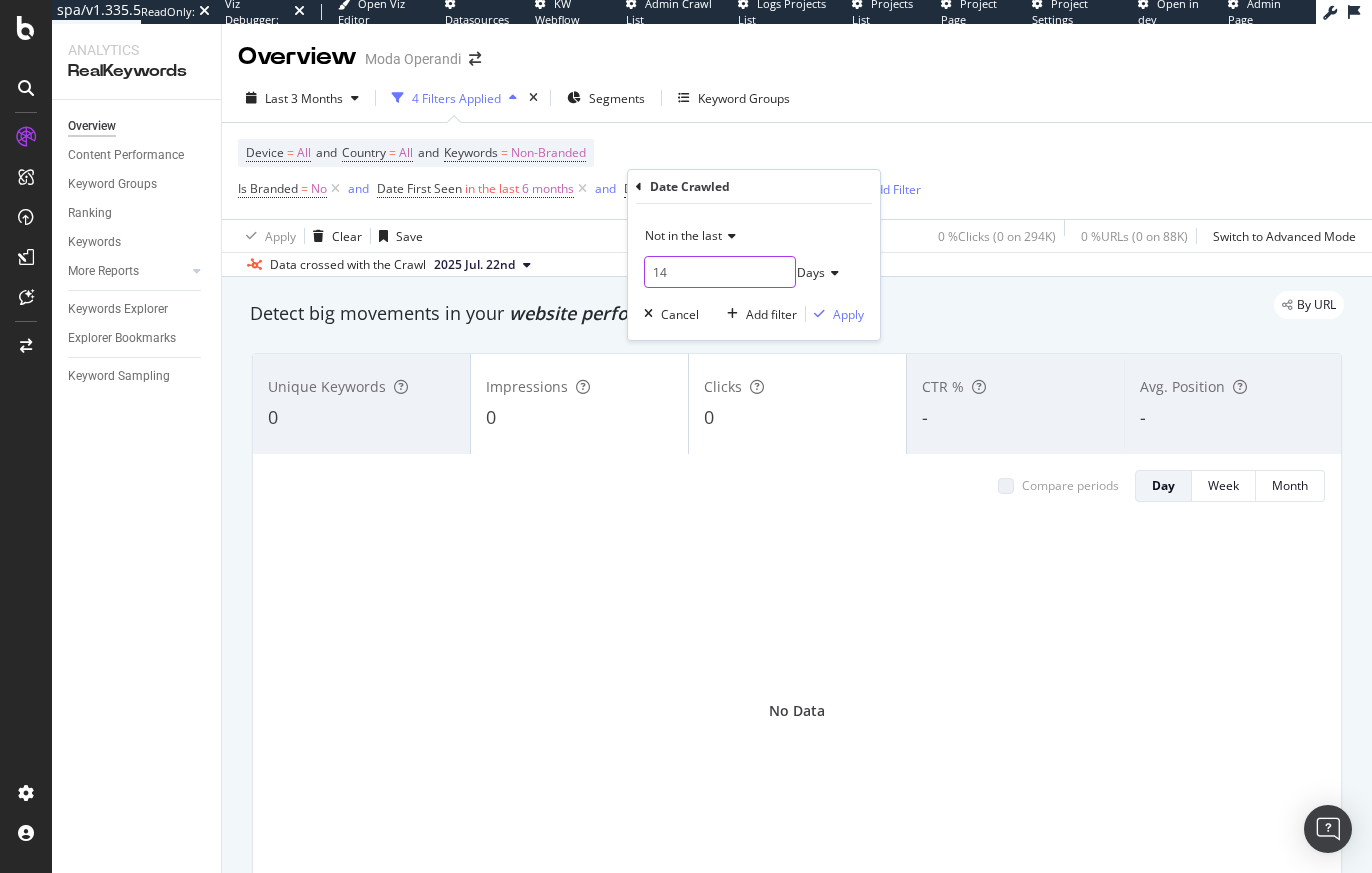 type on "14" 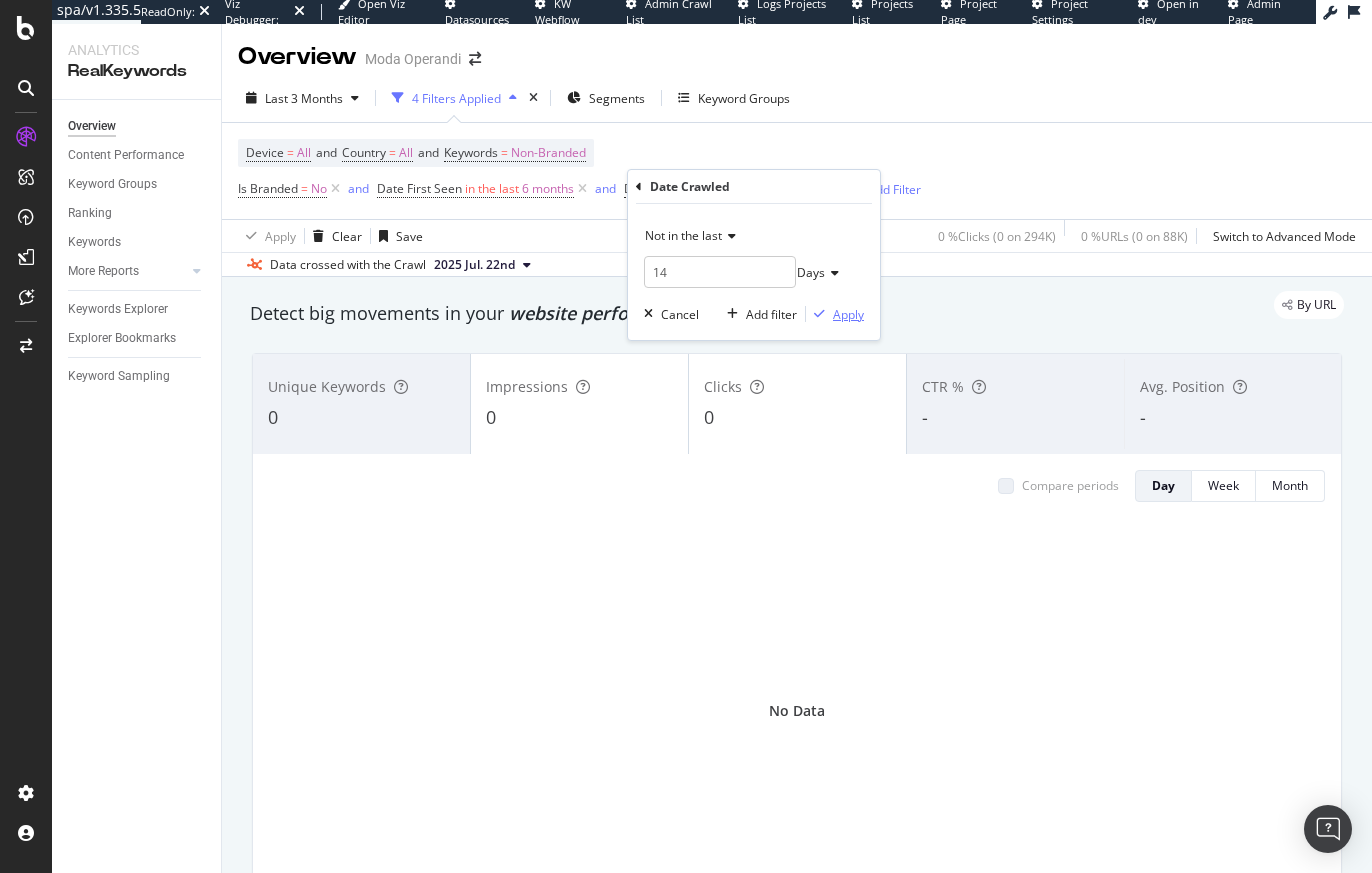 drag, startPoint x: 843, startPoint y: 316, endPoint x: 693, endPoint y: 306, distance: 150.33296 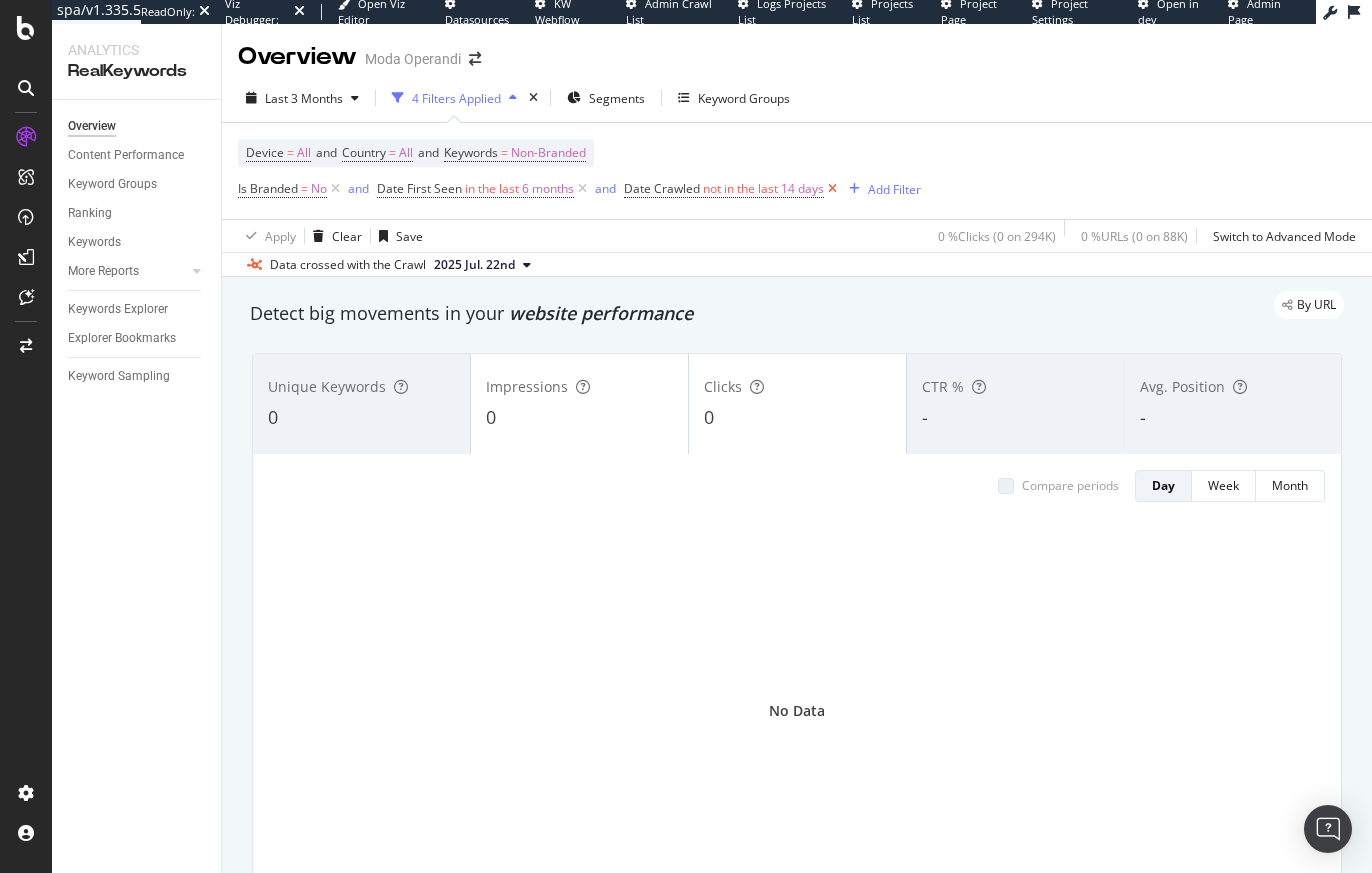 click at bounding box center (832, 189) 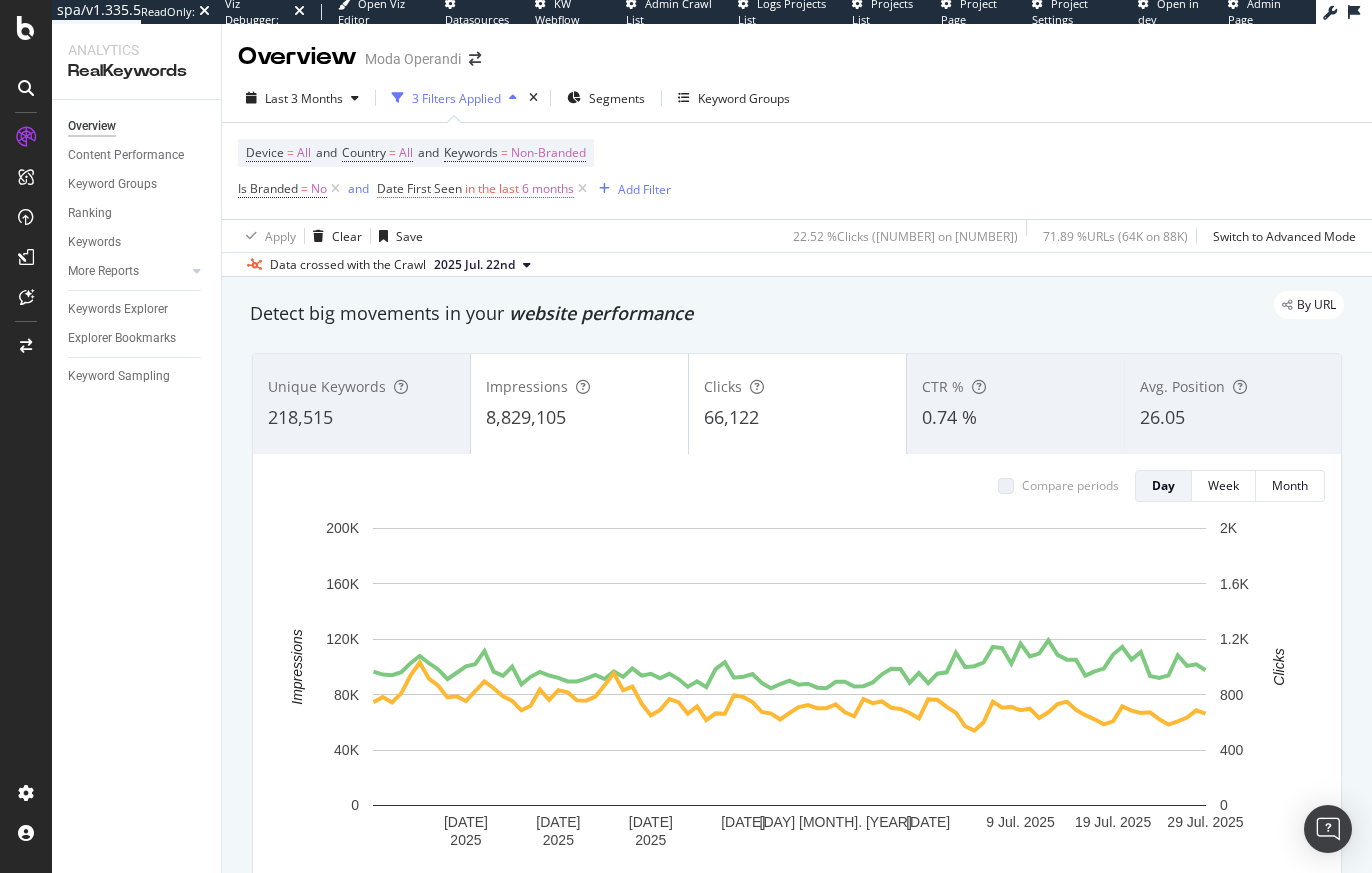 click on "in the last" at bounding box center [492, 188] 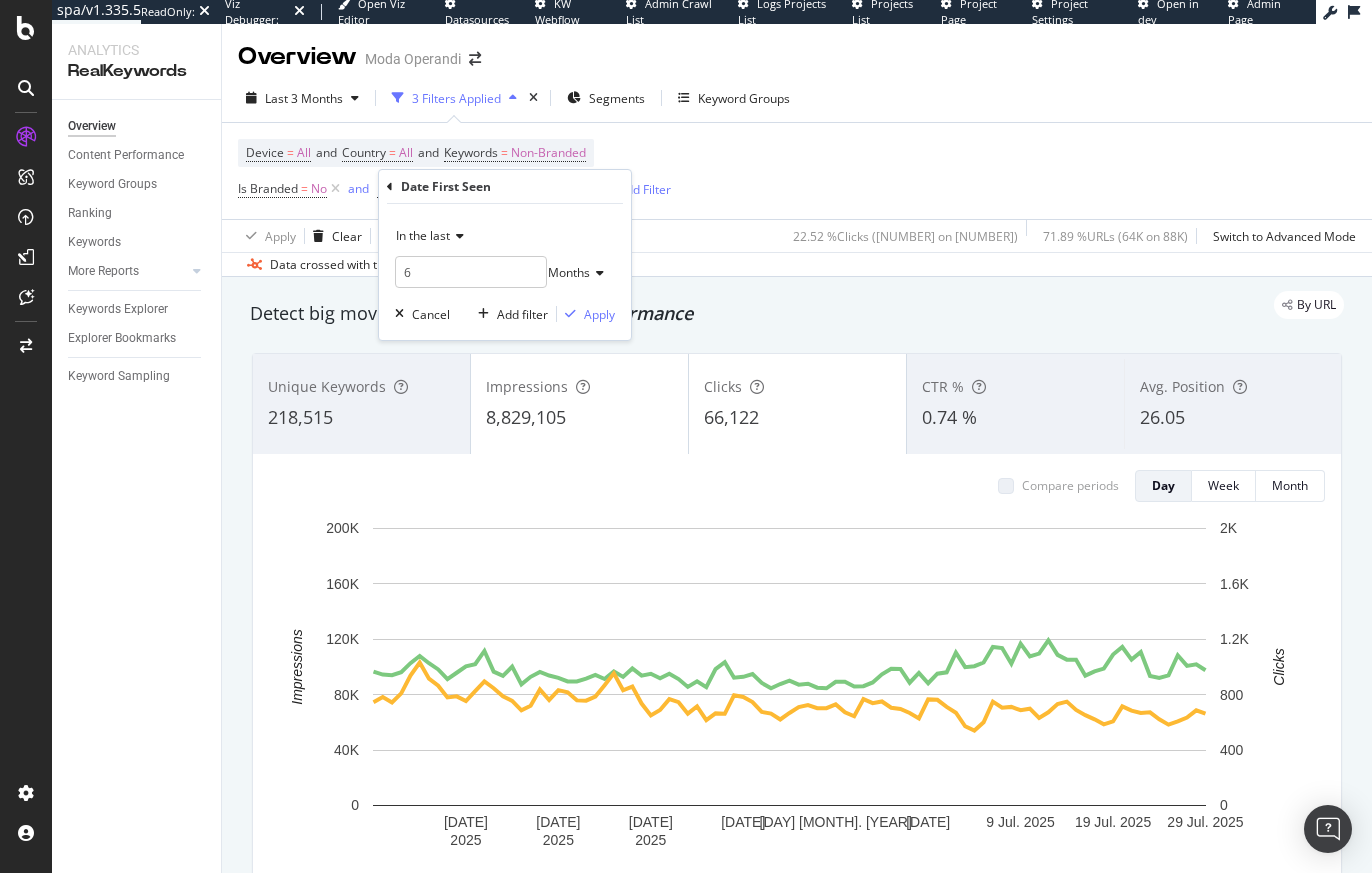click on "In the last" at bounding box center [423, 235] 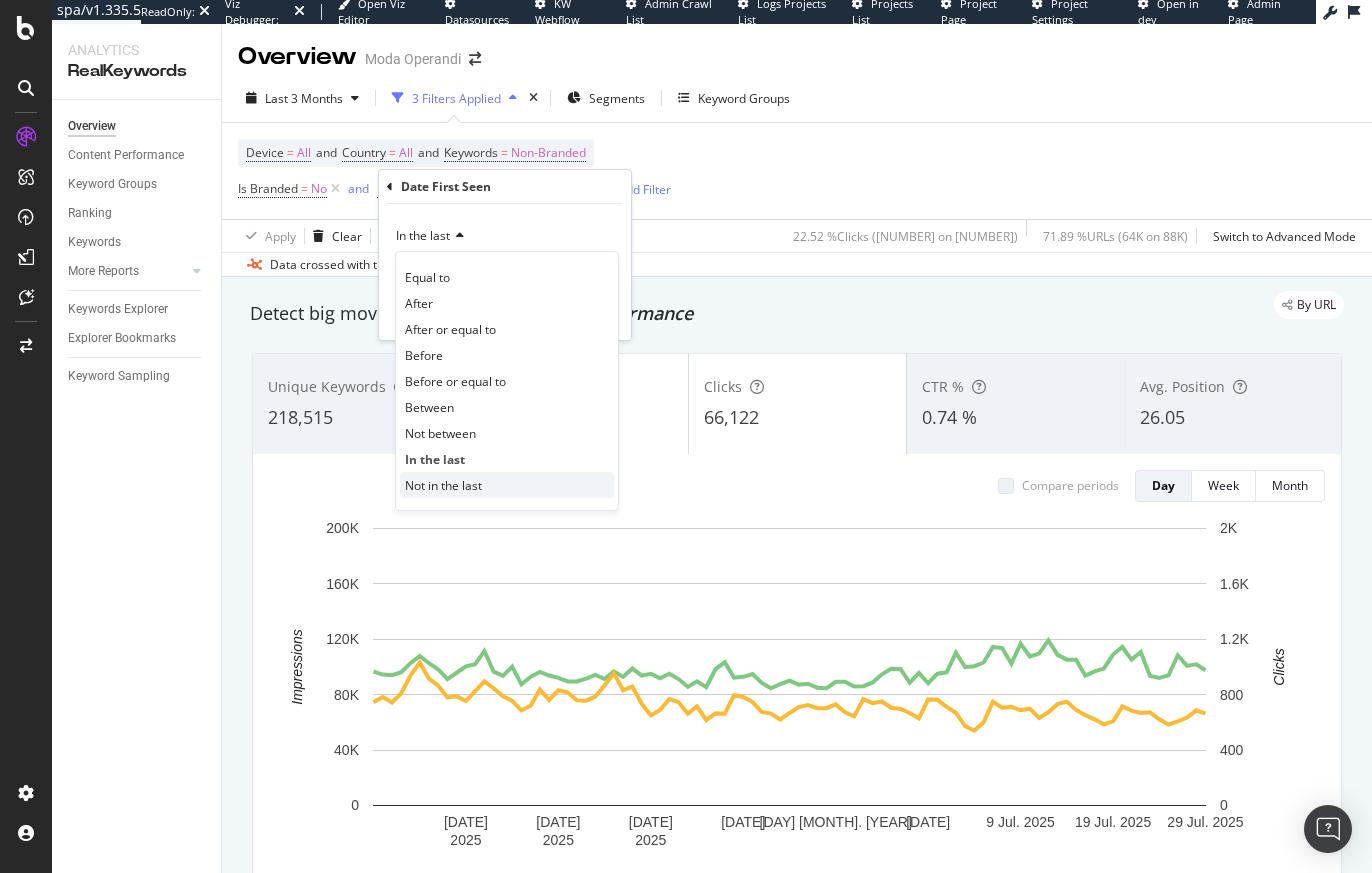 click on "Not in the last" at bounding box center [443, 485] 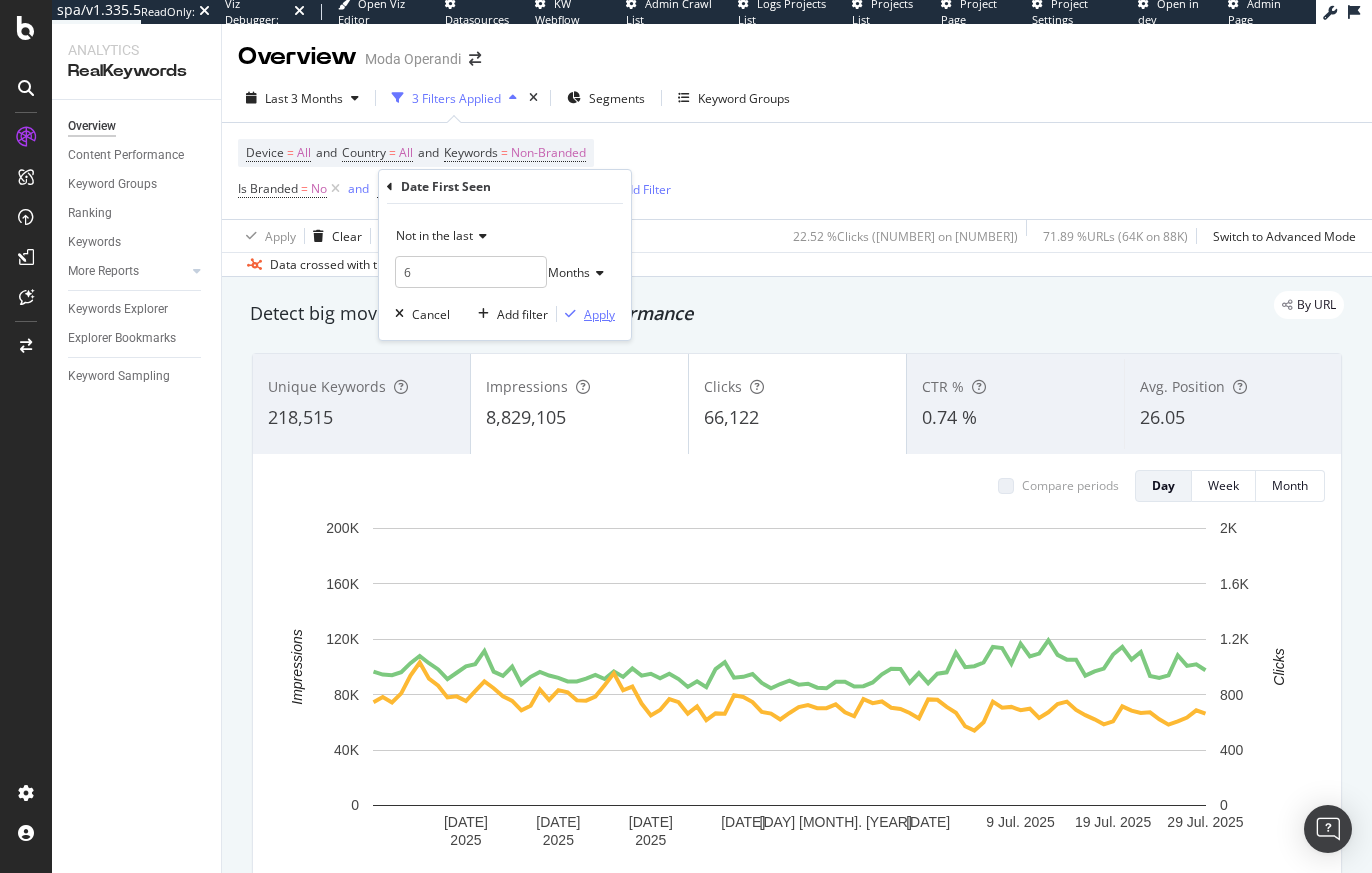 click on "Apply" at bounding box center [599, 314] 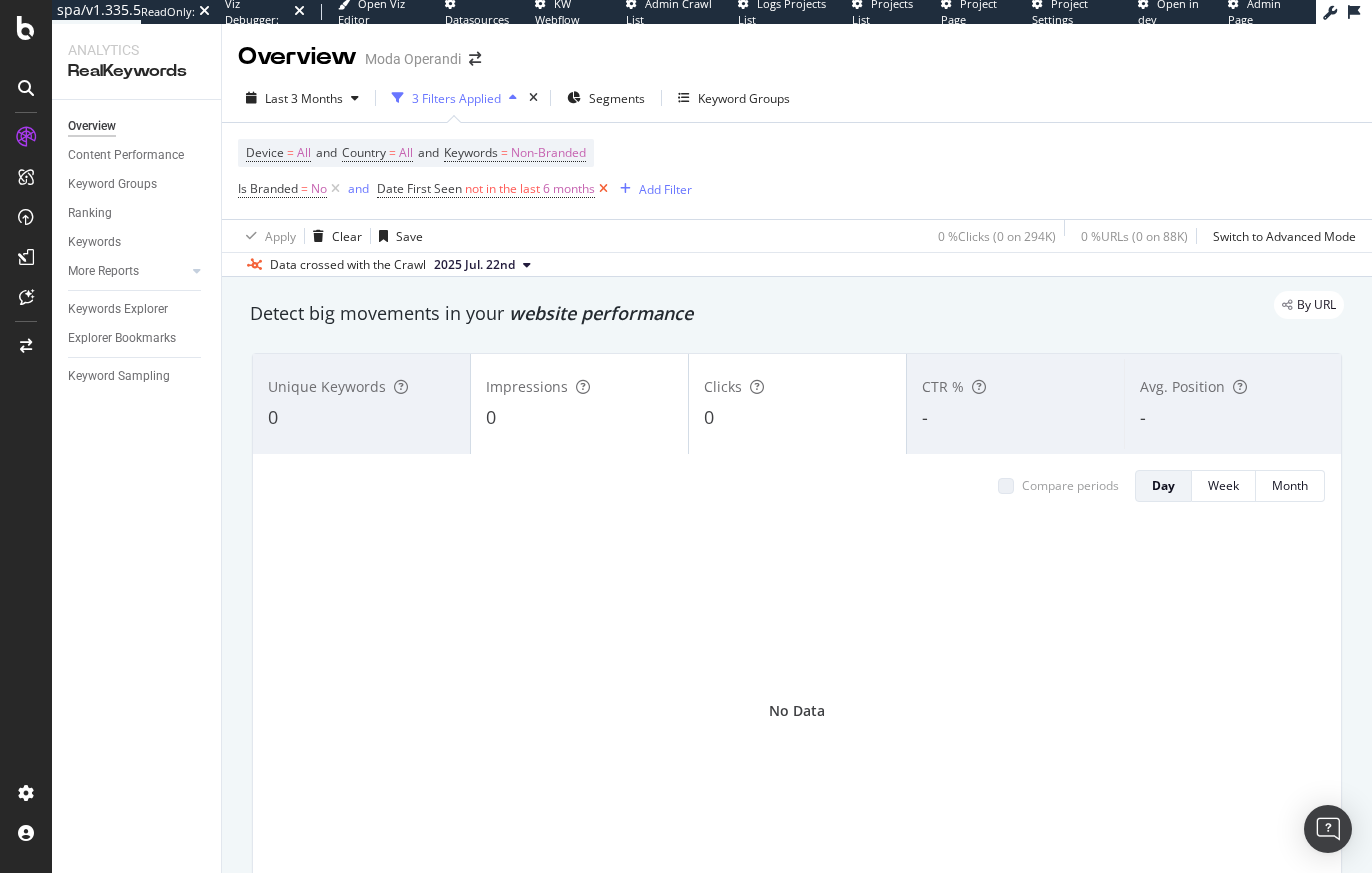 click at bounding box center [603, 189] 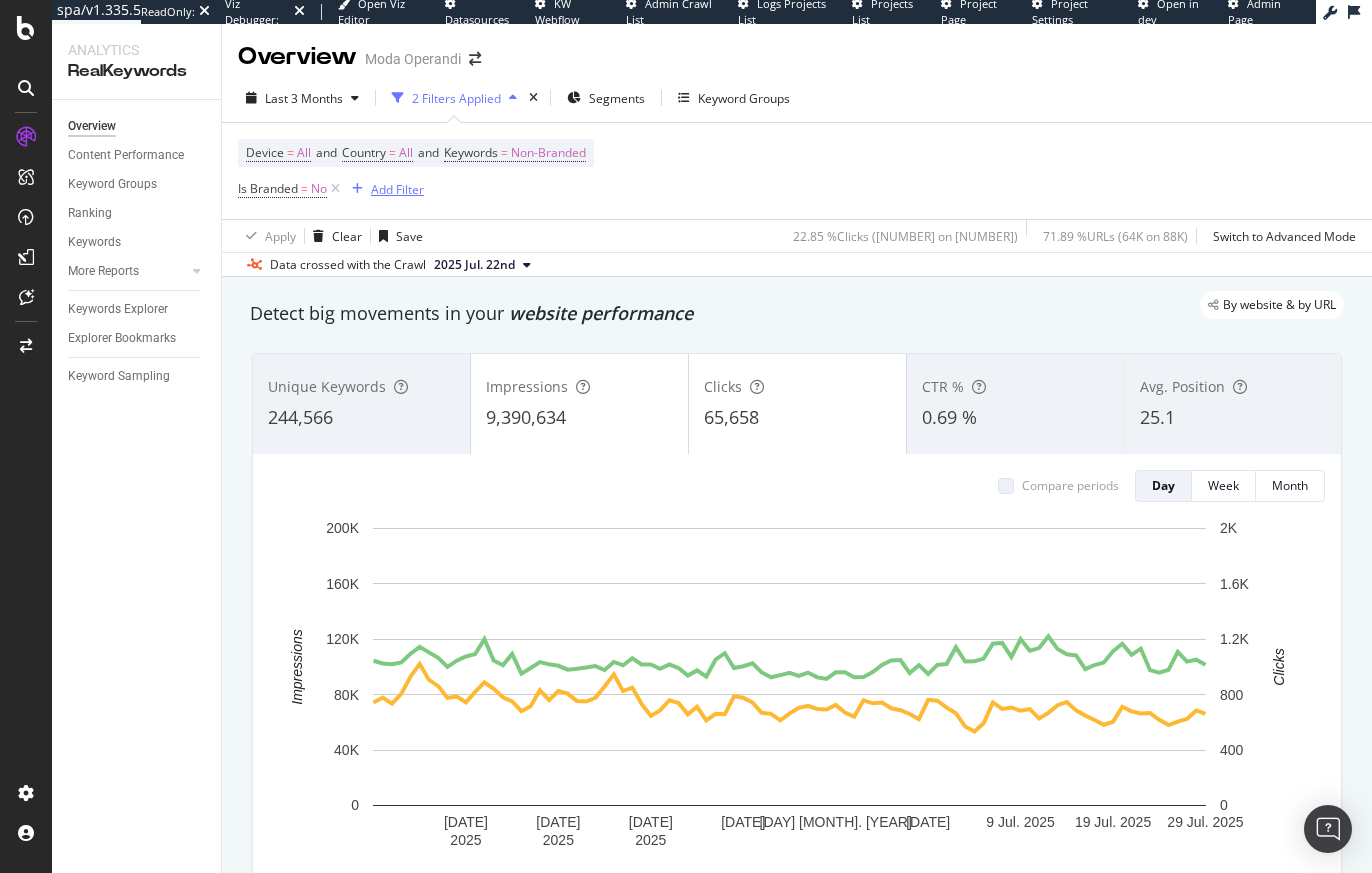 click on "Add Filter" at bounding box center [397, 189] 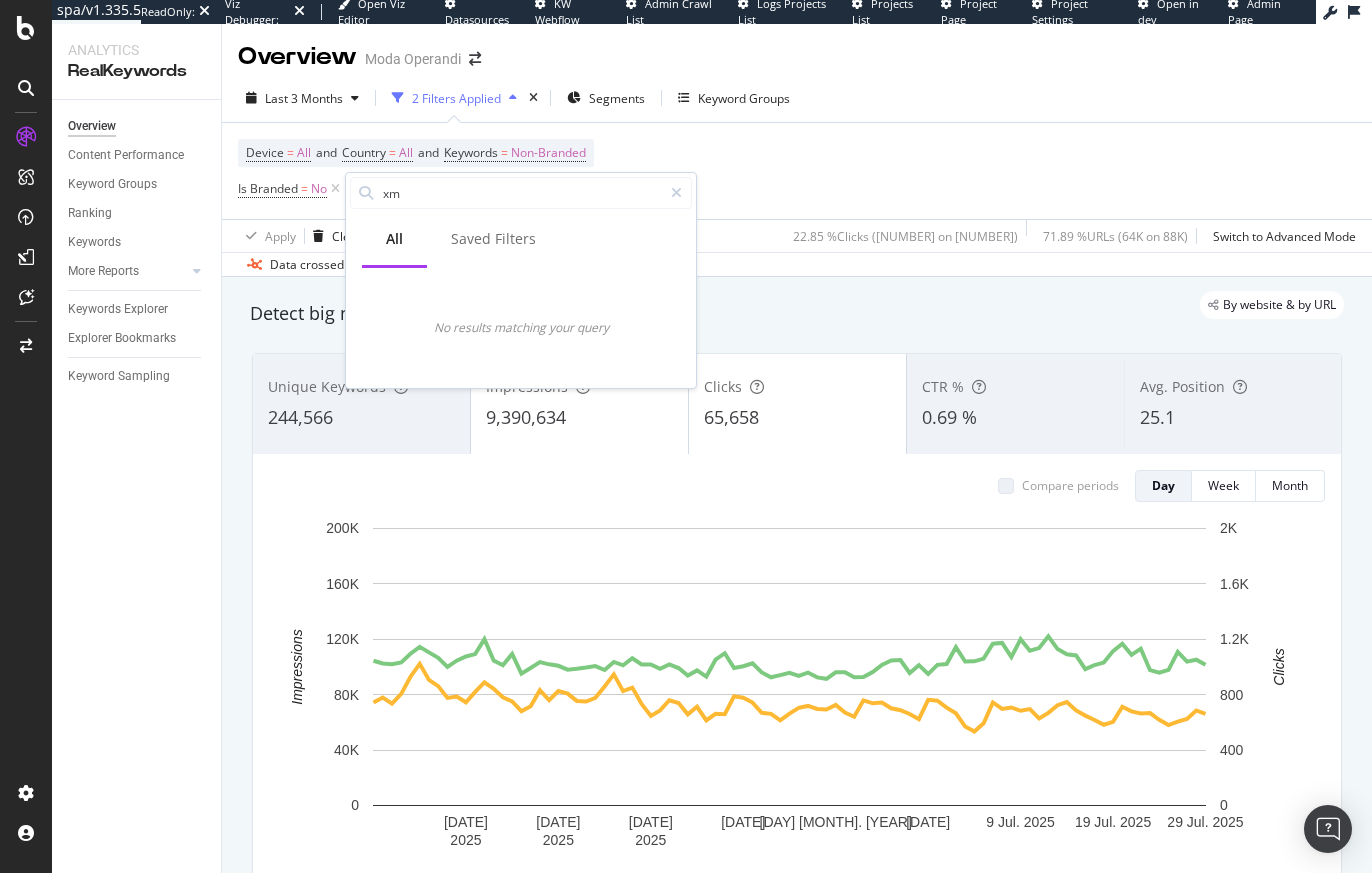 type on "x" 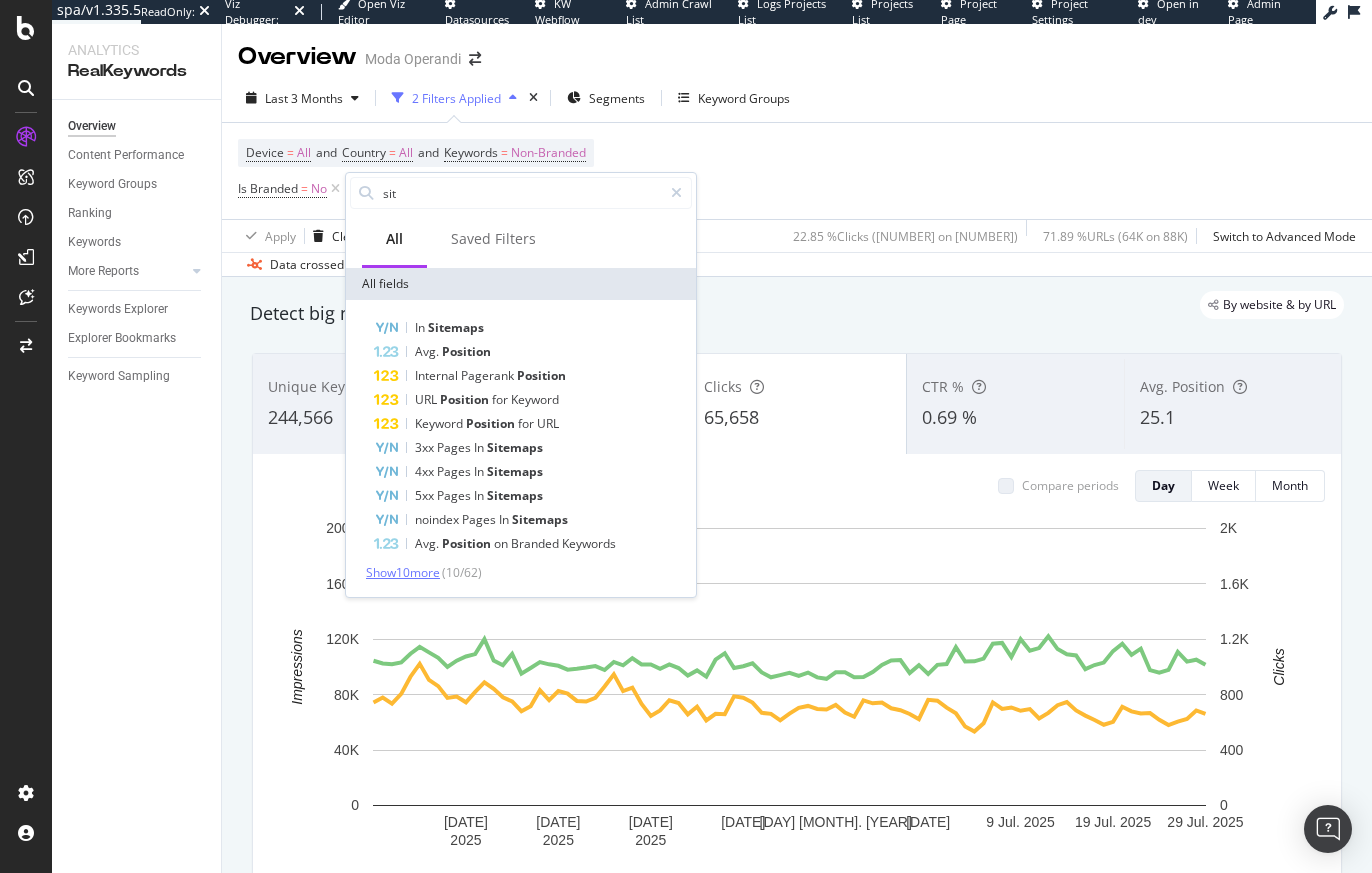 type on "sit" 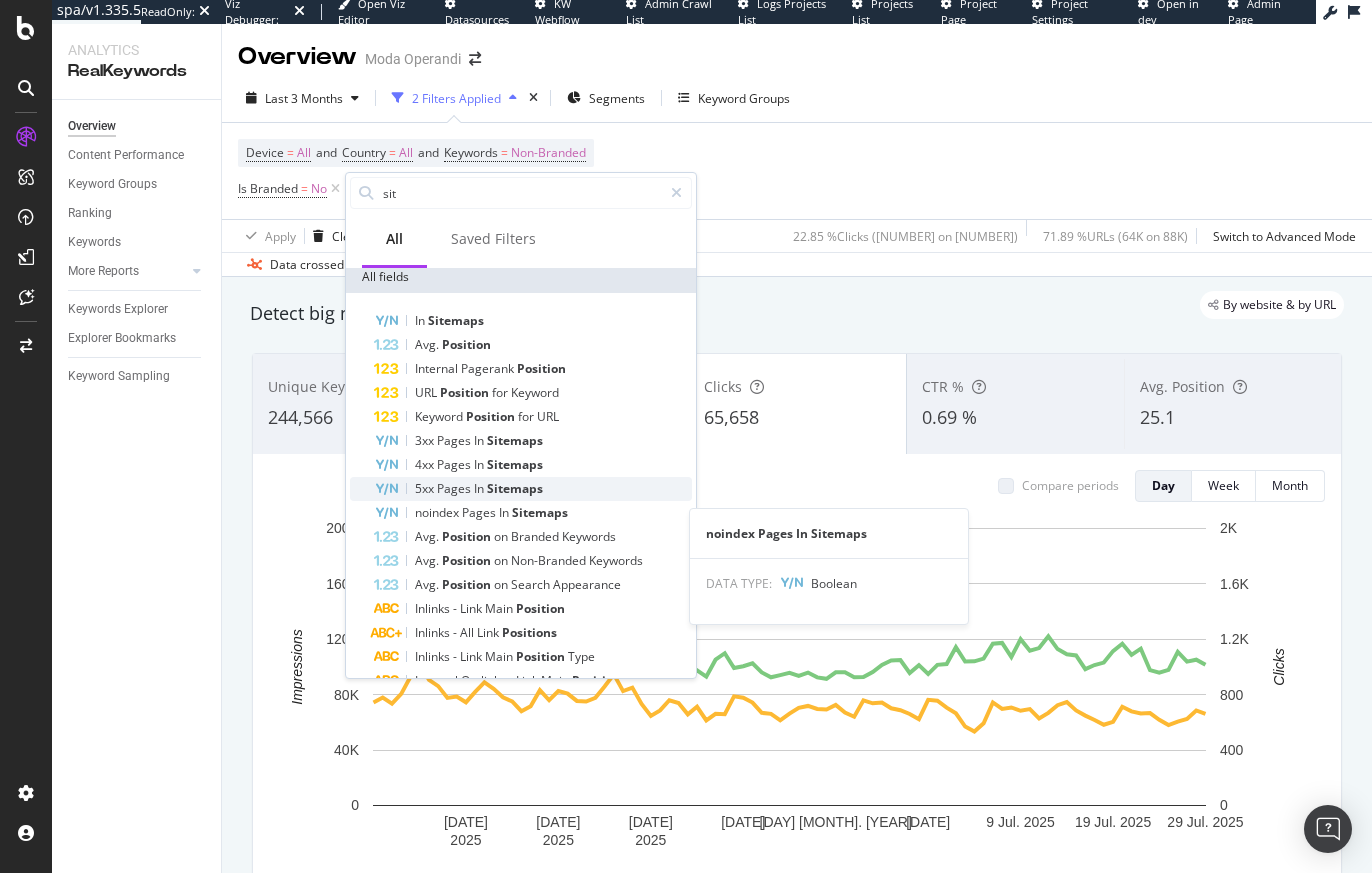 scroll, scrollTop: 0, scrollLeft: 0, axis: both 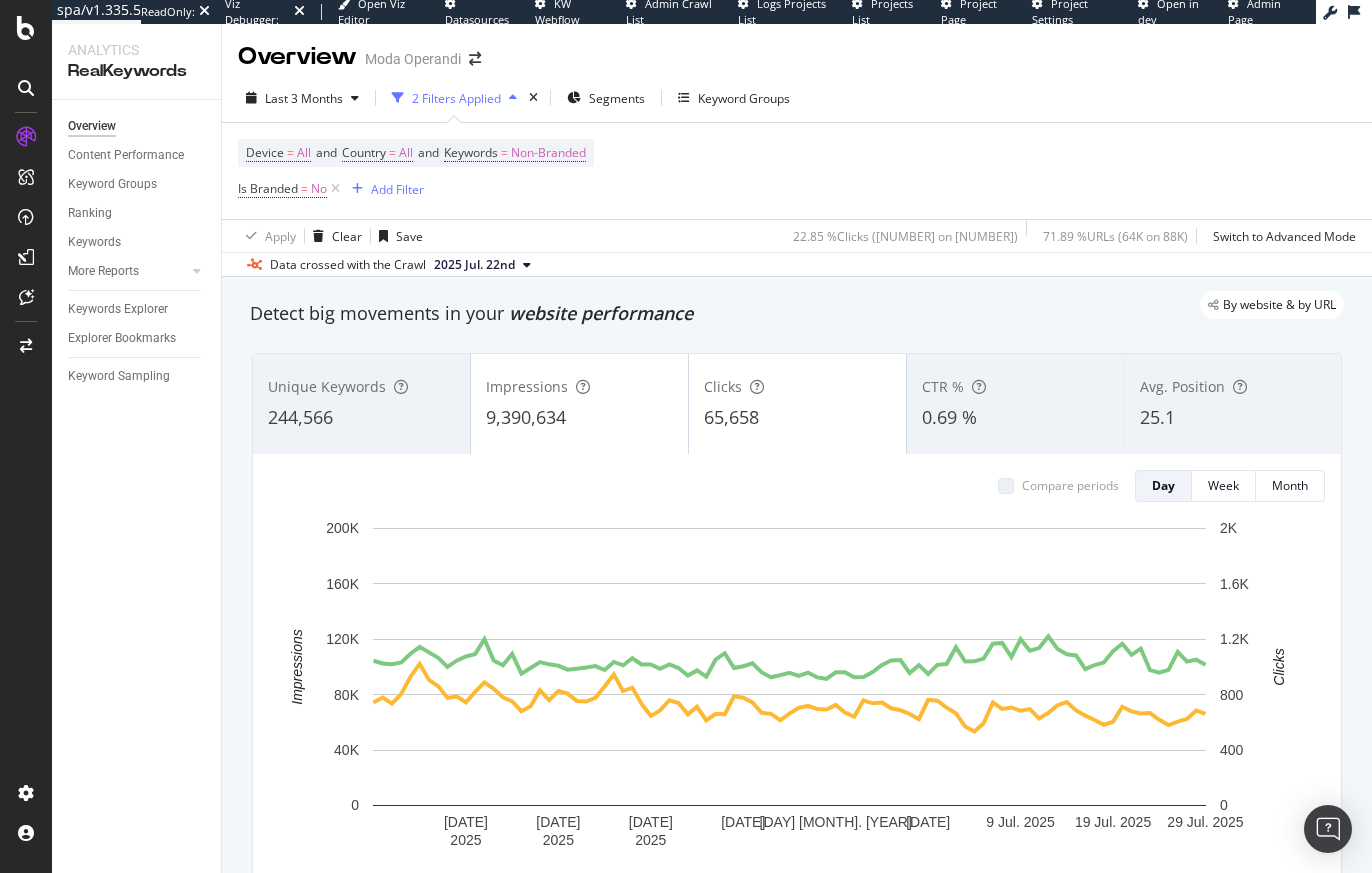 click on "By website & by URL" at bounding box center (787, 305) 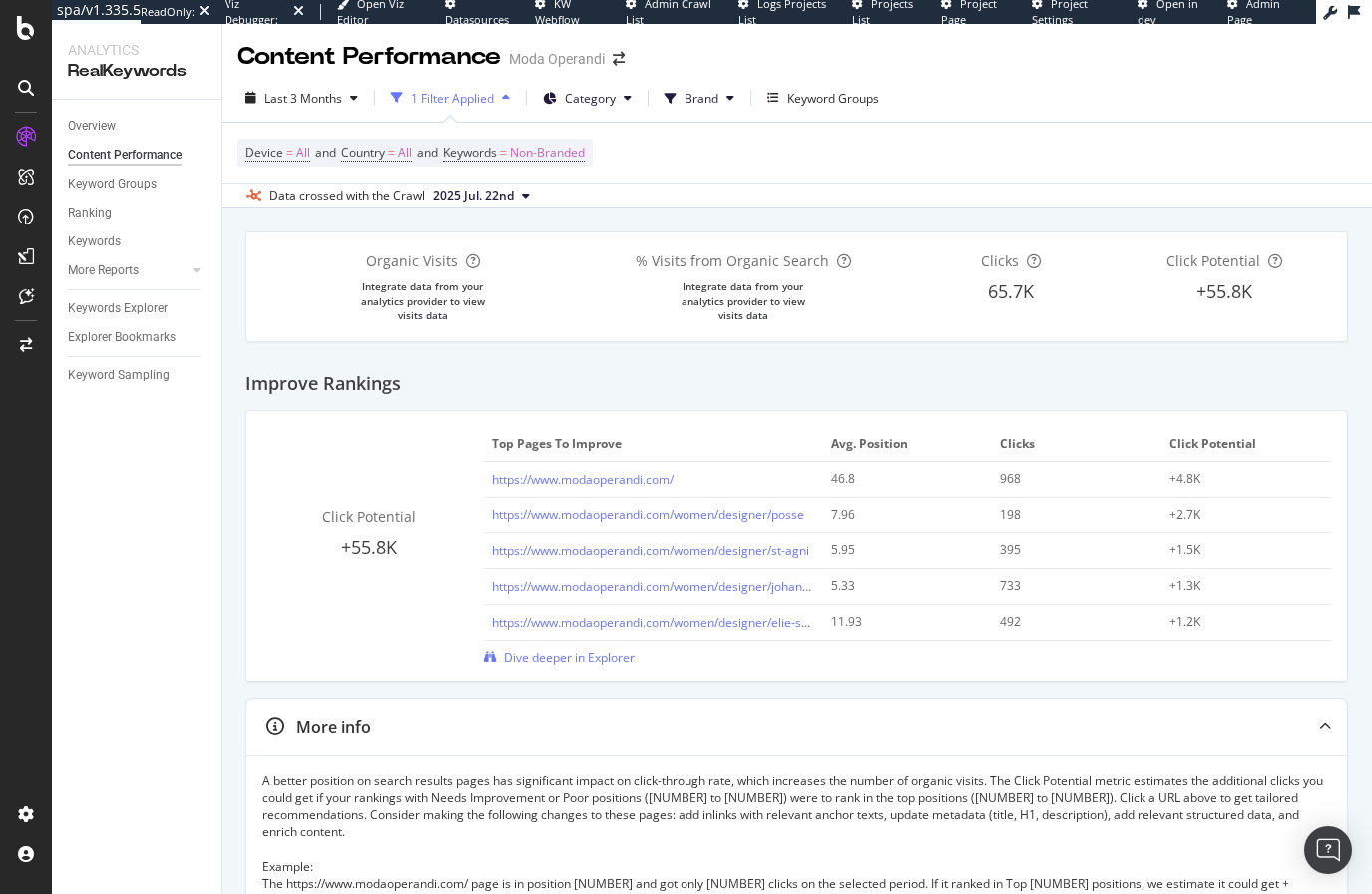scroll, scrollTop: 0, scrollLeft: 0, axis: both 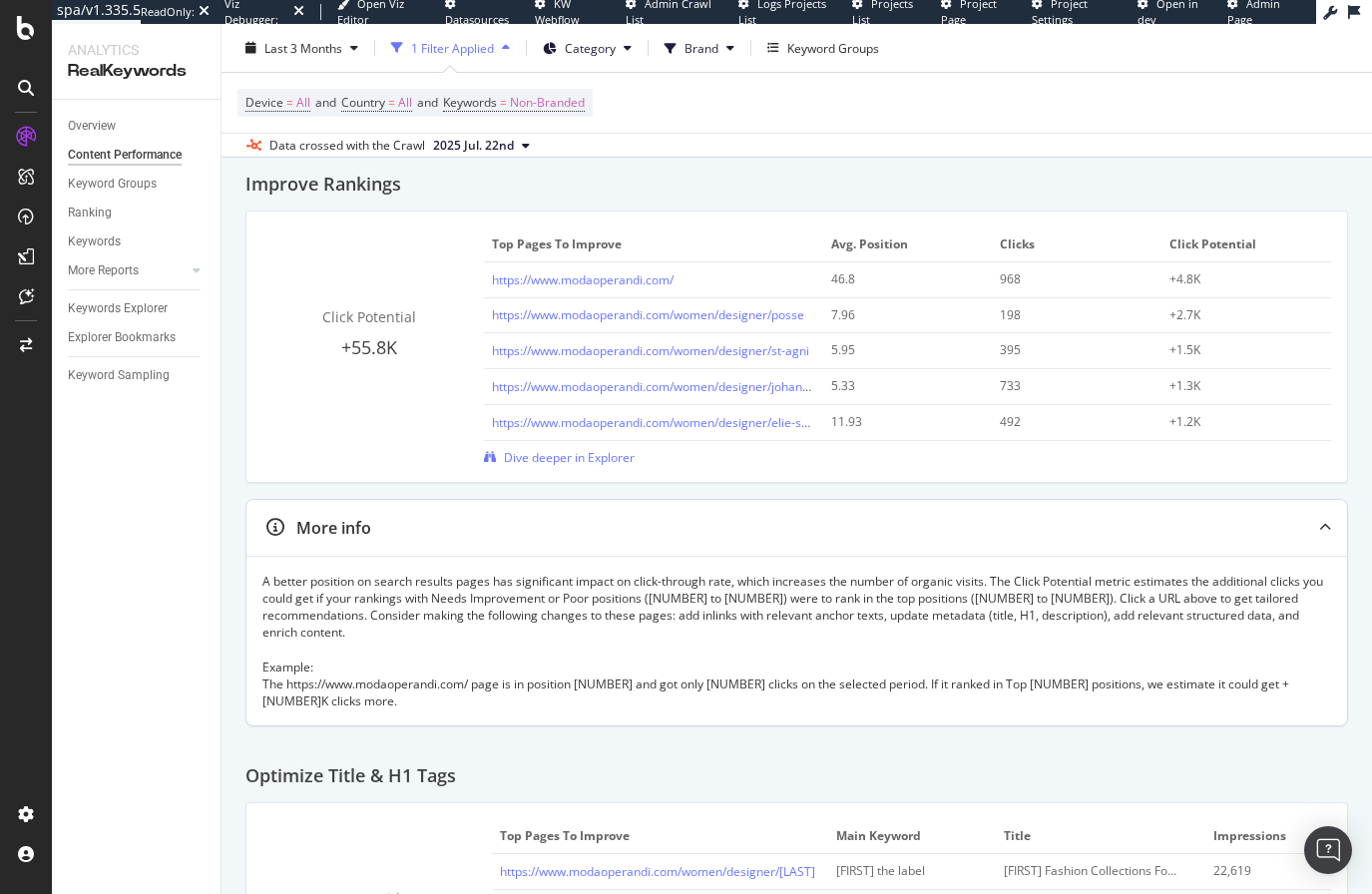 click at bounding box center [1325, 528] 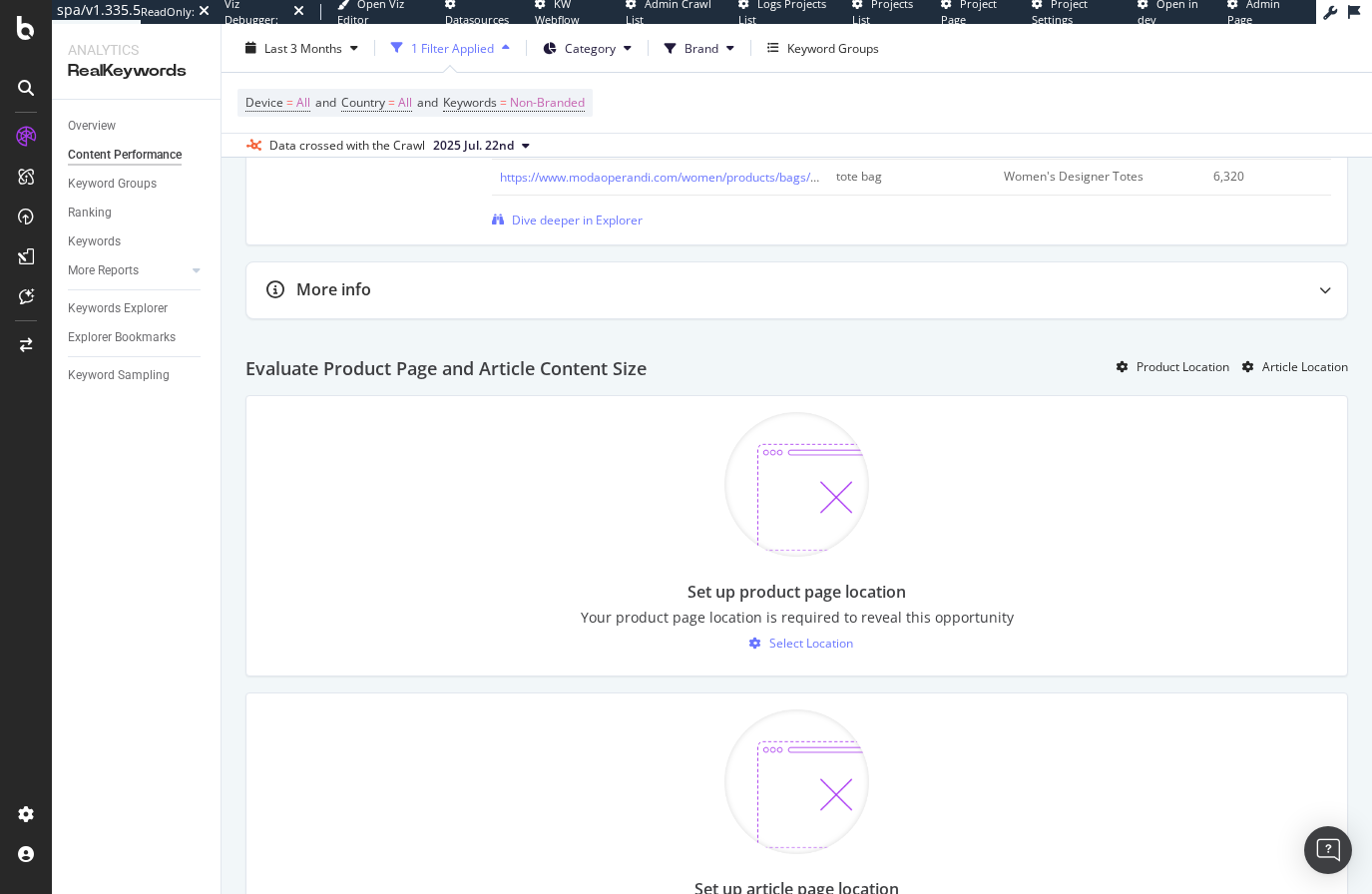 scroll, scrollTop: 1197, scrollLeft: 0, axis: vertical 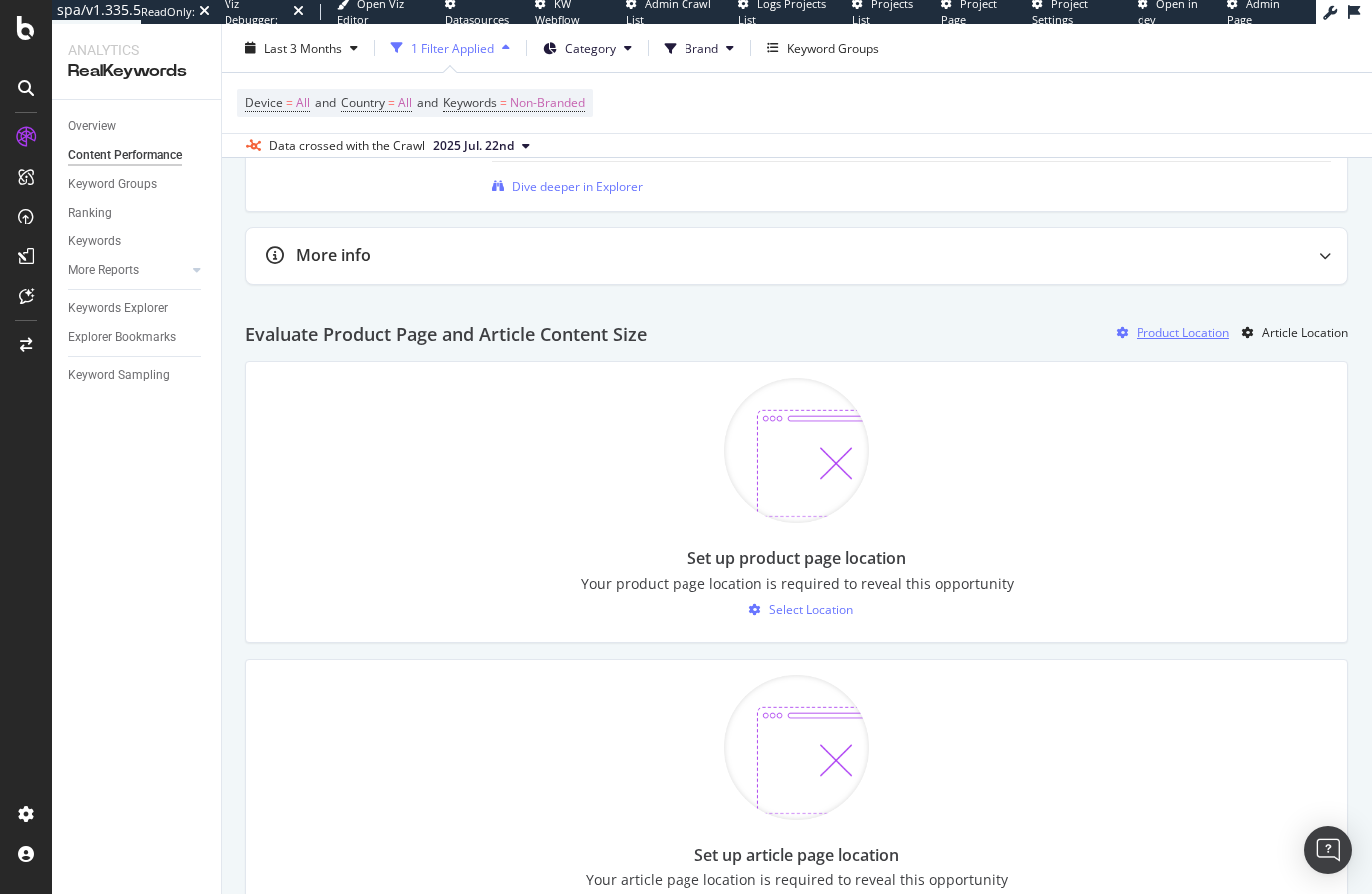 click on "Product Location" at bounding box center (1182, 332) 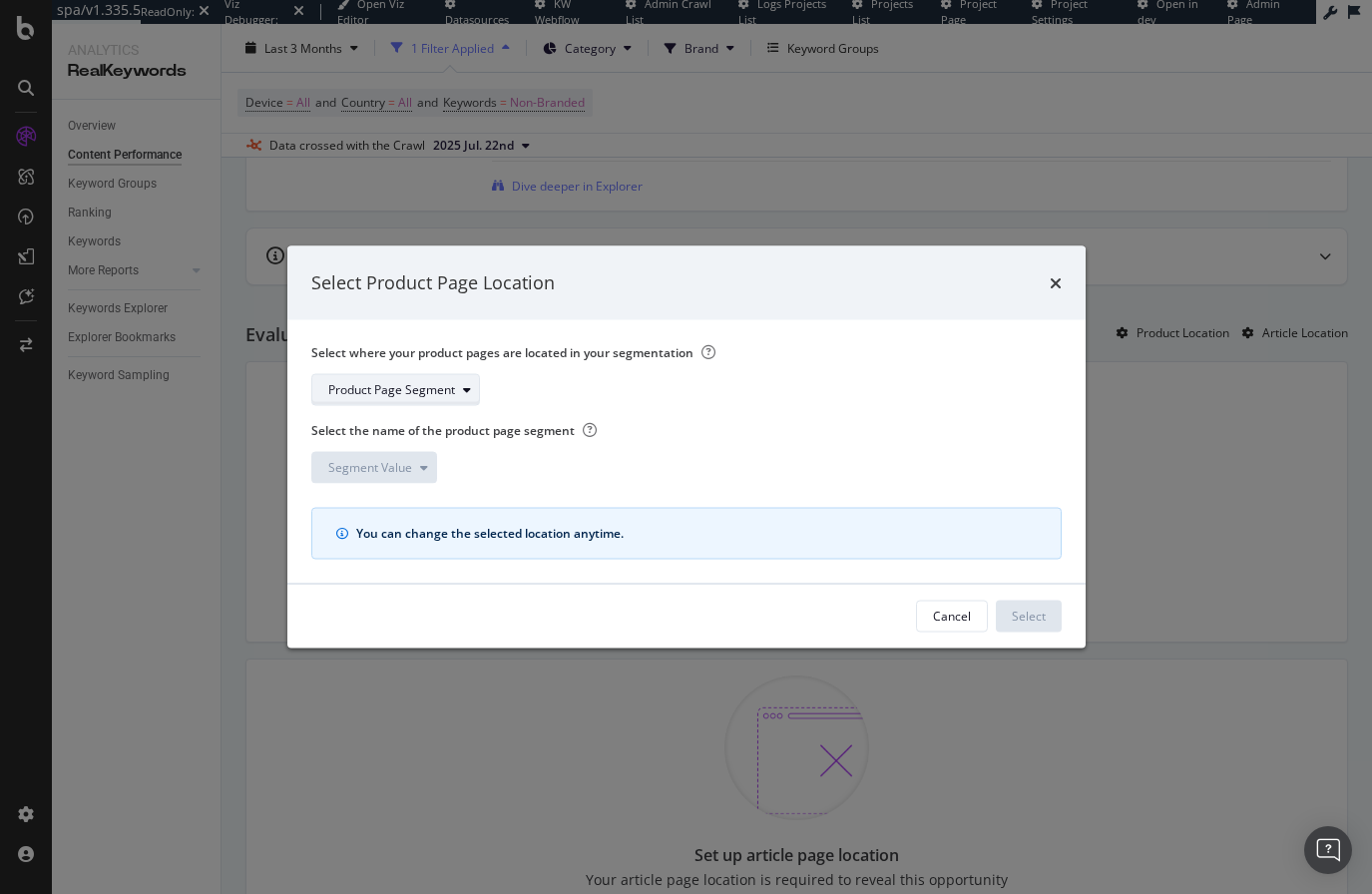 click on "Product Page Segment" at bounding box center (391, 389) 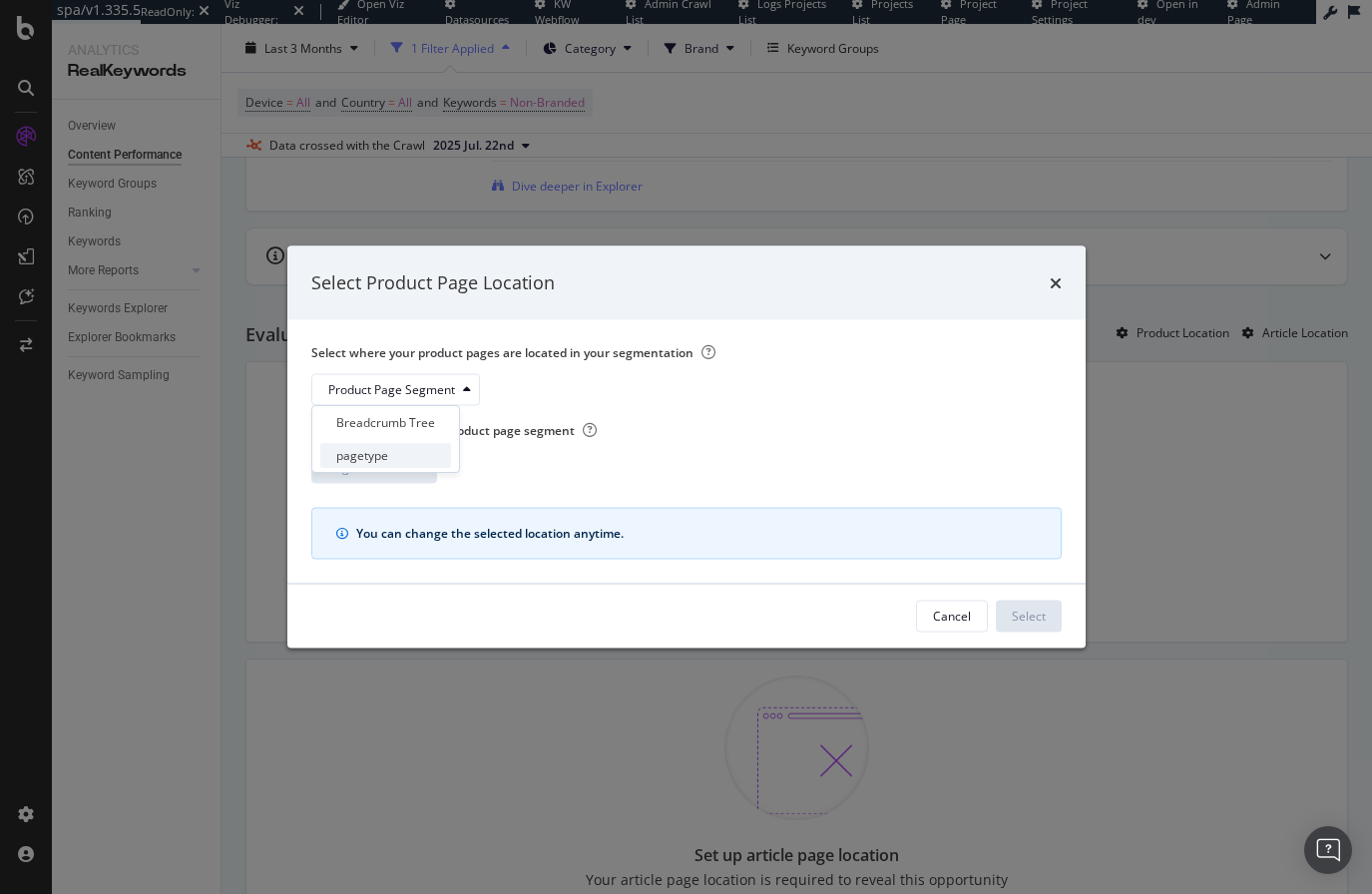 click on "pagetype" at bounding box center [362, 455] 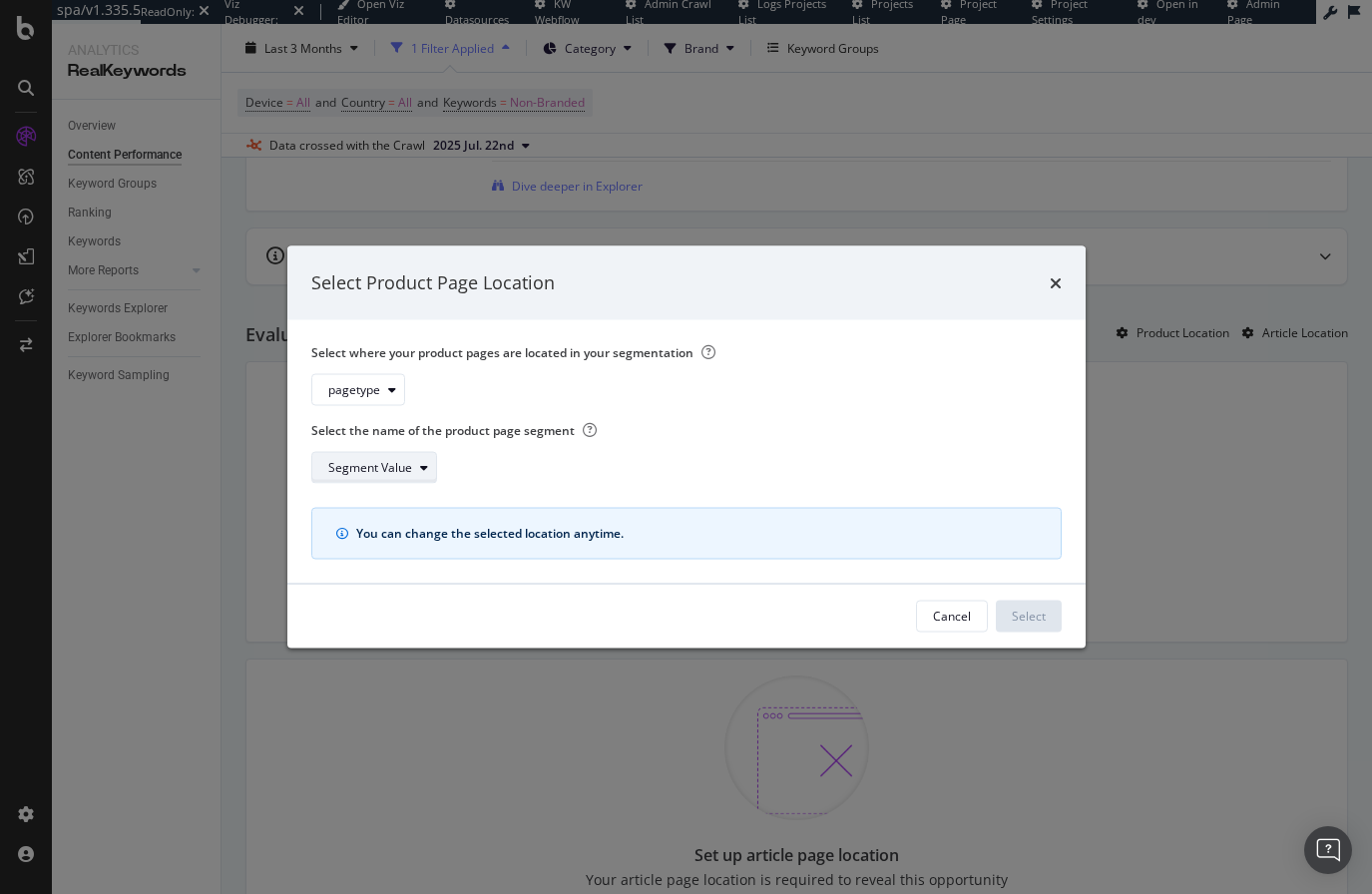 click on "Segment Value" at bounding box center [370, 467] 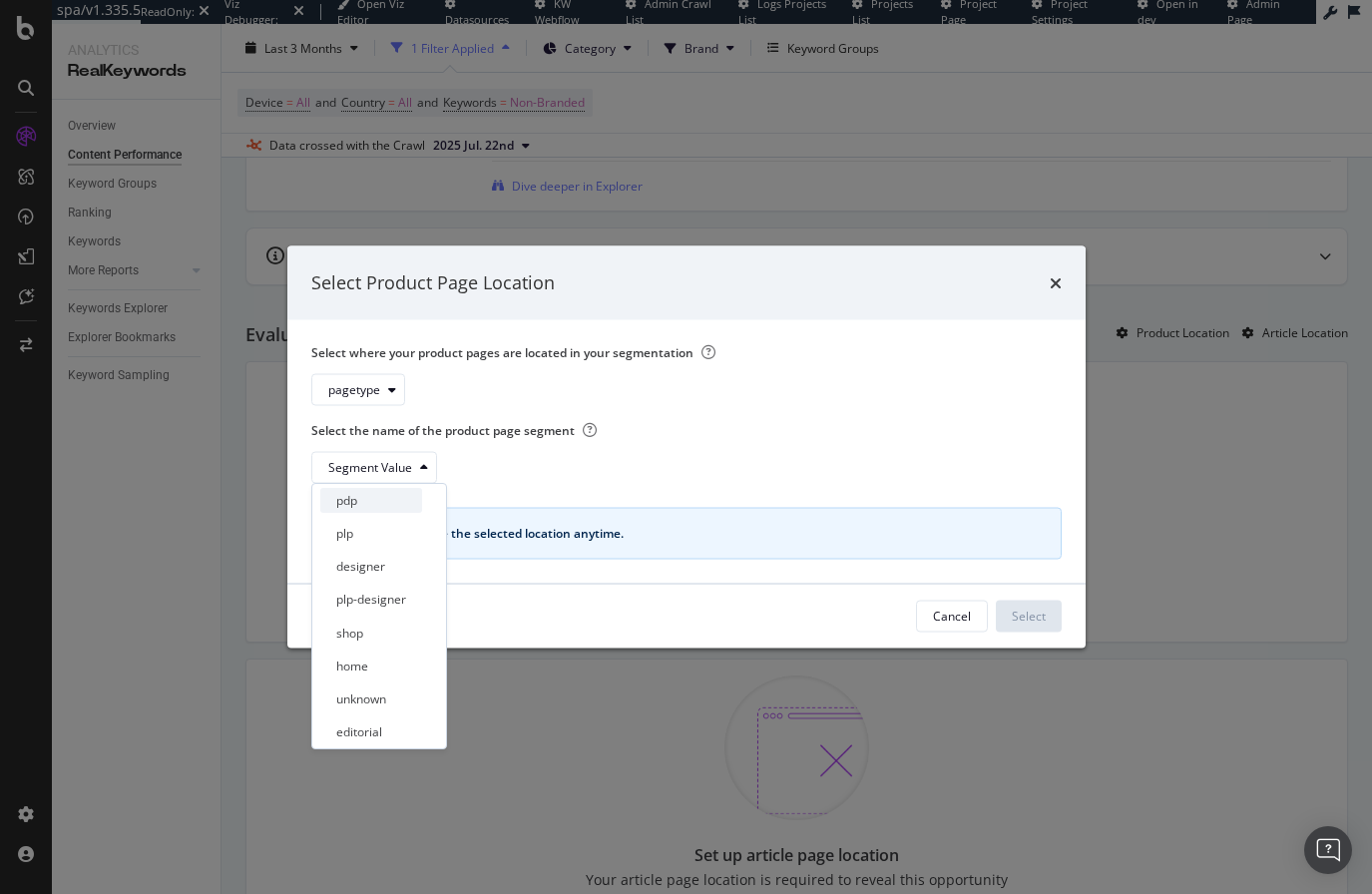click on "pdp" at bounding box center [346, 500] 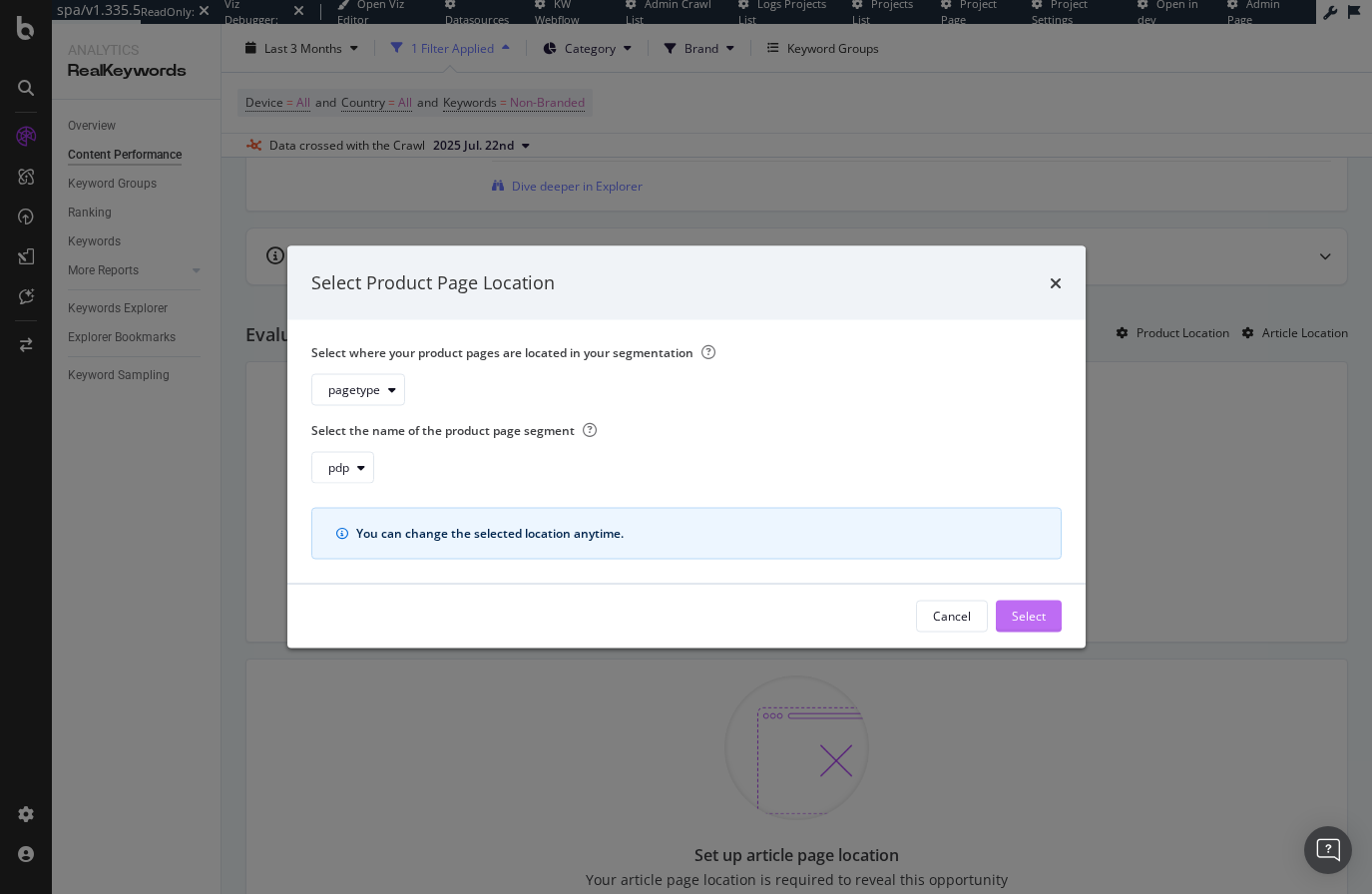 click on "Select" at bounding box center [1029, 616] 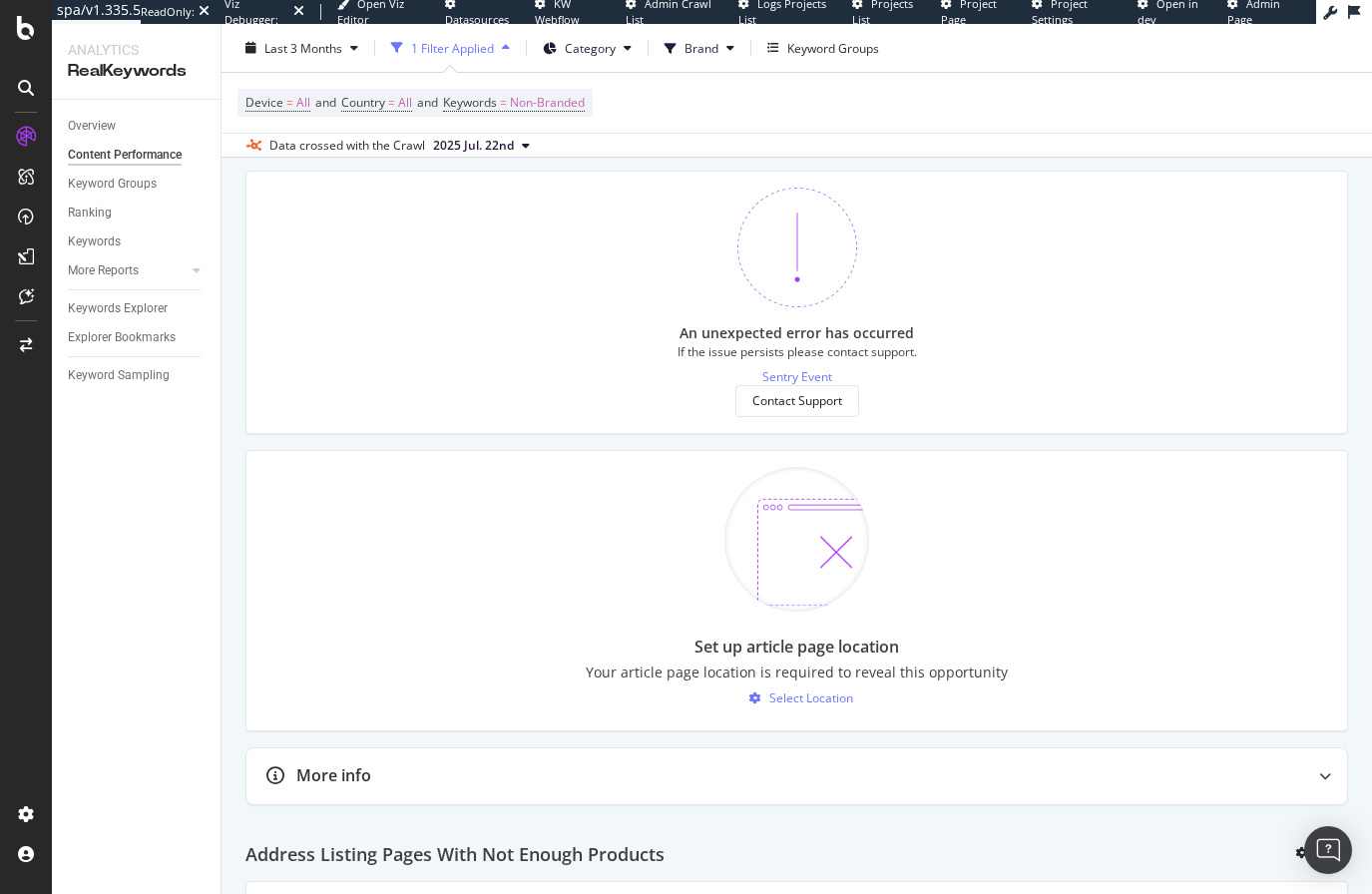 scroll, scrollTop: 1393, scrollLeft: 0, axis: vertical 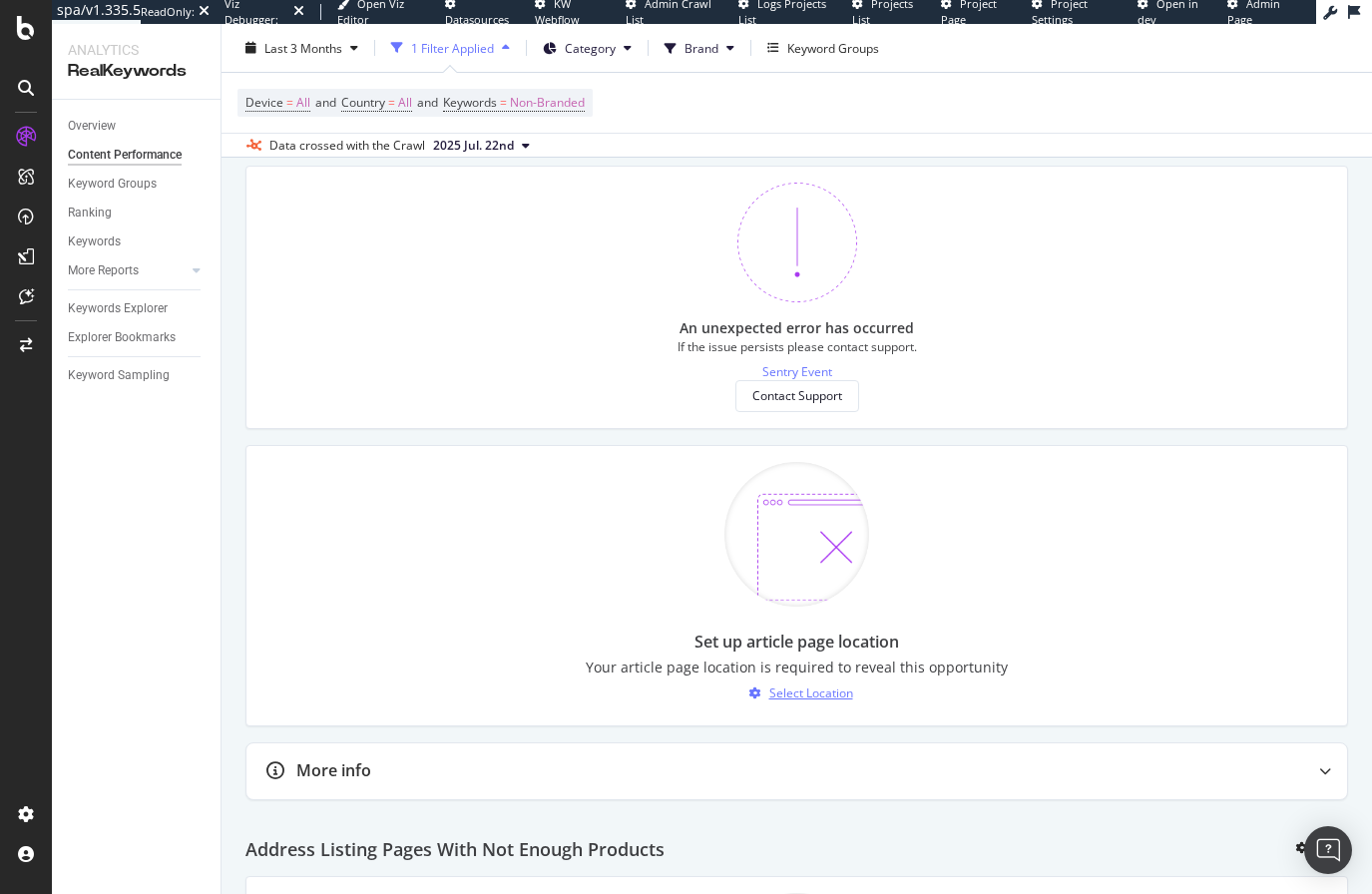 click on "Select Location" at bounding box center (811, 692) 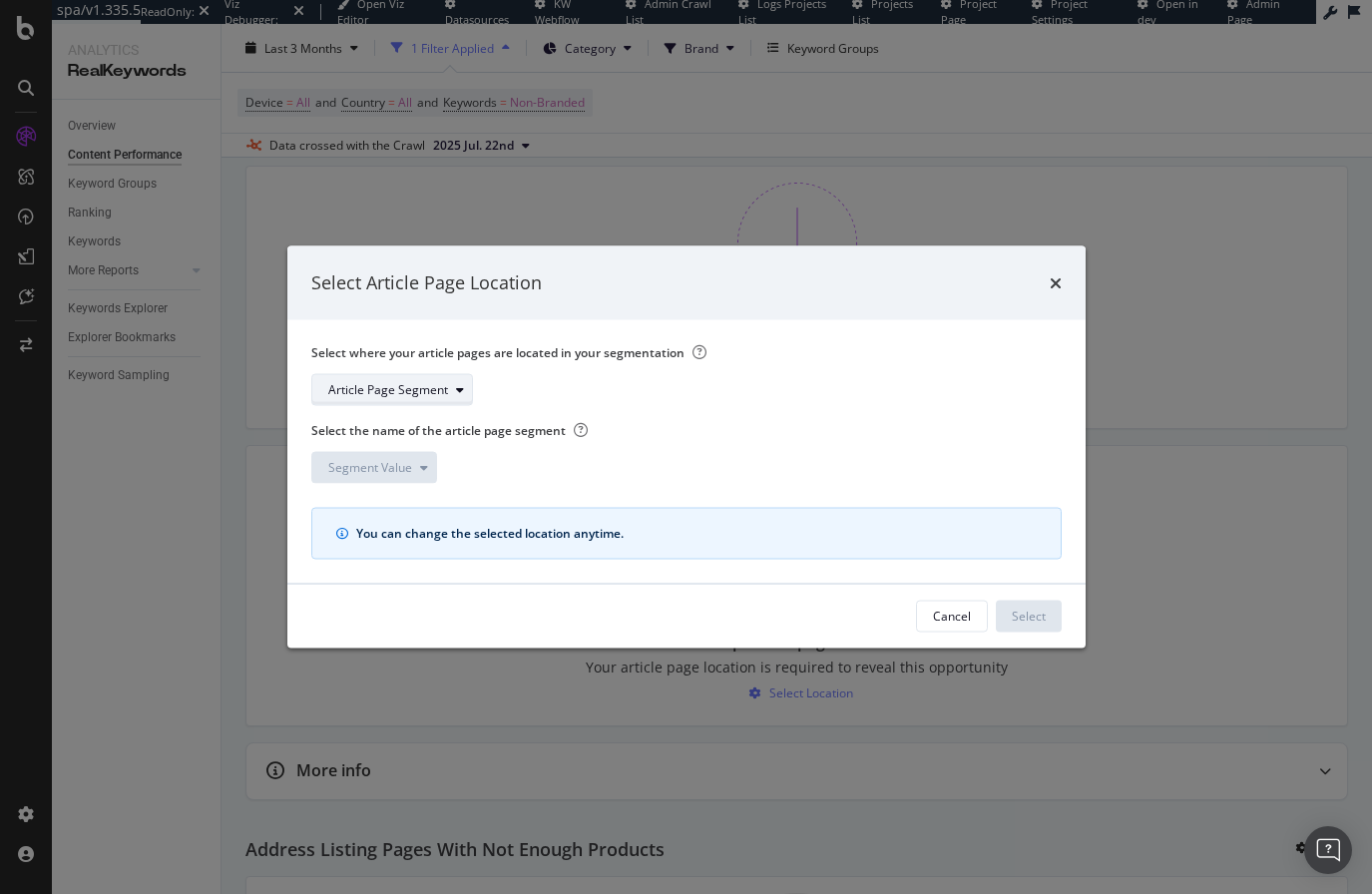 click on "Article Page Segment" at bounding box center (400, 389) 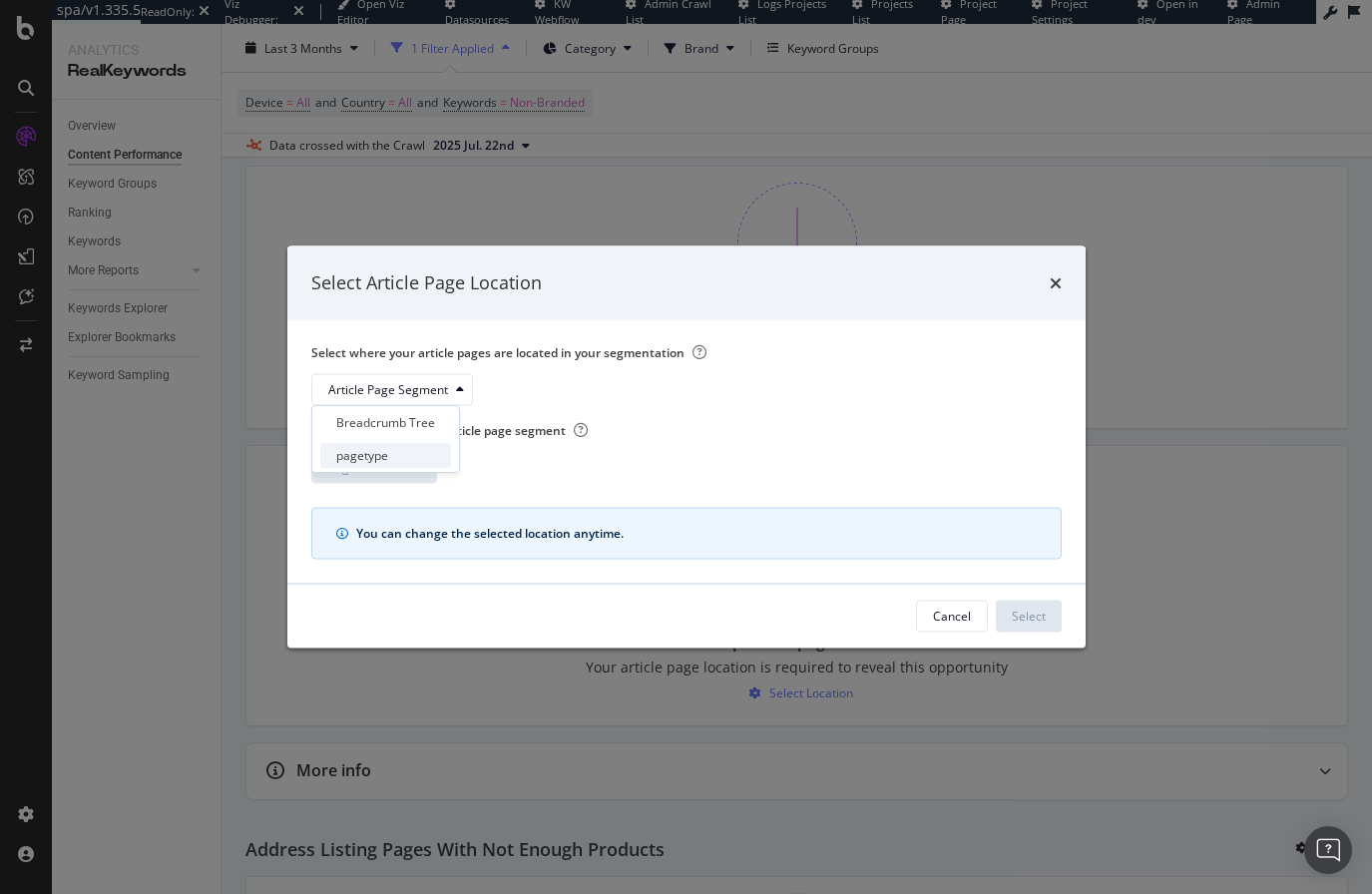 click on "pagetype" at bounding box center (362, 455) 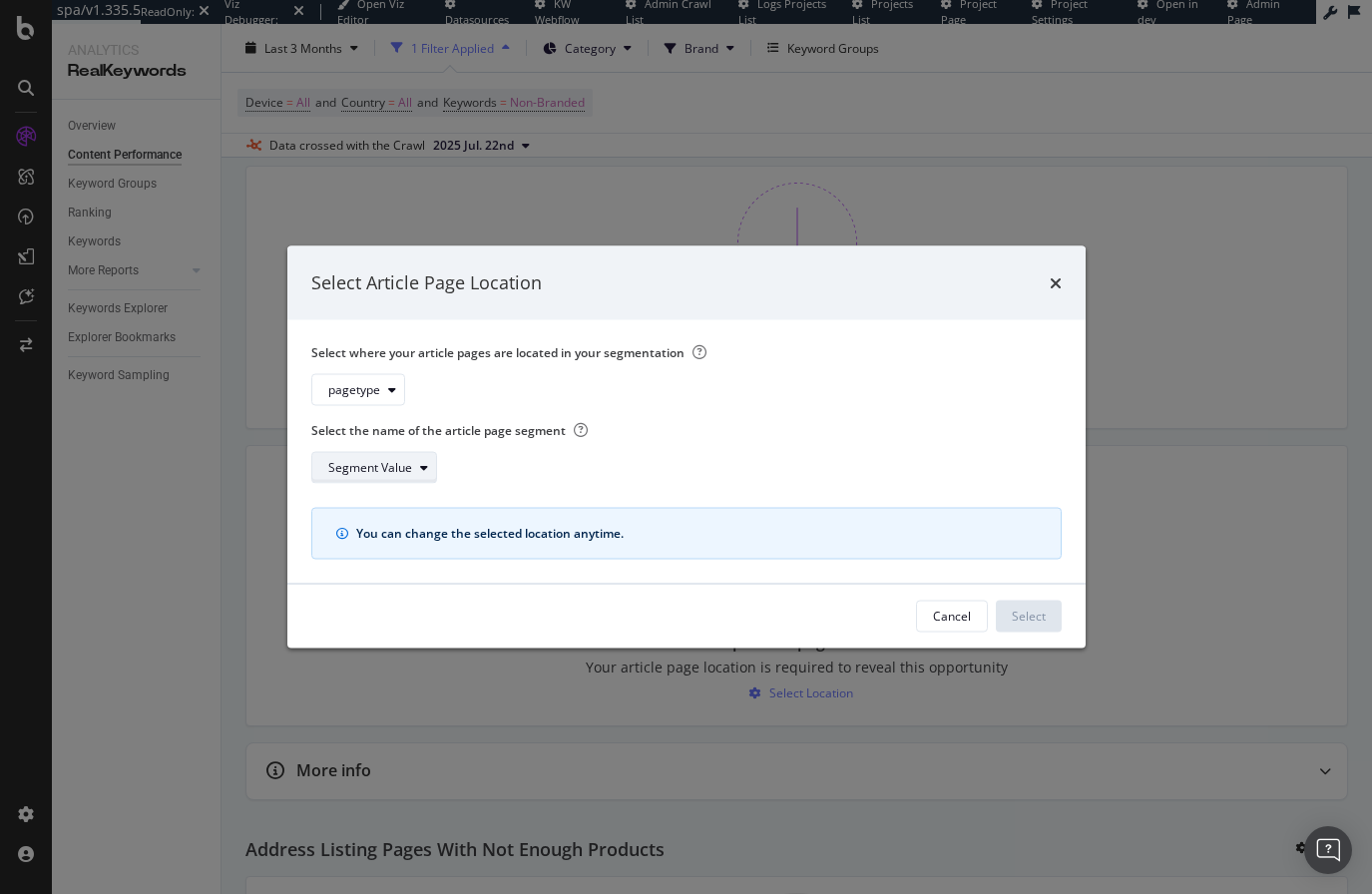 click on "Segment Value" at bounding box center (382, 467) 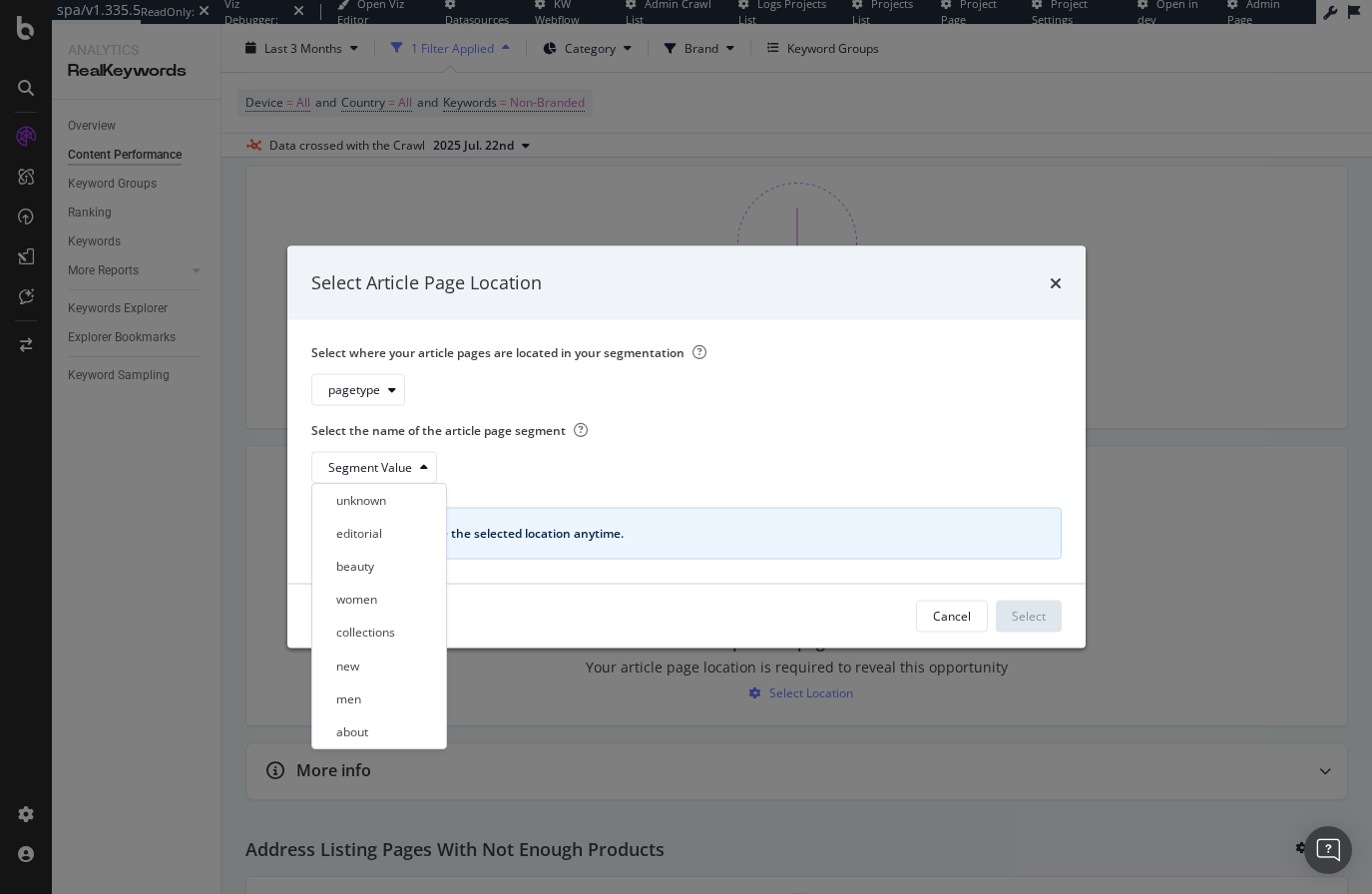 scroll, scrollTop: 200, scrollLeft: 0, axis: vertical 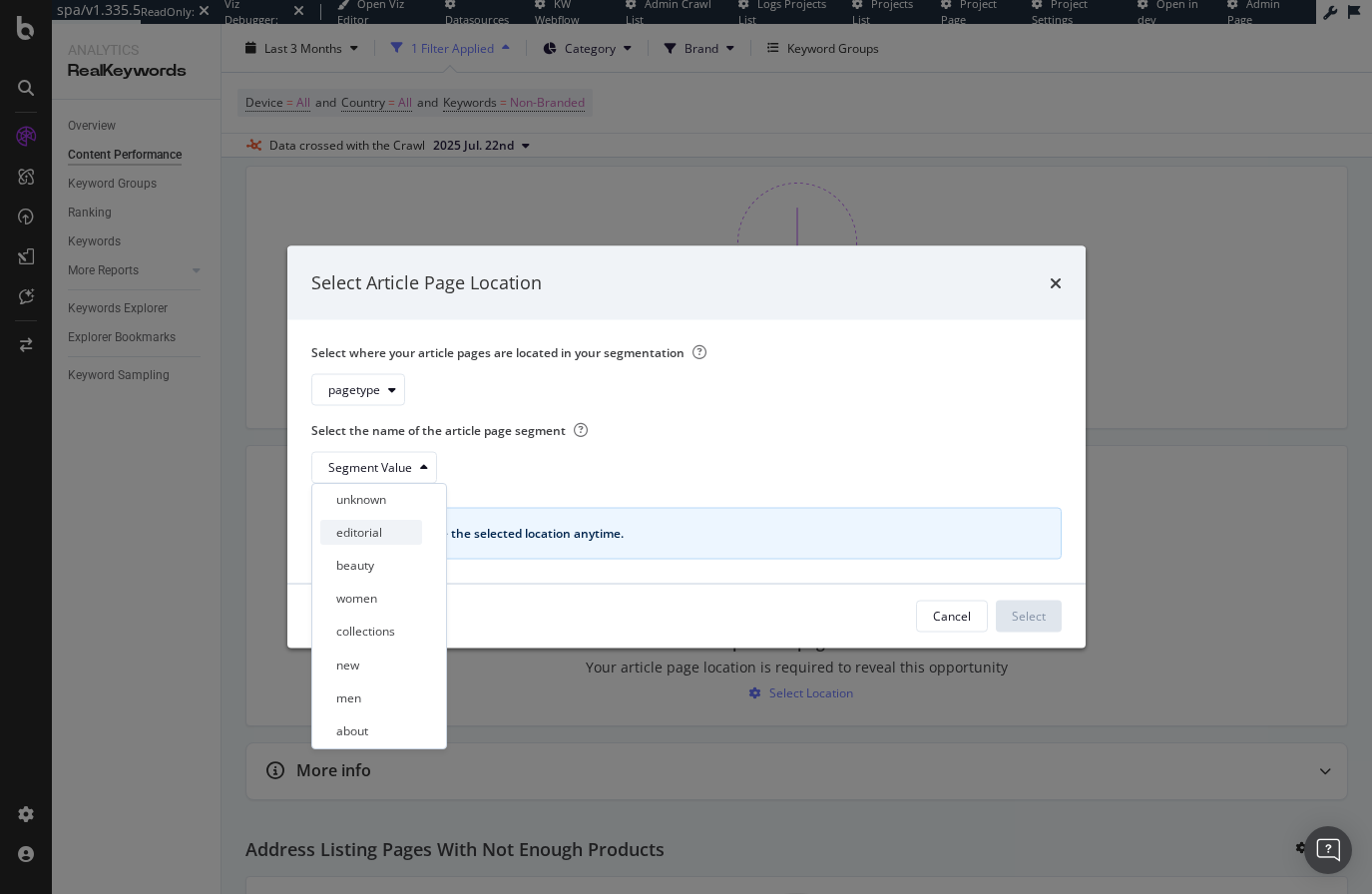click on "editorial" at bounding box center (371, 532) 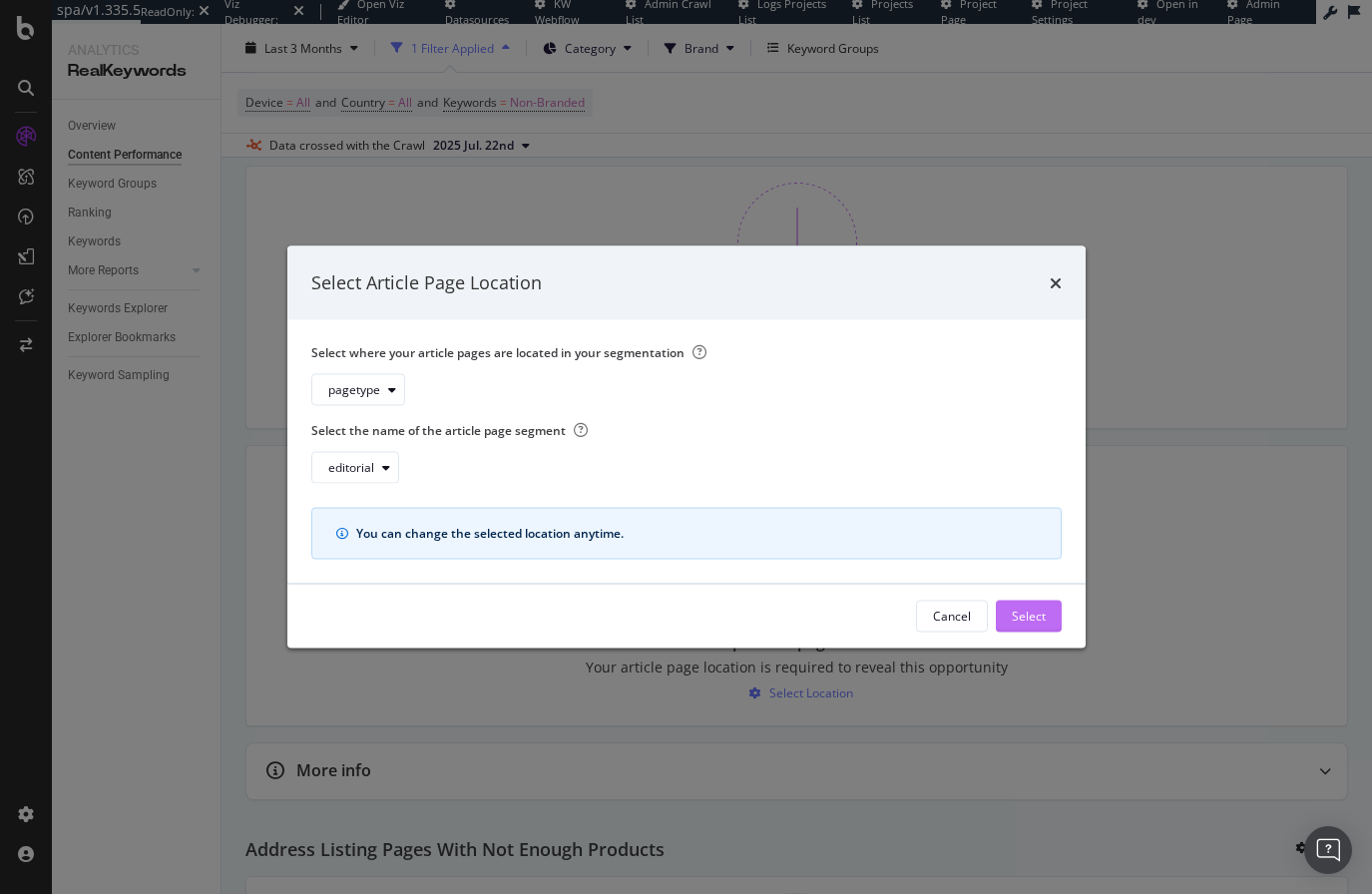 click on "Select" at bounding box center [1029, 616] 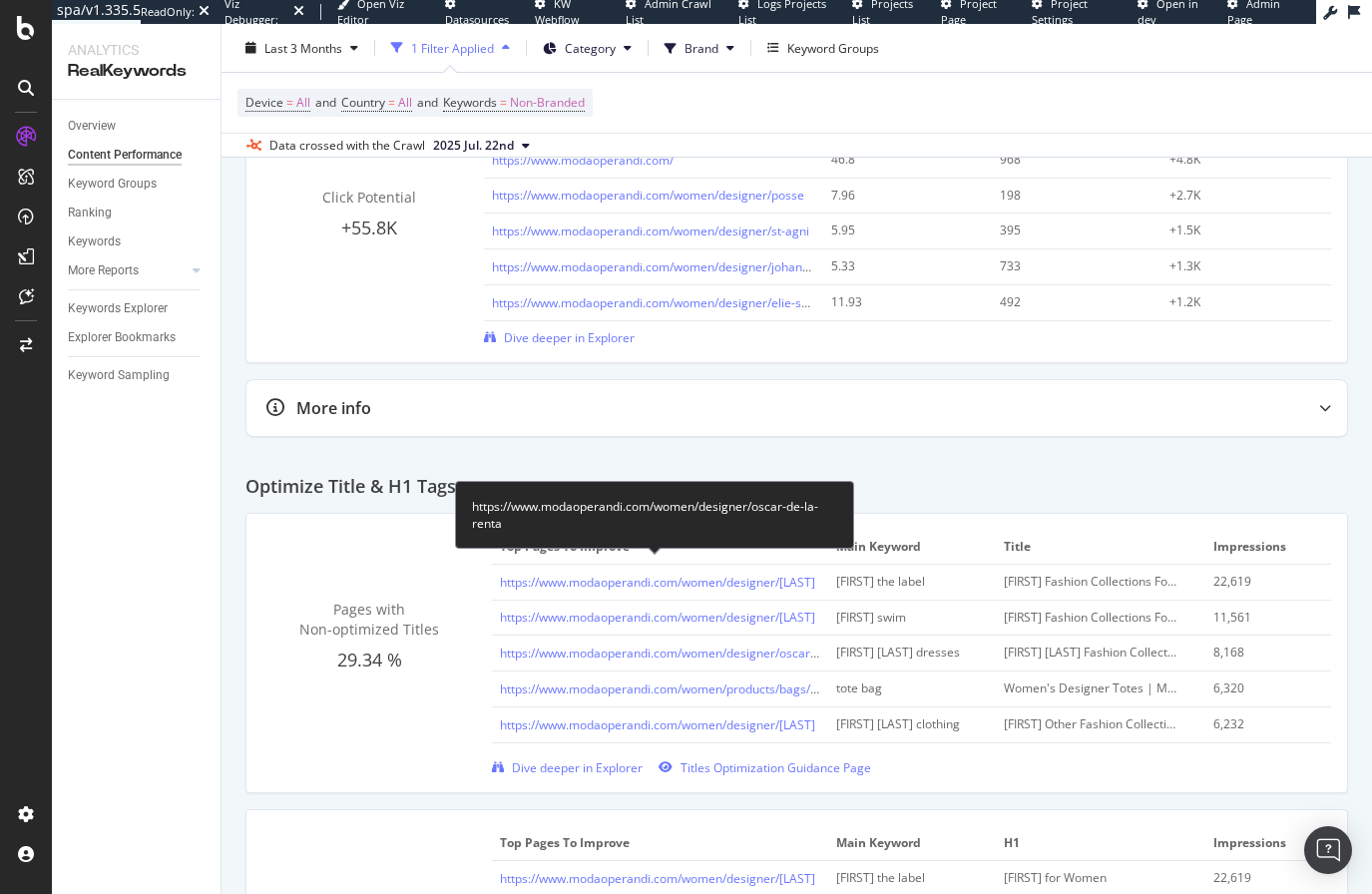 scroll, scrollTop: 196, scrollLeft: 0, axis: vertical 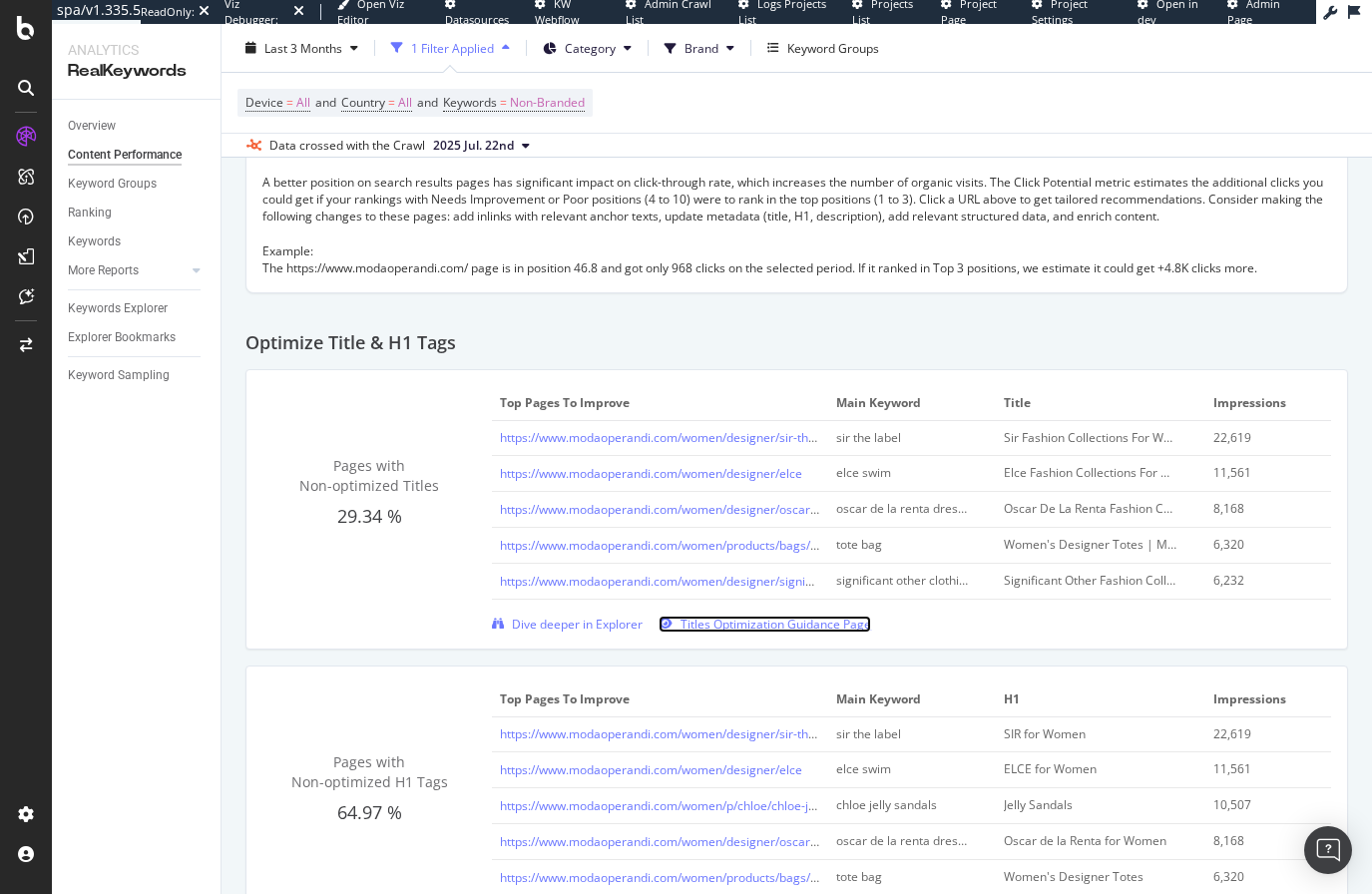 click on "Titles Optimization Guidance Page" at bounding box center (775, 624) 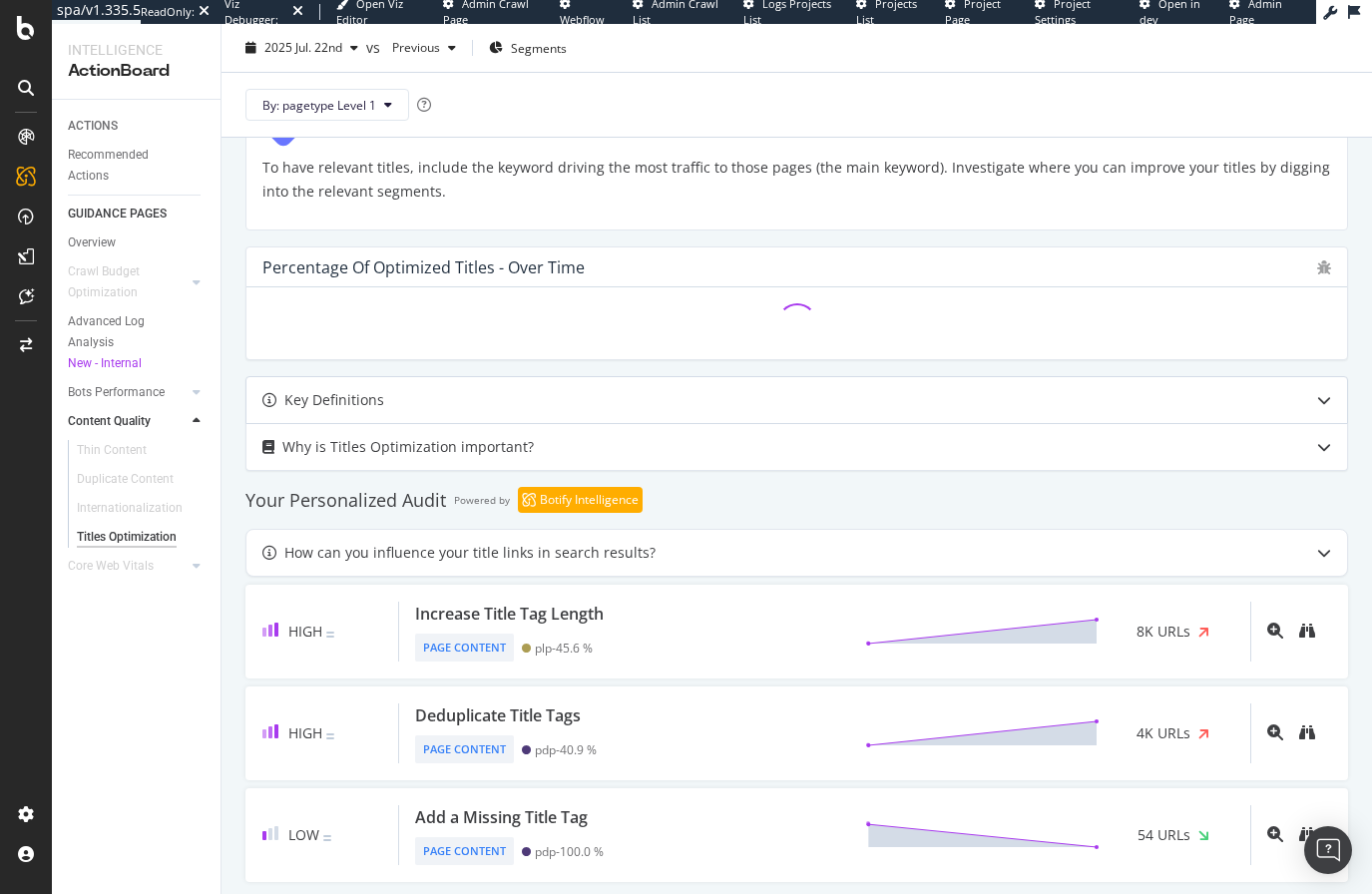 scroll, scrollTop: 478, scrollLeft: 0, axis: vertical 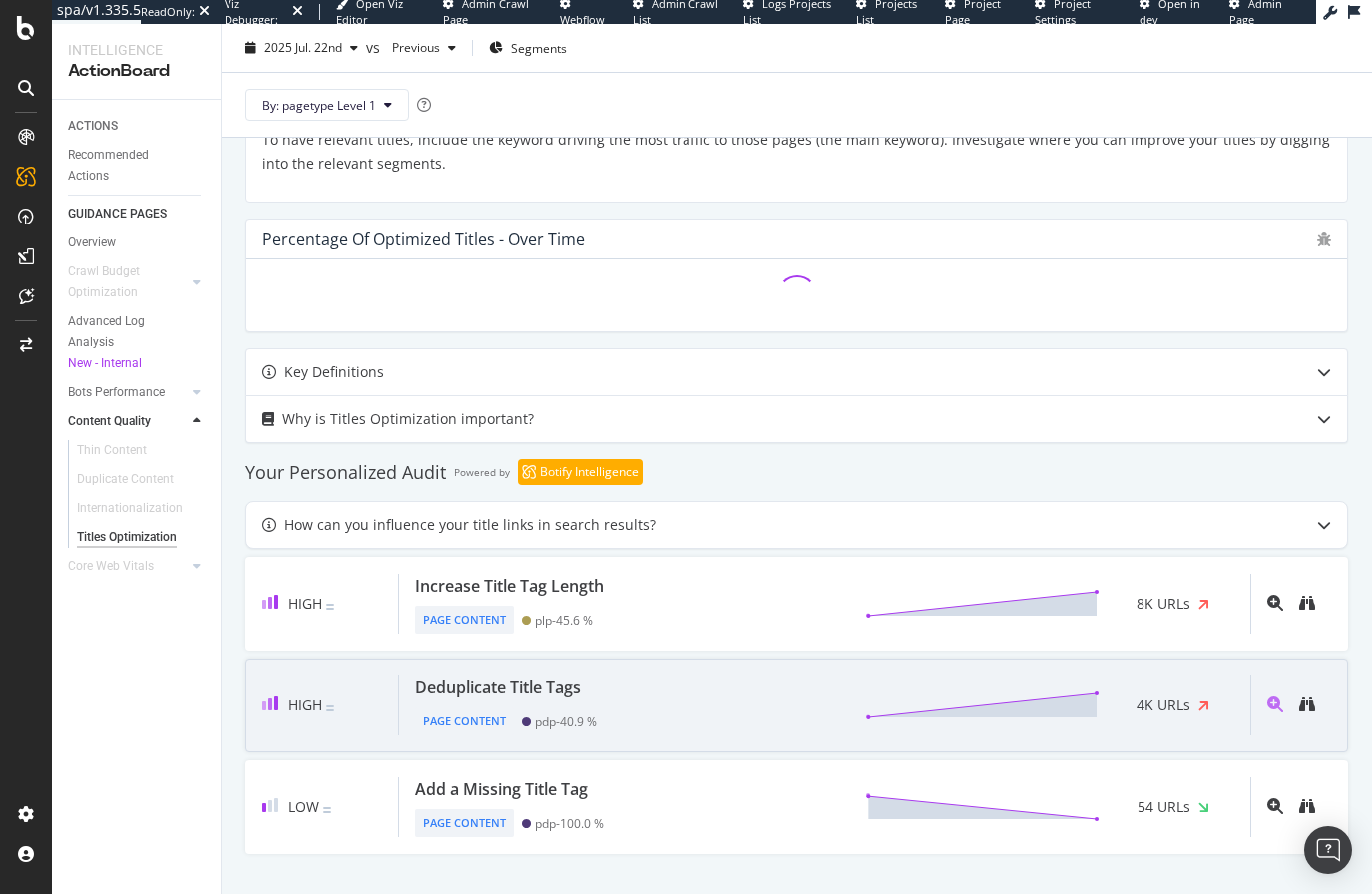 click on "Deduplicate Title Tags Page Content pdp  -  40.9 % 4K URLs" at bounding box center (824, 705) 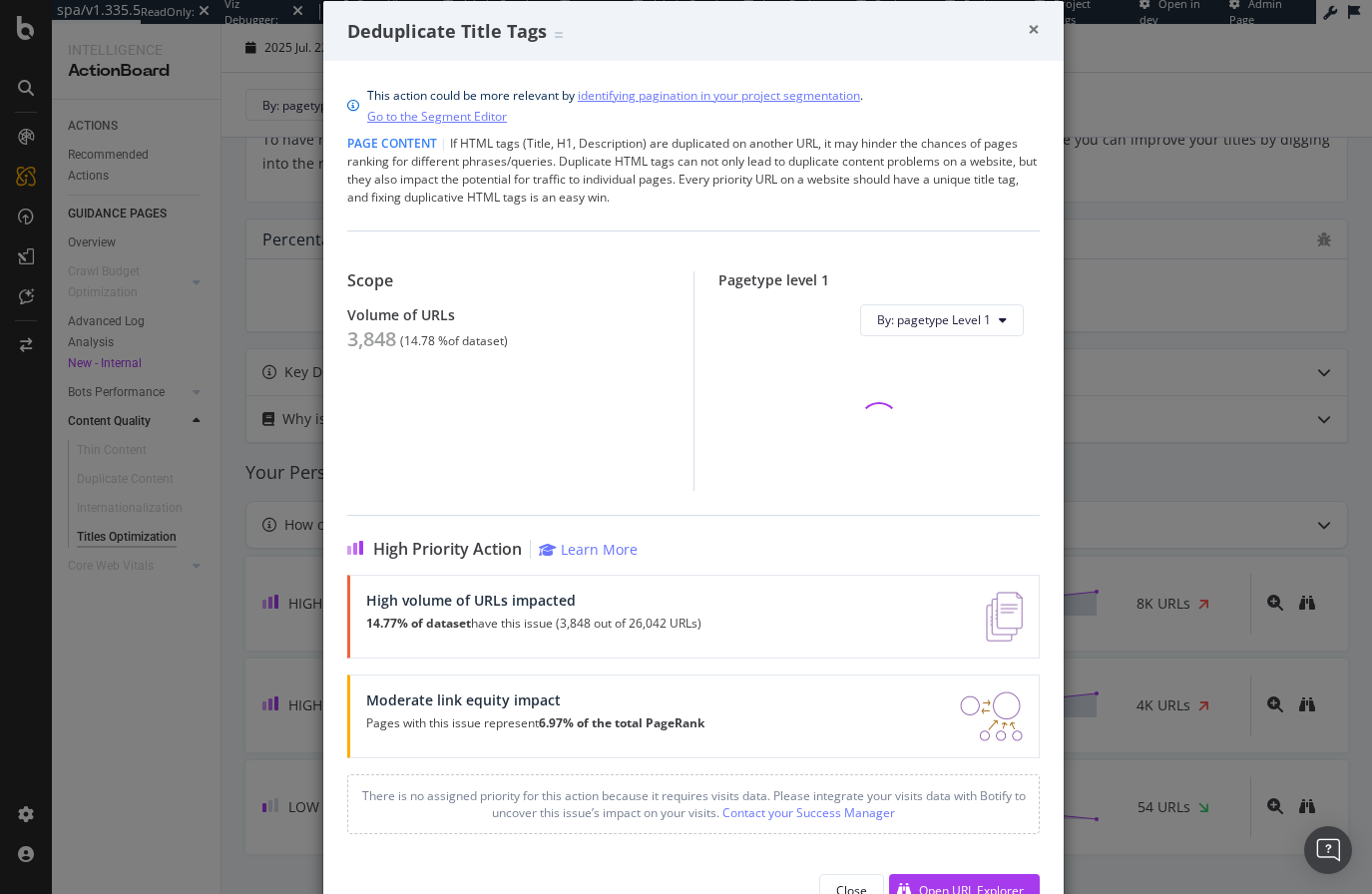 drag, startPoint x: 1024, startPoint y: 32, endPoint x: 923, endPoint y: 70, distance: 107.912 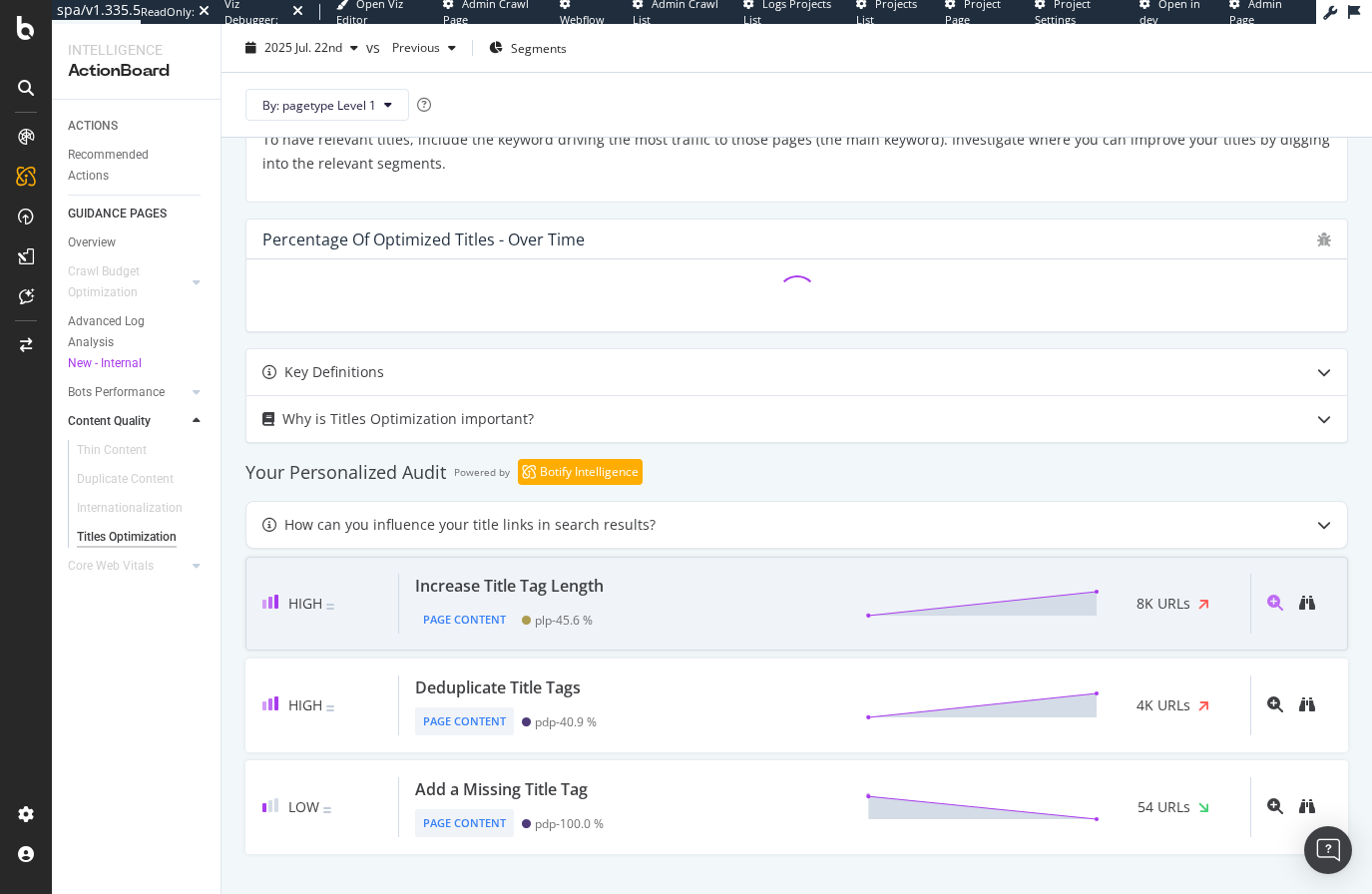 click on "Increase Title Tag Length Page Content plp  -  45.6 % 8K URLs" at bounding box center (824, 604) 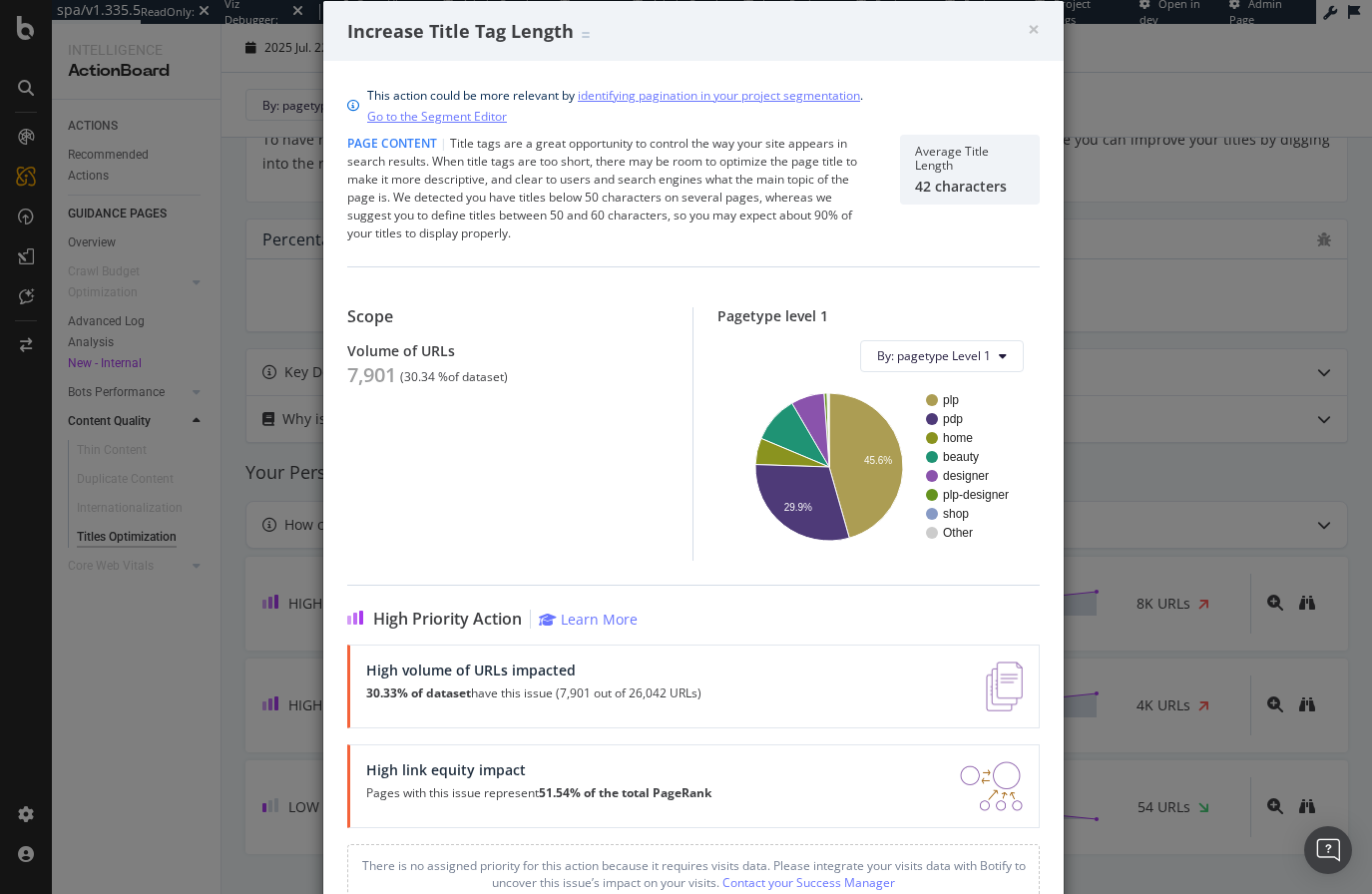 scroll, scrollTop: 99, scrollLeft: 0, axis: vertical 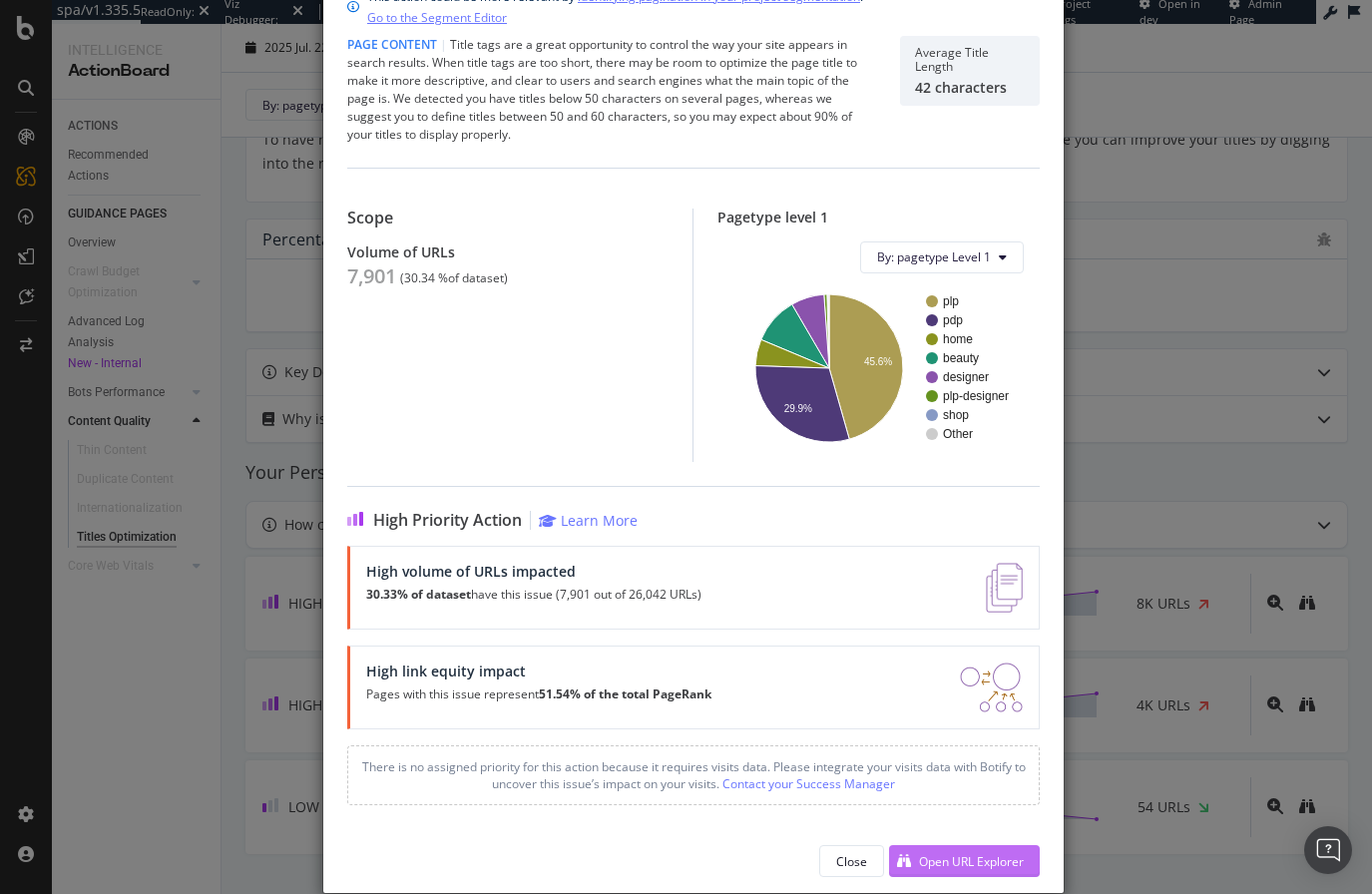 drag, startPoint x: 963, startPoint y: 858, endPoint x: 936, endPoint y: 861, distance: 27.166155 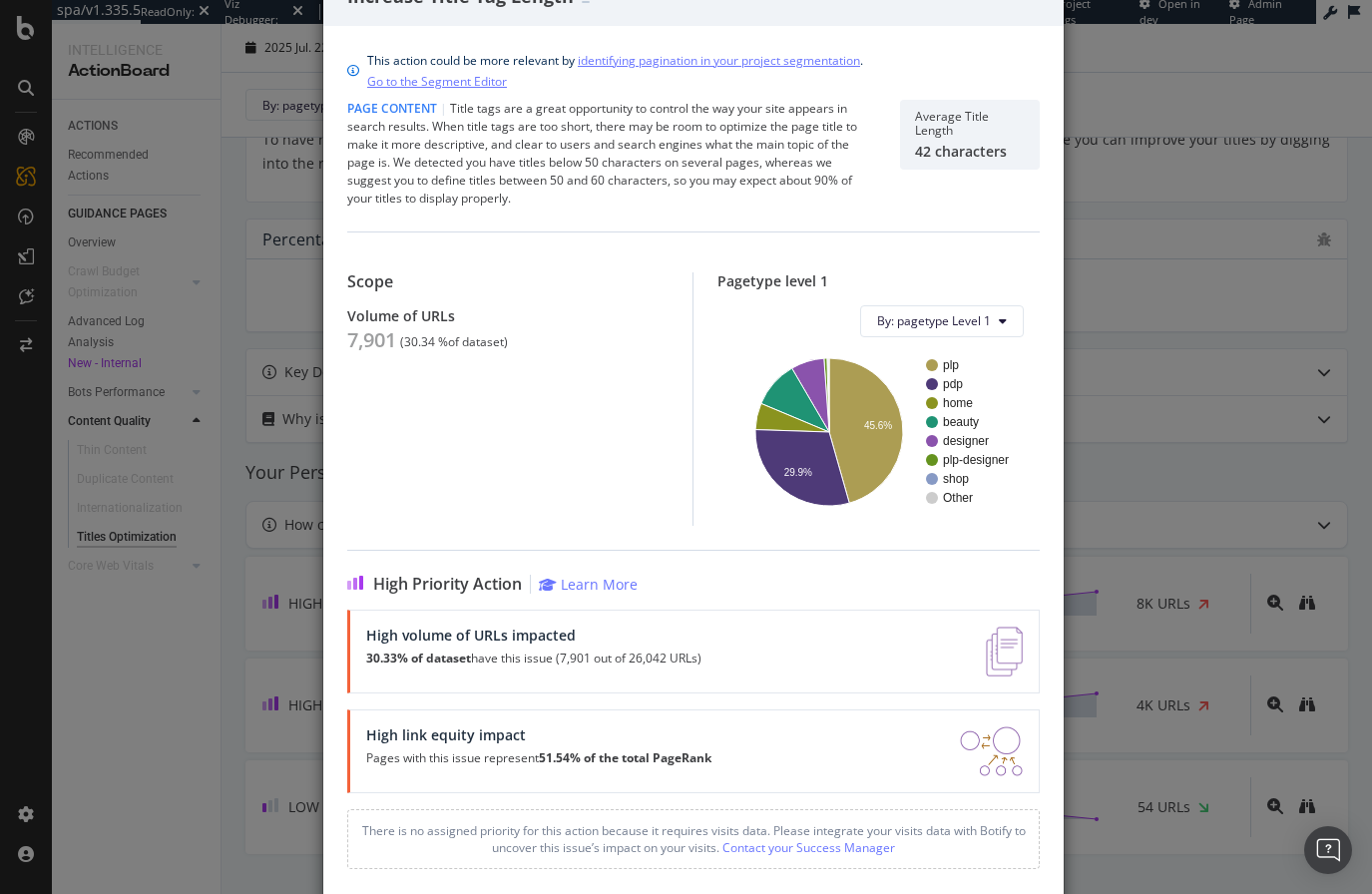 scroll, scrollTop: 0, scrollLeft: 0, axis: both 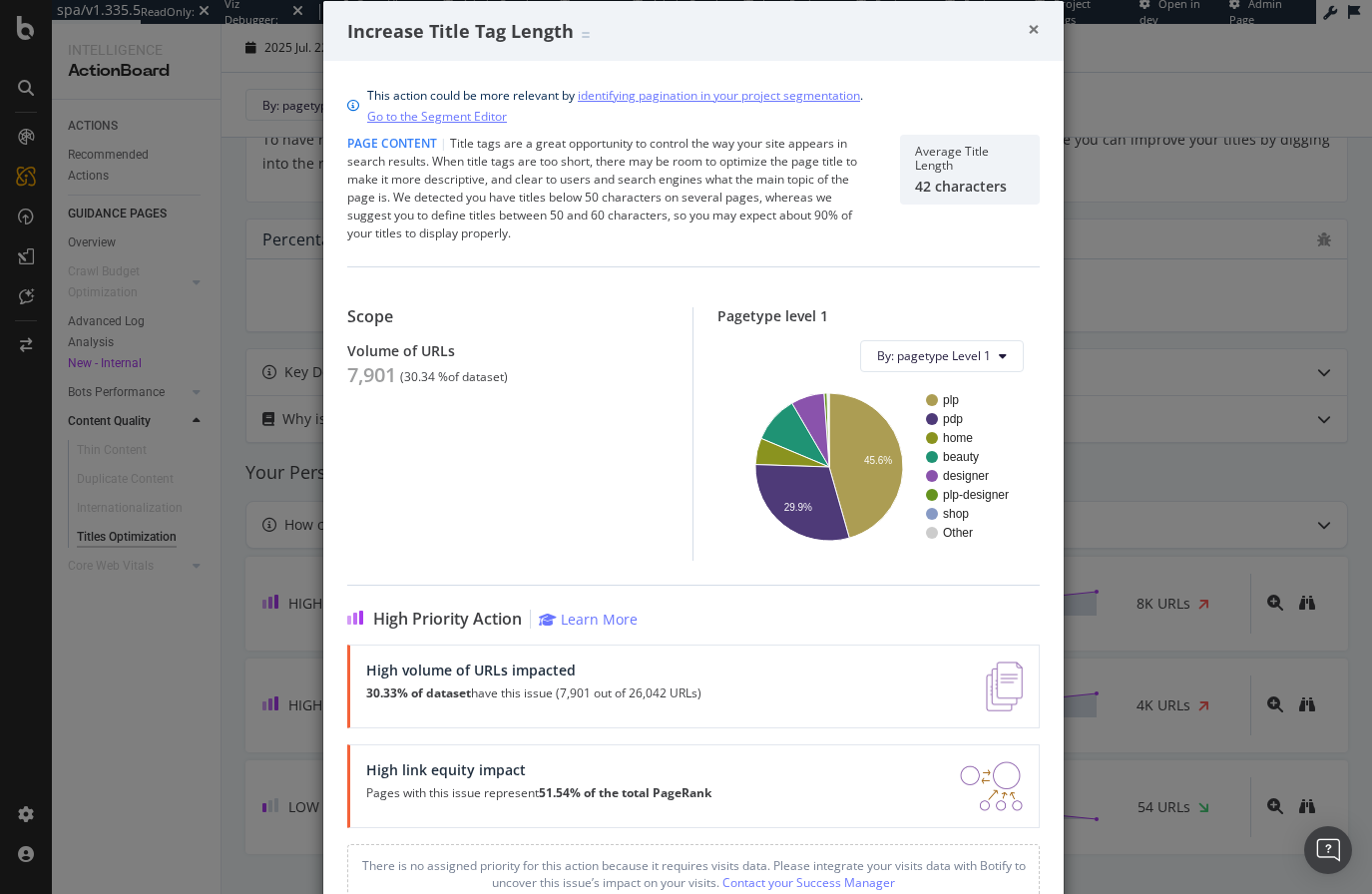 click on "×" at bounding box center [1034, 29] 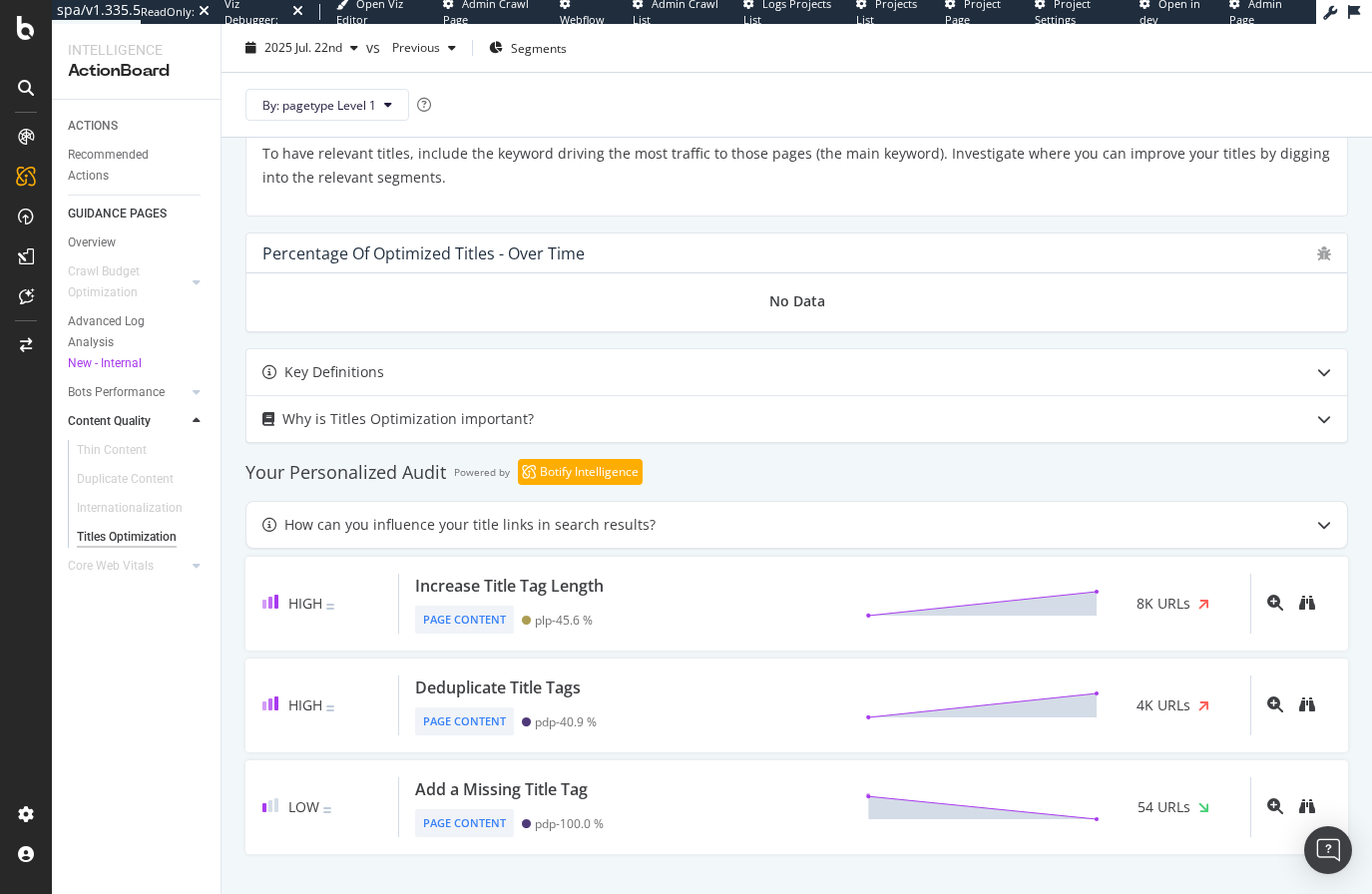 scroll, scrollTop: 464, scrollLeft: 0, axis: vertical 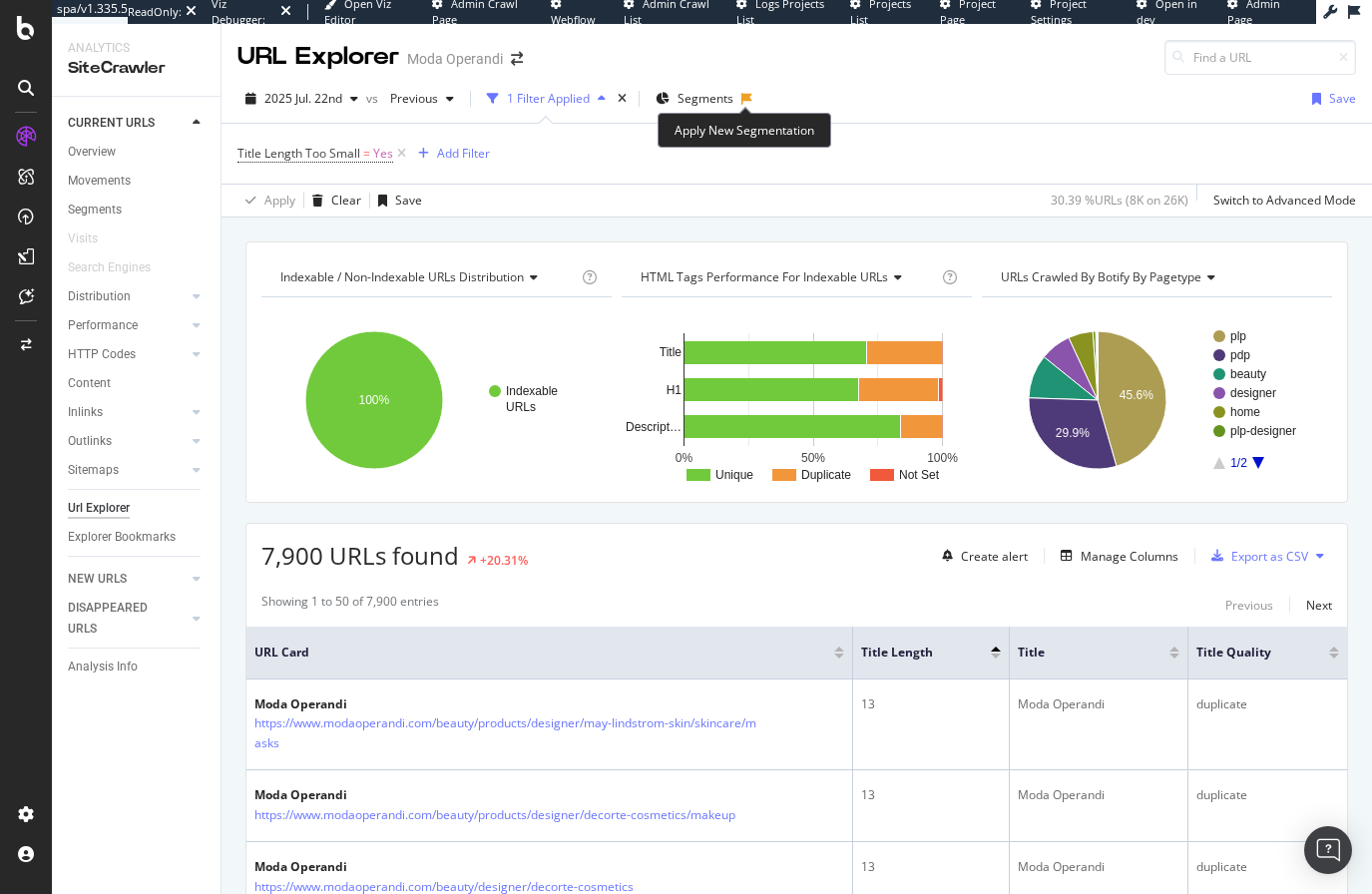 click at bounding box center (746, 99) 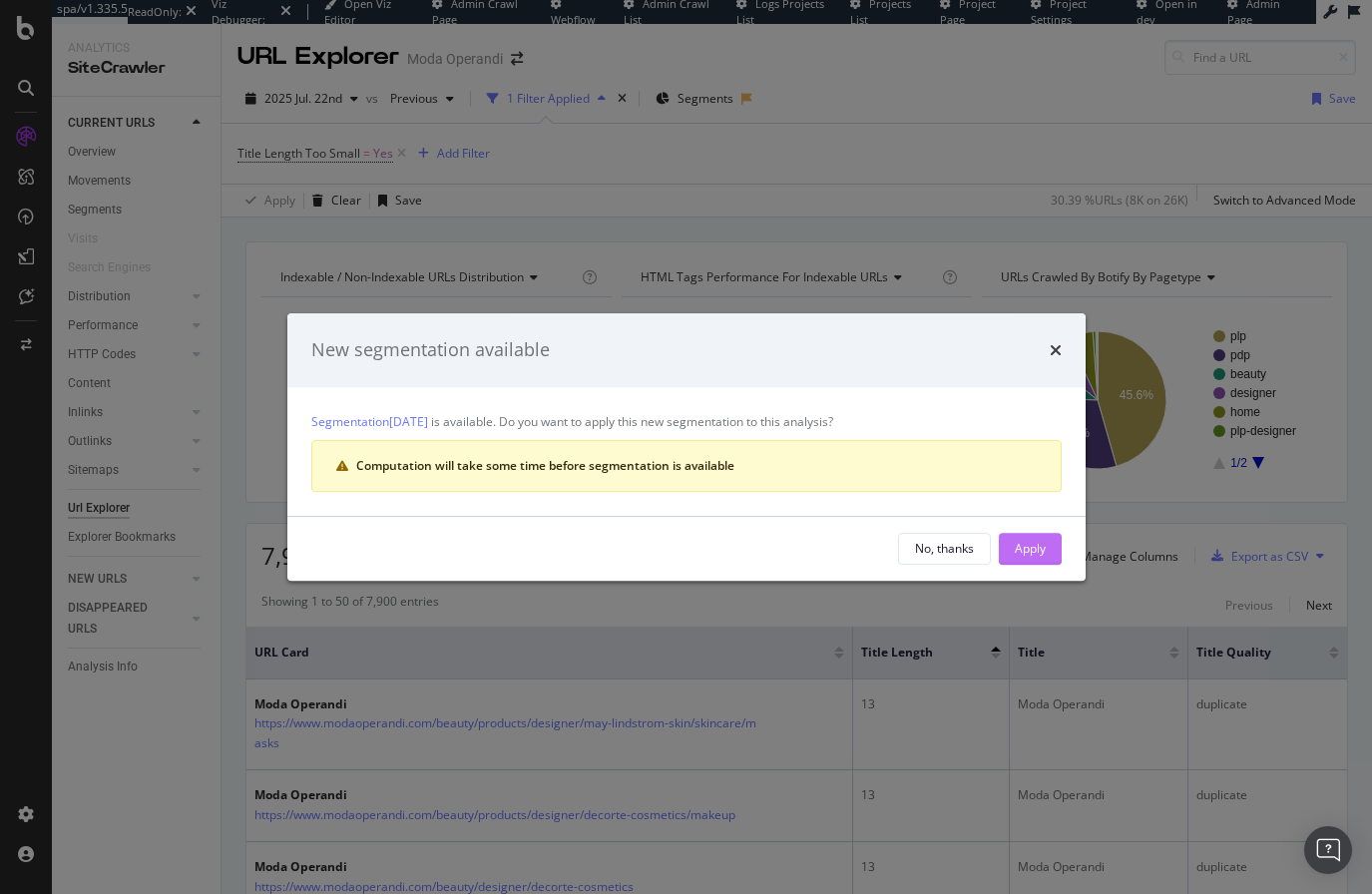 click on "Apply" at bounding box center [1030, 549] 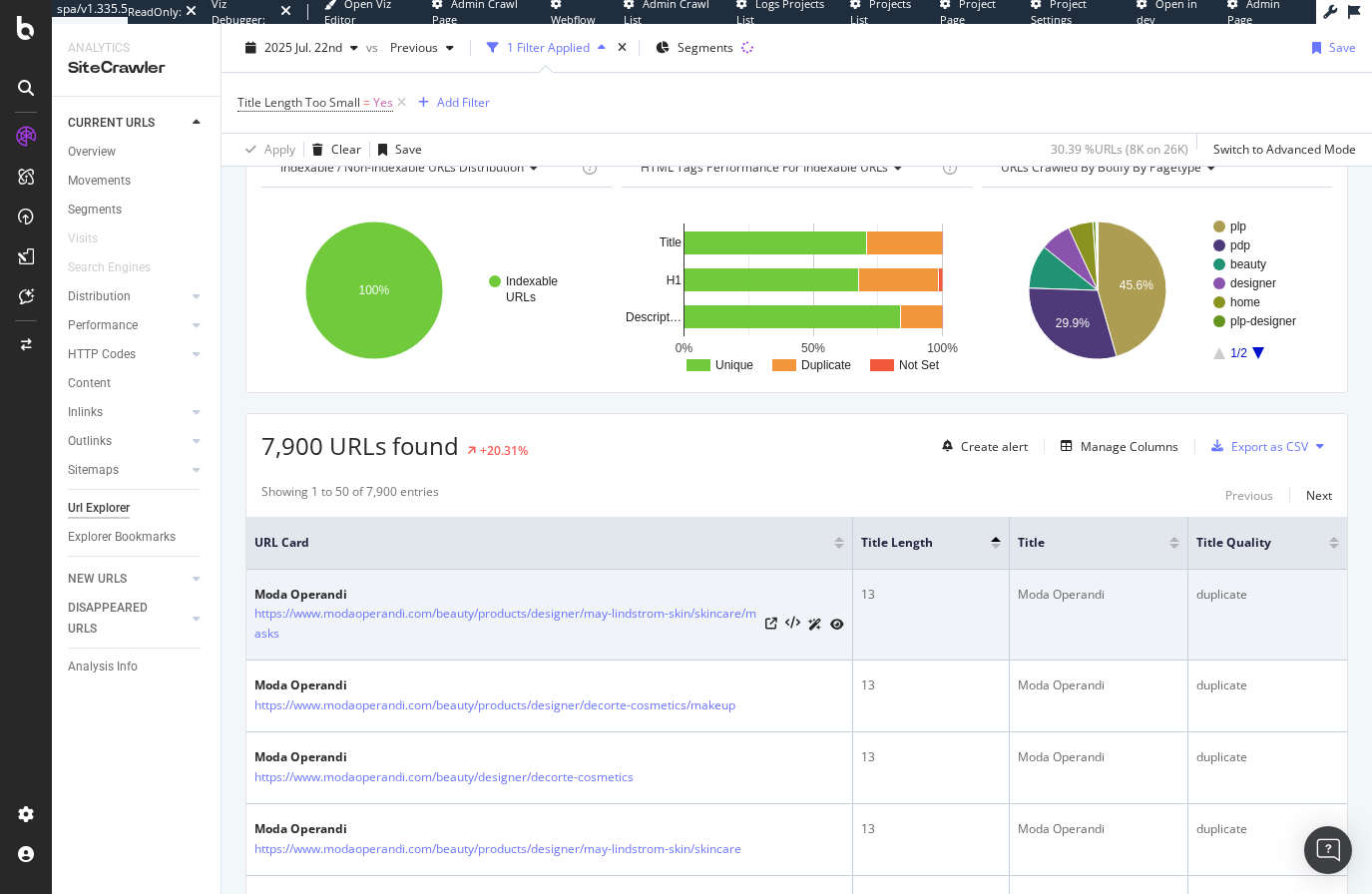 scroll, scrollTop: 0, scrollLeft: 0, axis: both 